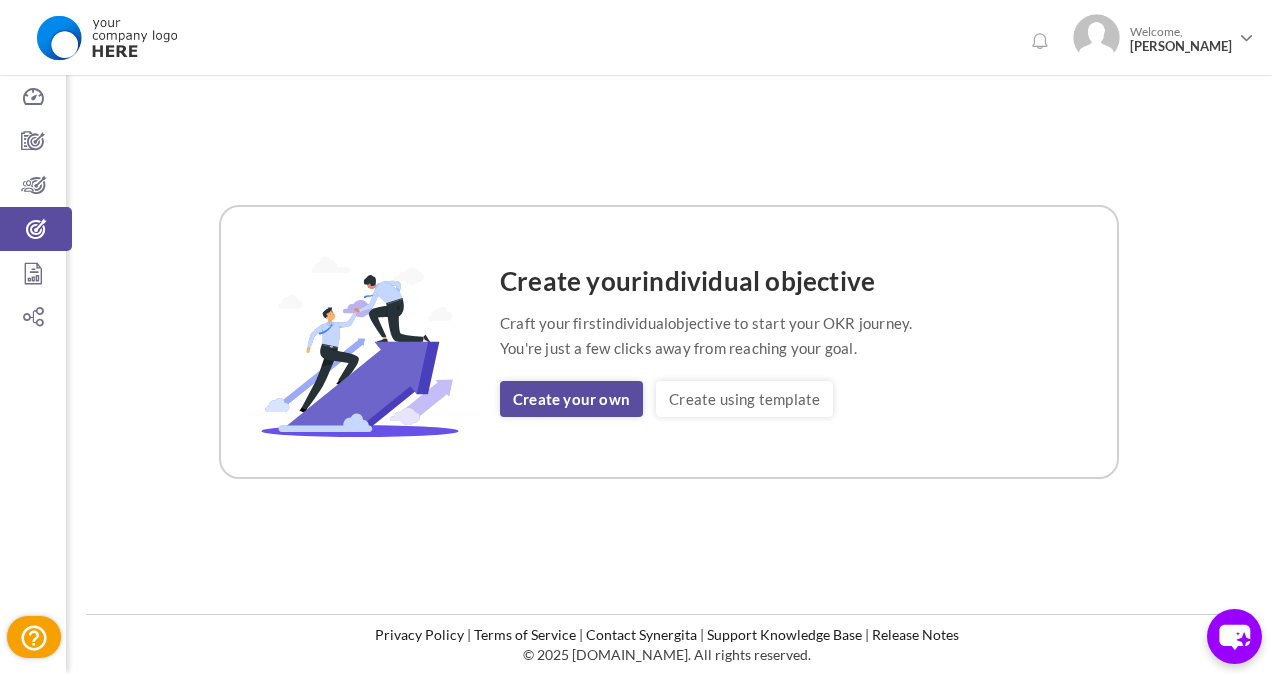 scroll, scrollTop: 0, scrollLeft: 0, axis: both 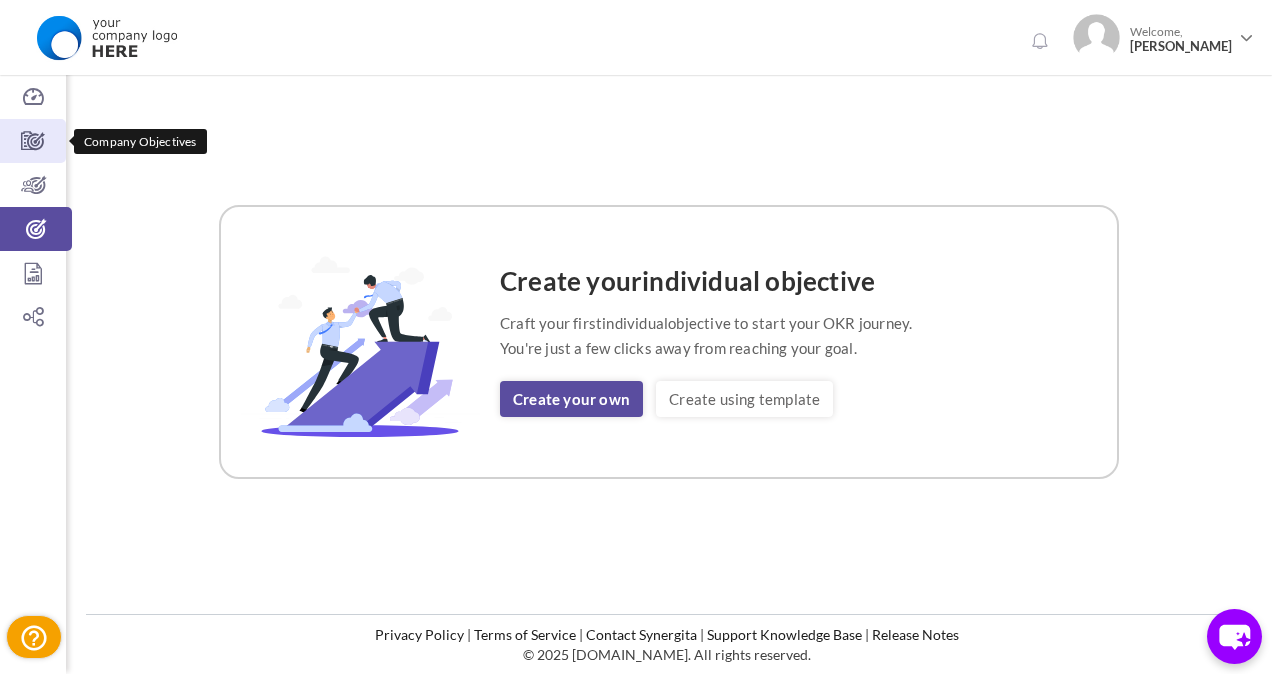 click at bounding box center (33, 141) 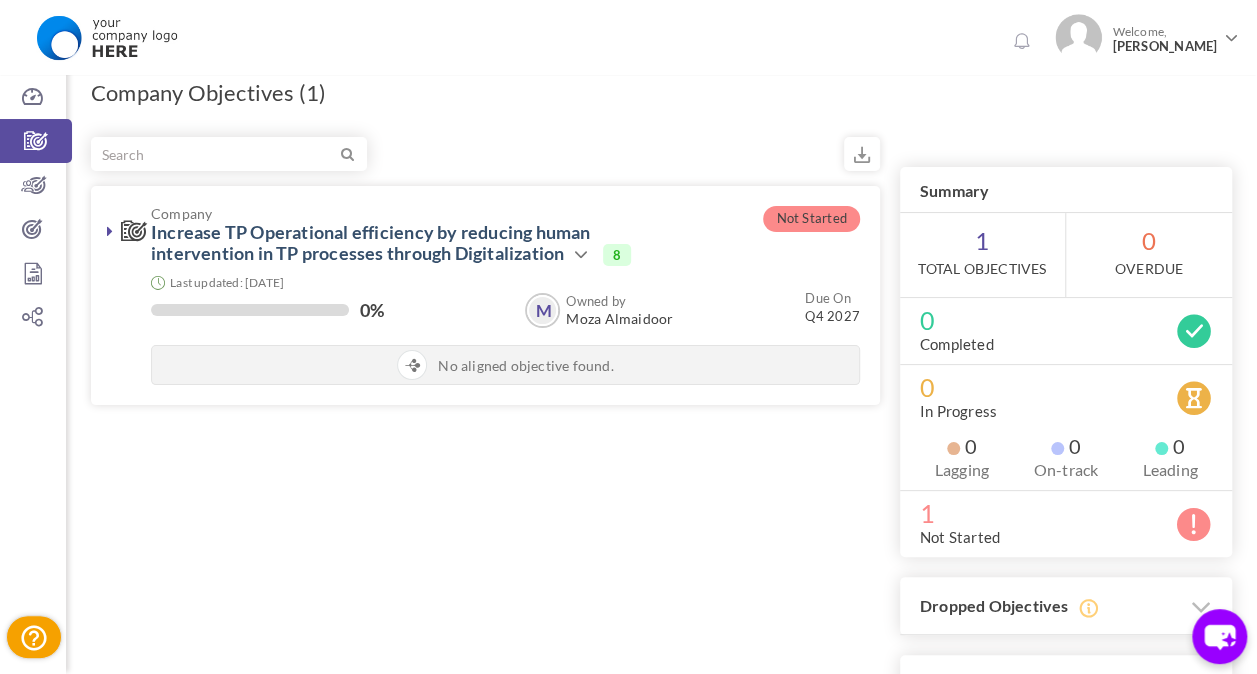 scroll, scrollTop: 0, scrollLeft: 0, axis: both 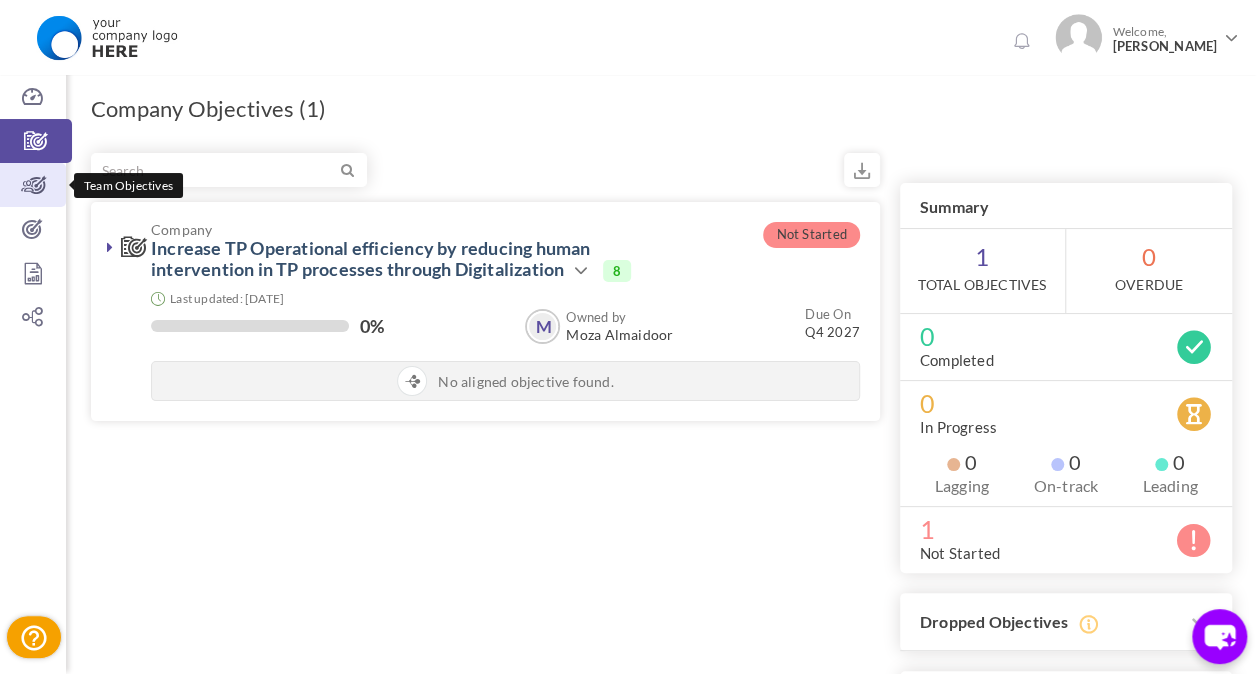 click at bounding box center [33, 185] 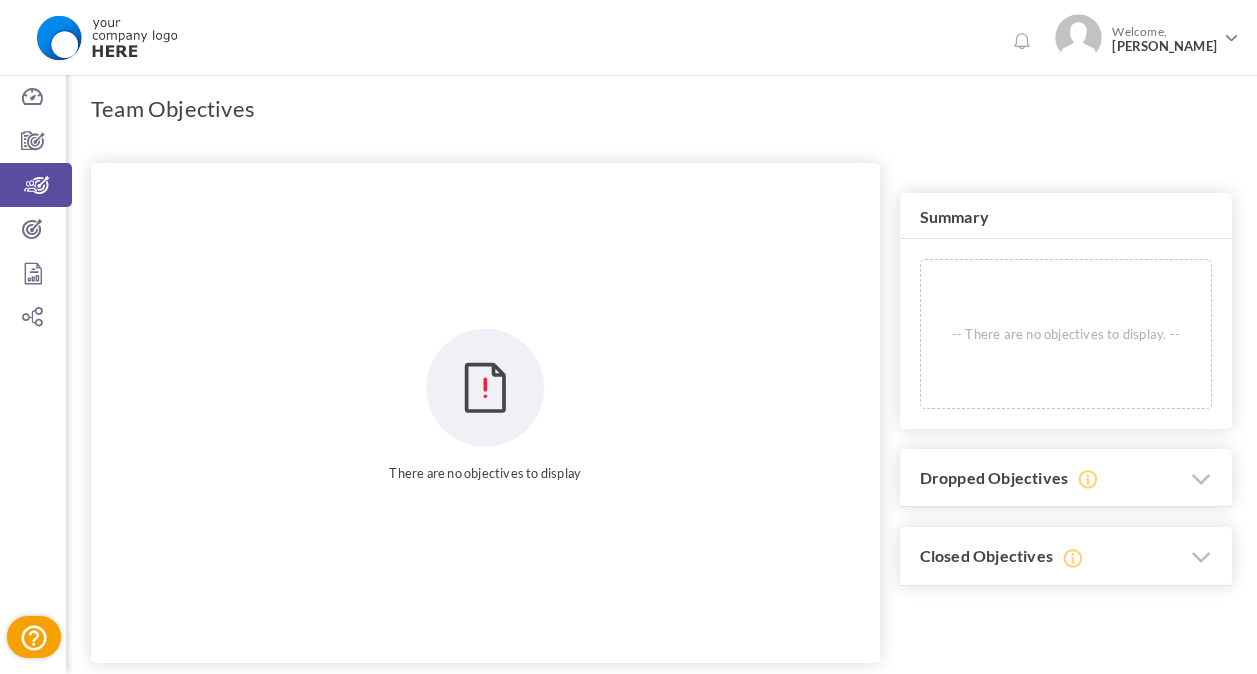 scroll, scrollTop: 0, scrollLeft: 0, axis: both 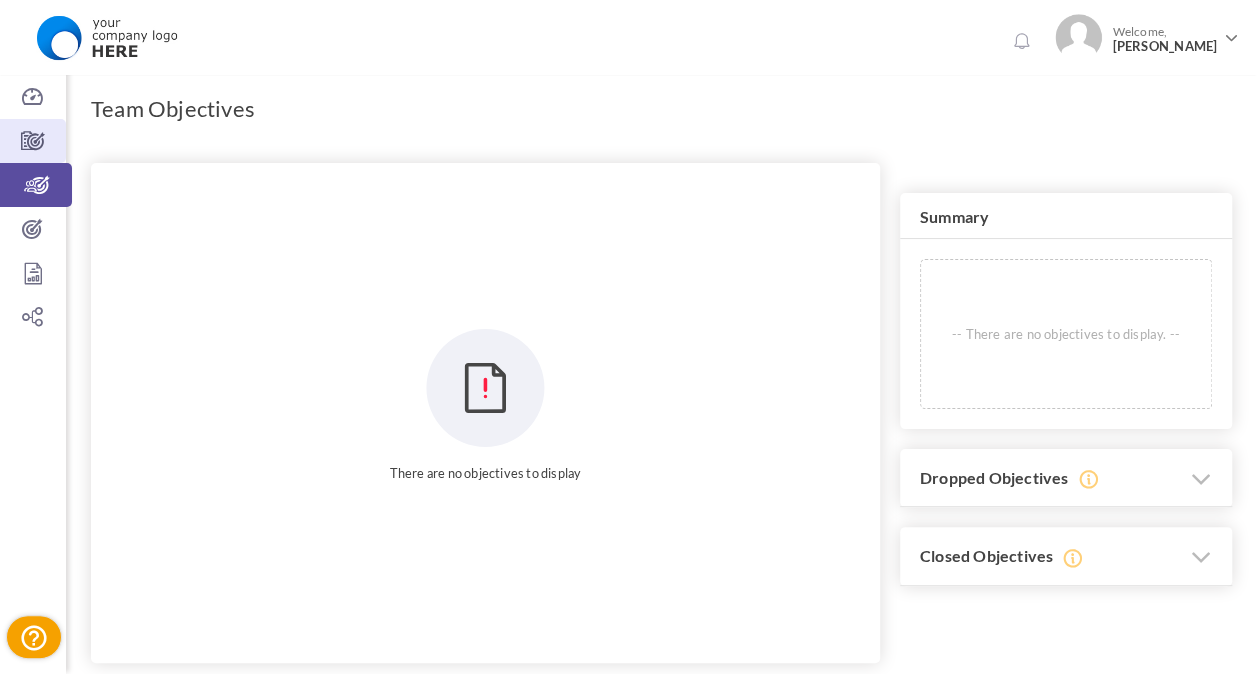 click at bounding box center (33, 141) 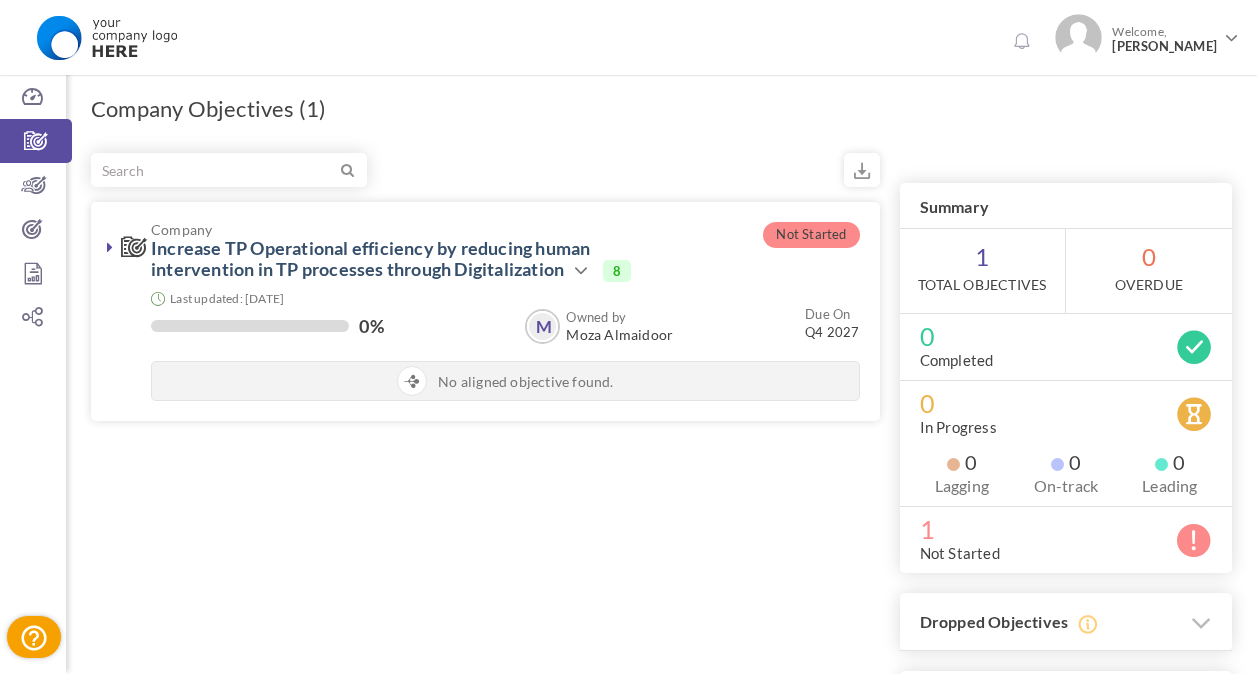 scroll, scrollTop: 0, scrollLeft: 0, axis: both 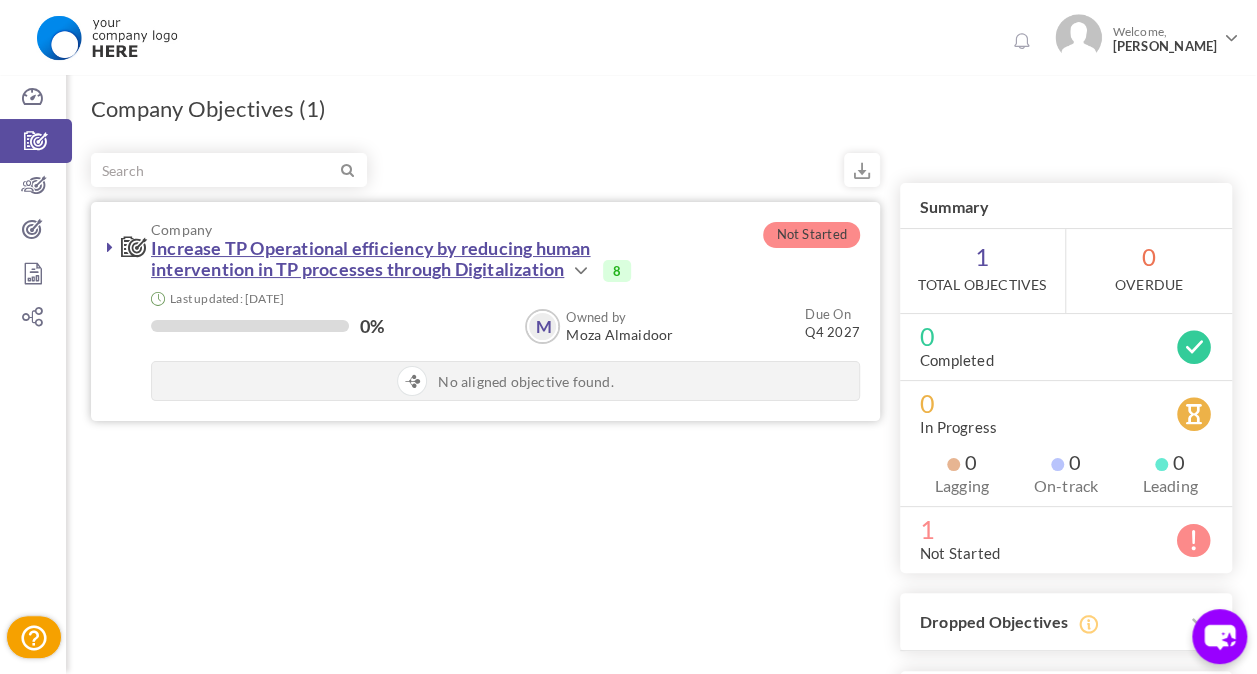 click on "Increase TP Operational efficiency by reducing human intervention in TP processes through Digitalization​" at bounding box center (370, 258) 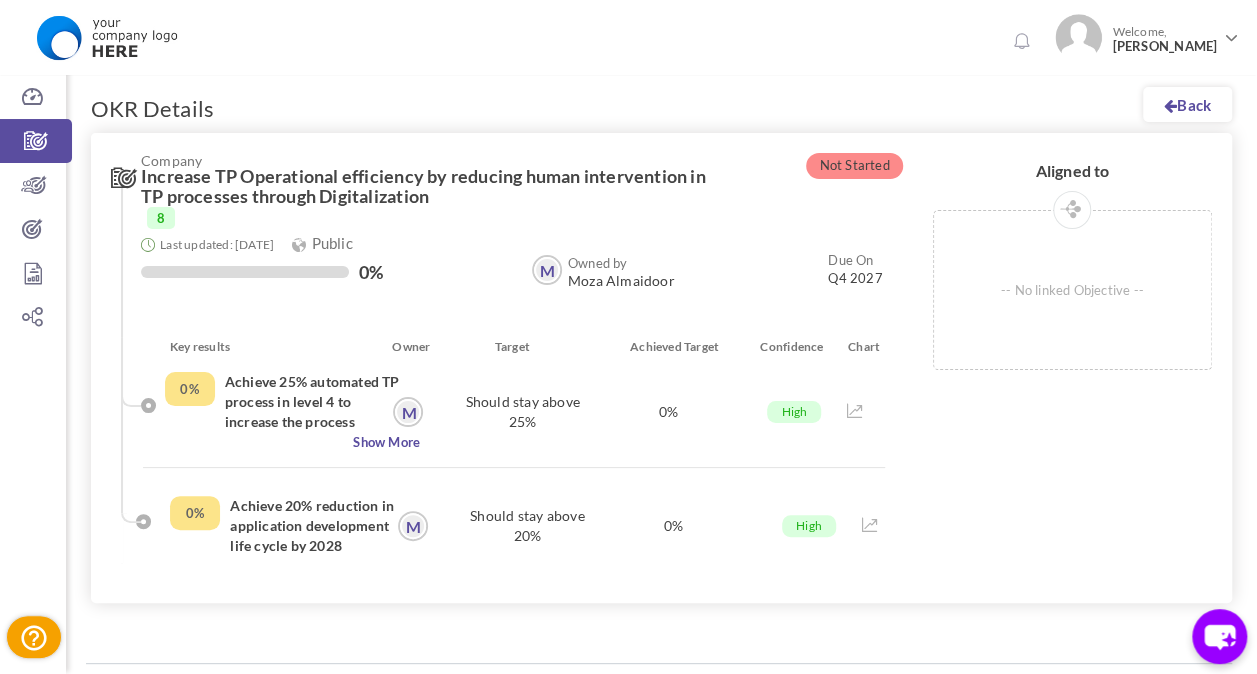 scroll, scrollTop: 0, scrollLeft: 0, axis: both 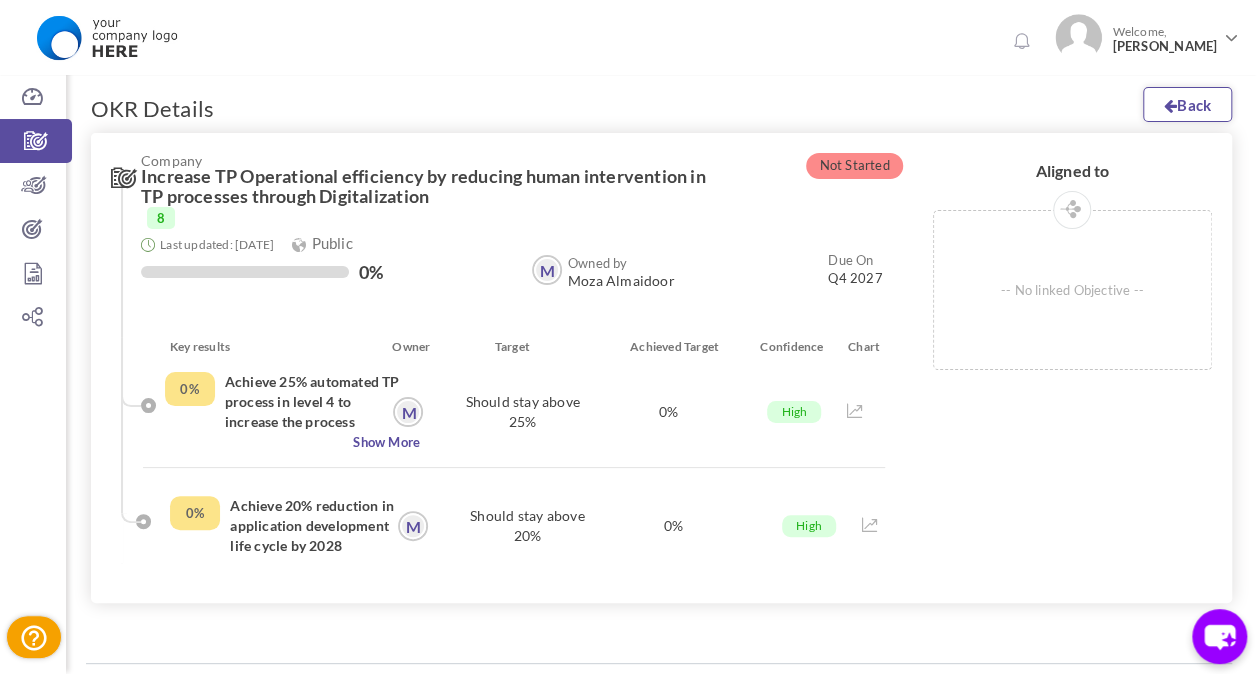 click on "Back" at bounding box center (1187, 104) 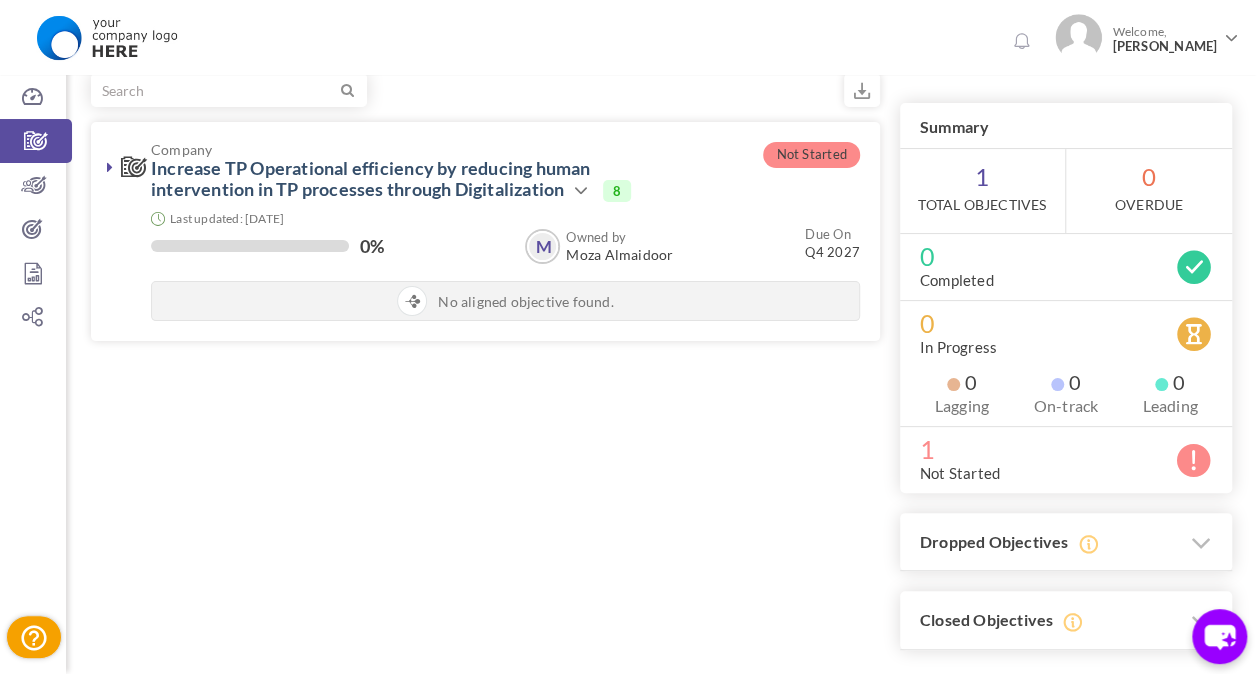 scroll, scrollTop: 174, scrollLeft: 0, axis: vertical 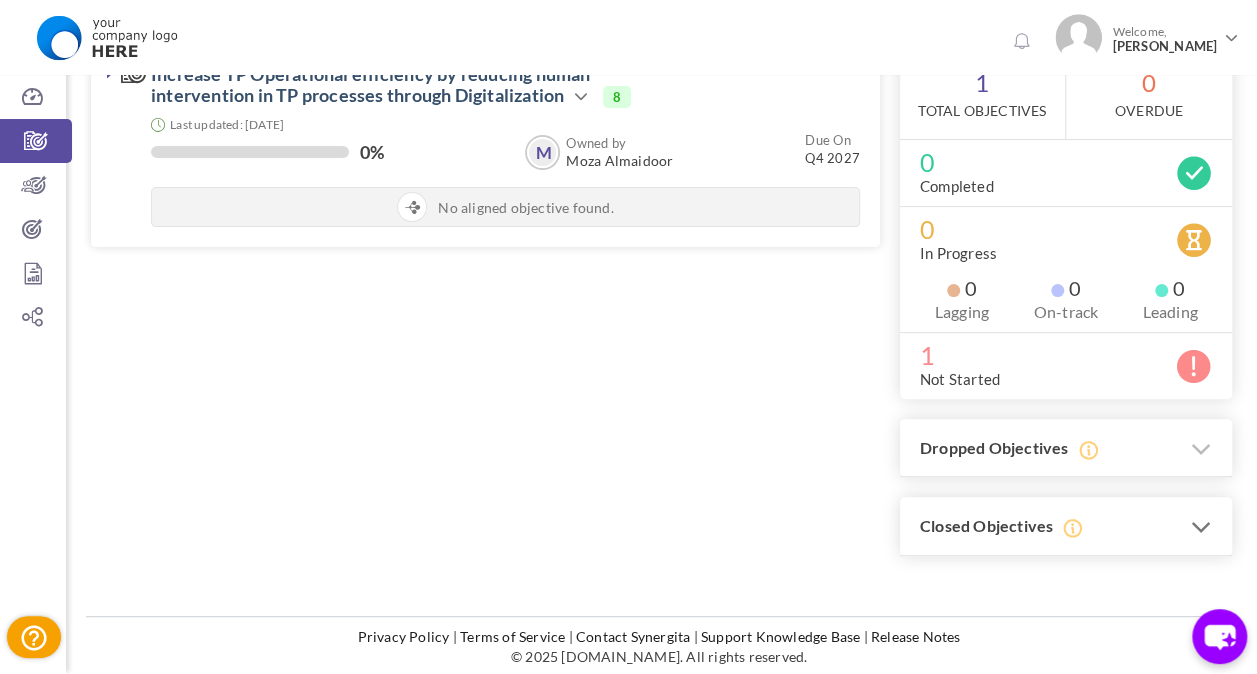 click at bounding box center [1201, 527] 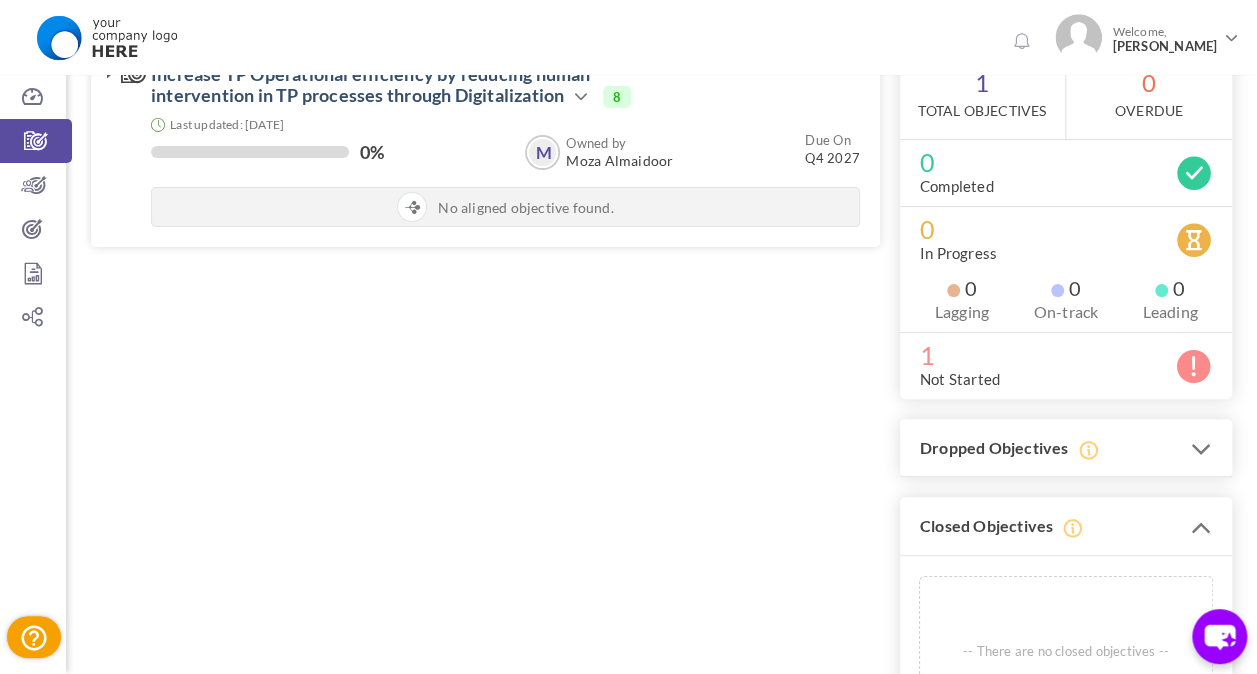 click at bounding box center (1201, 449) 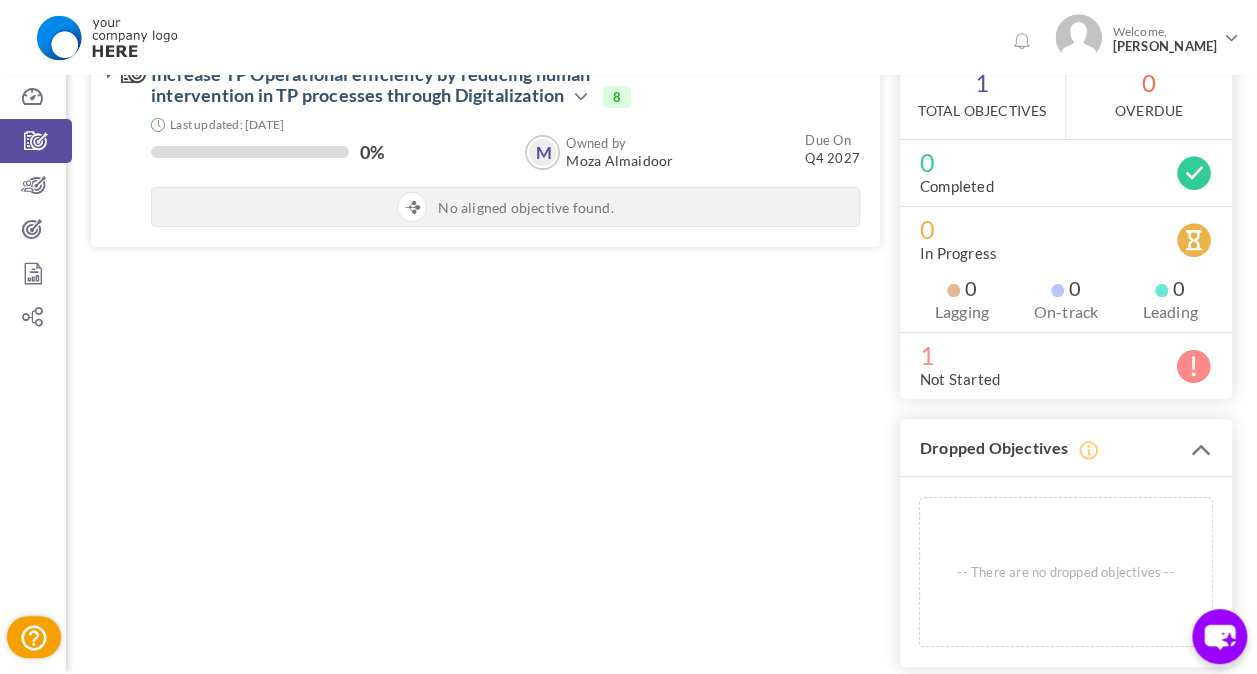 click at bounding box center (1201, 449) 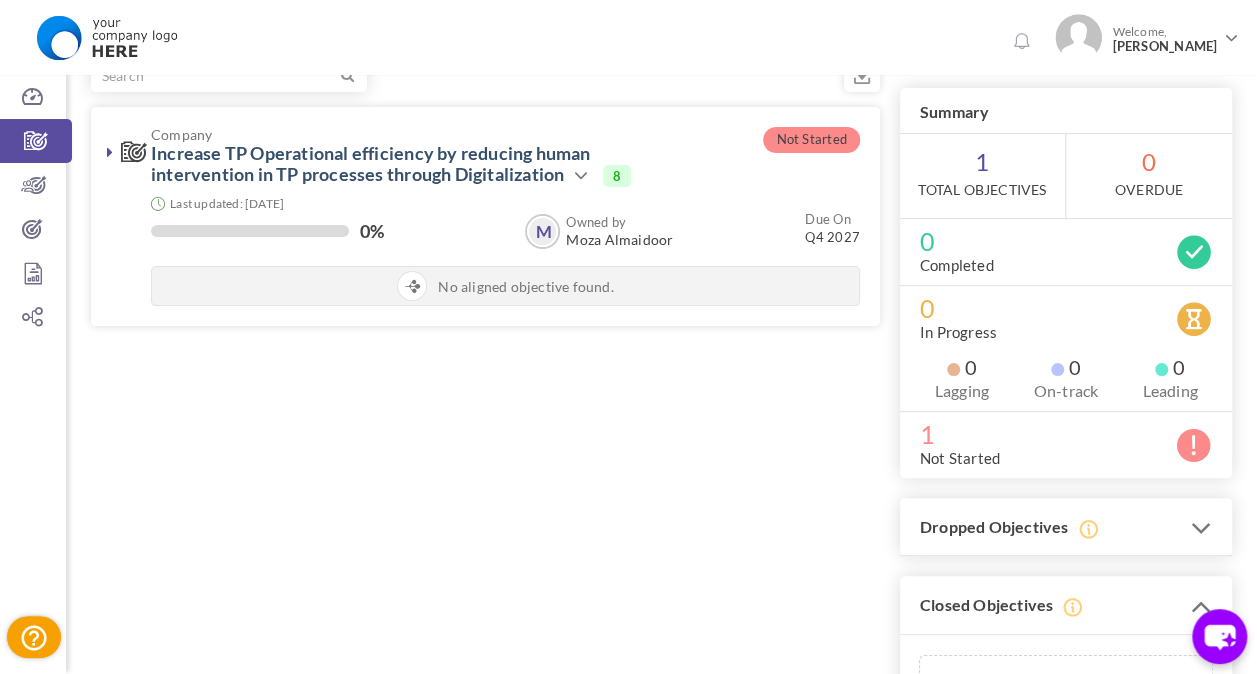 scroll, scrollTop: 0, scrollLeft: 0, axis: both 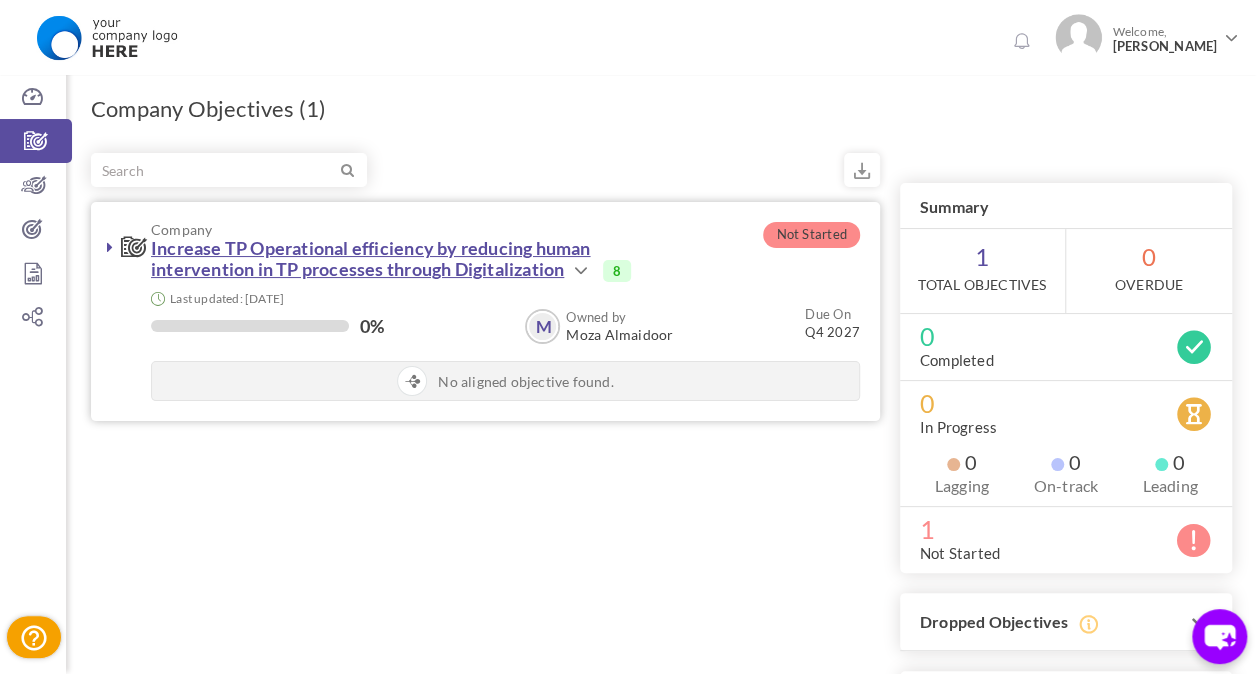 click on "Increase TP Operational efficiency by reducing human intervention in TP processes through Digitalization​" at bounding box center (370, 258) 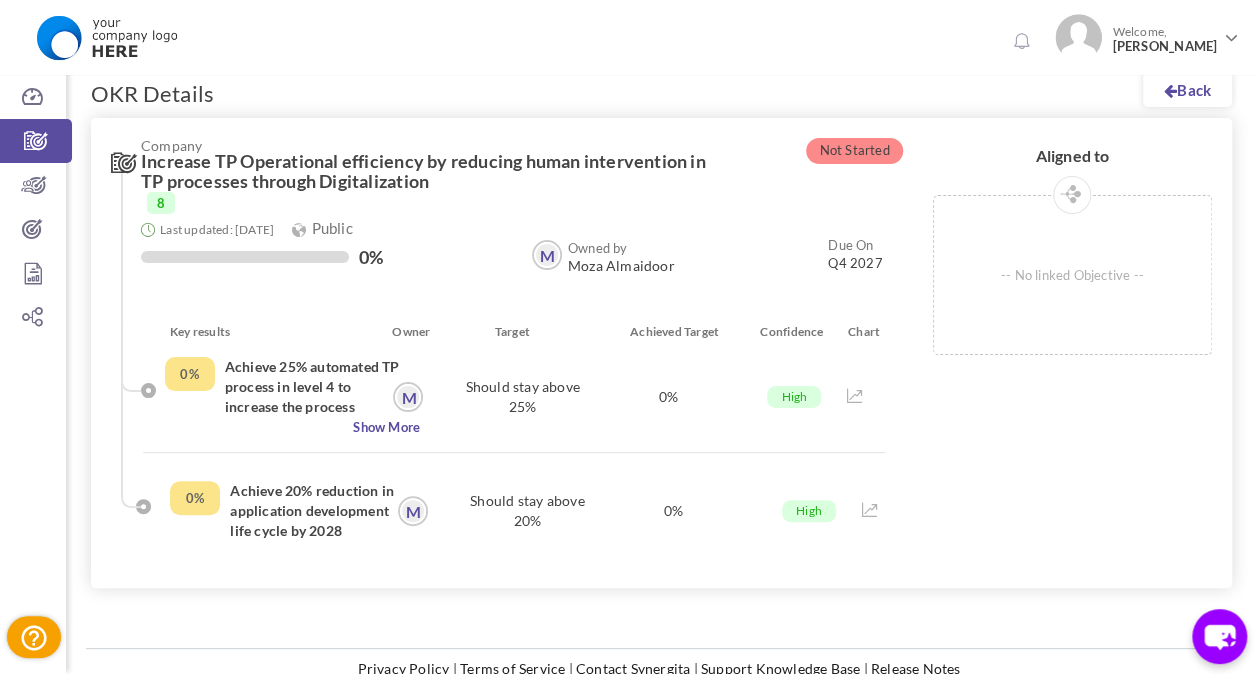 scroll, scrollTop: 0, scrollLeft: 0, axis: both 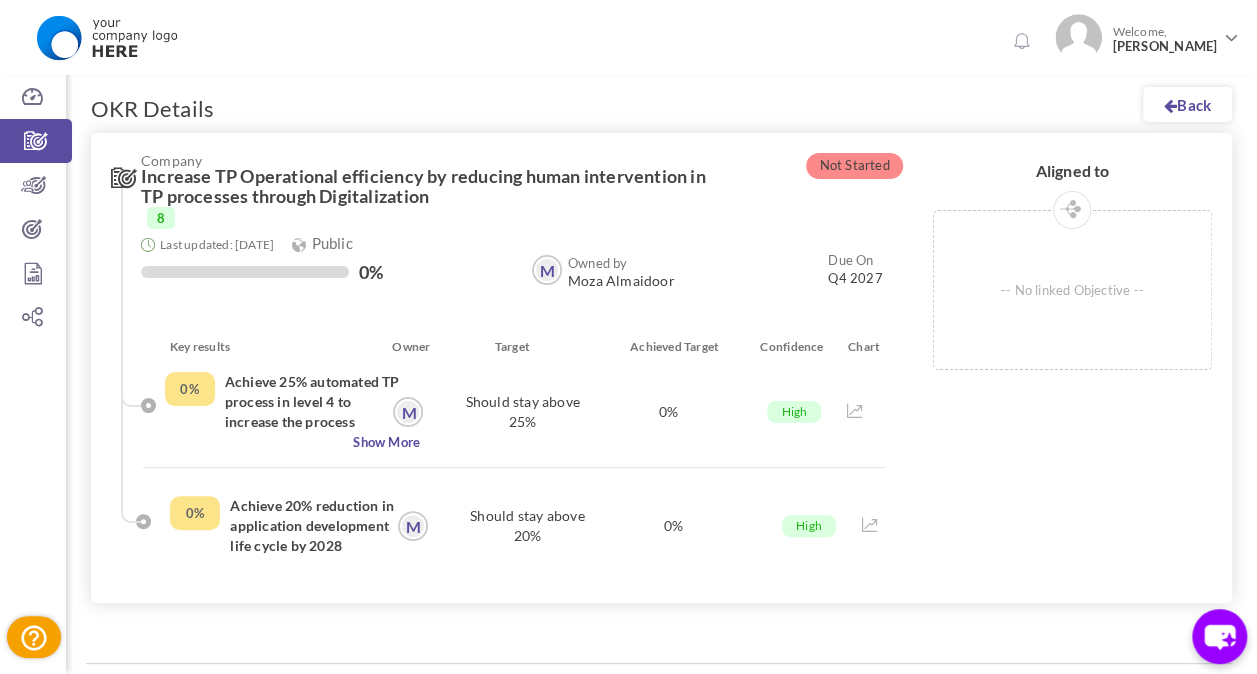 click on "Achieve 25% automated TP process in level 4 to increase the process efficiency by 2029" at bounding box center [315, 402] 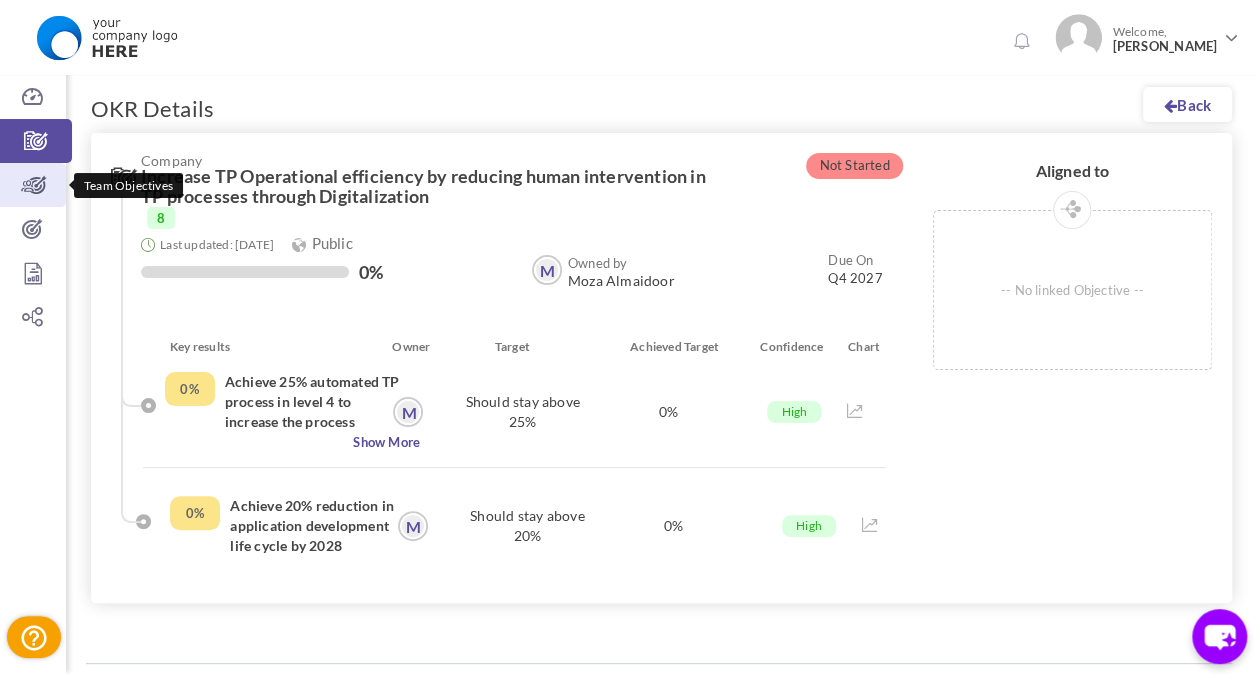 click at bounding box center [33, 185] 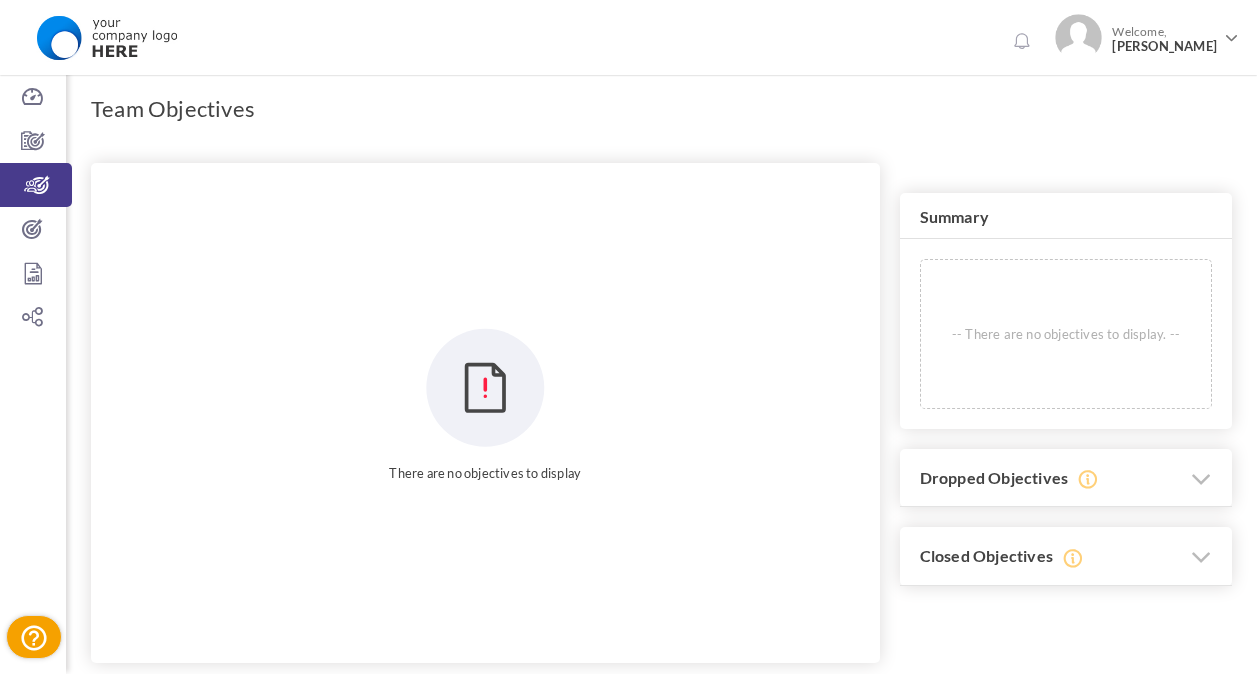 scroll, scrollTop: 0, scrollLeft: 0, axis: both 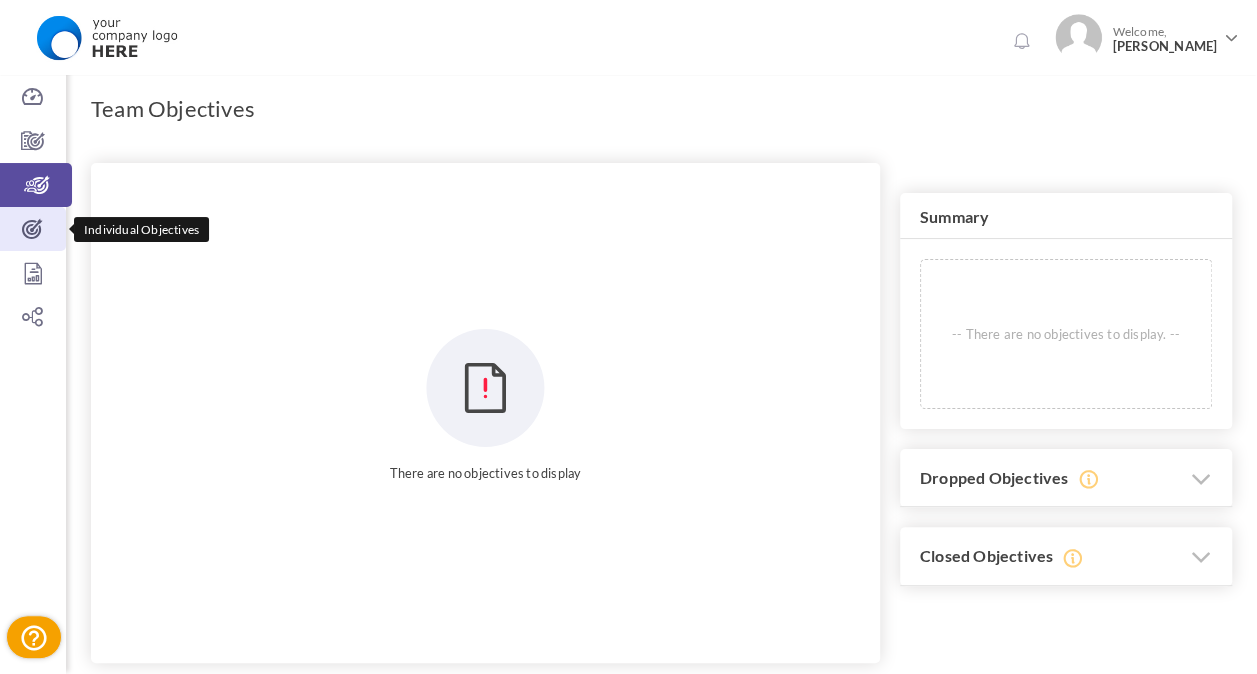 click at bounding box center [33, 229] 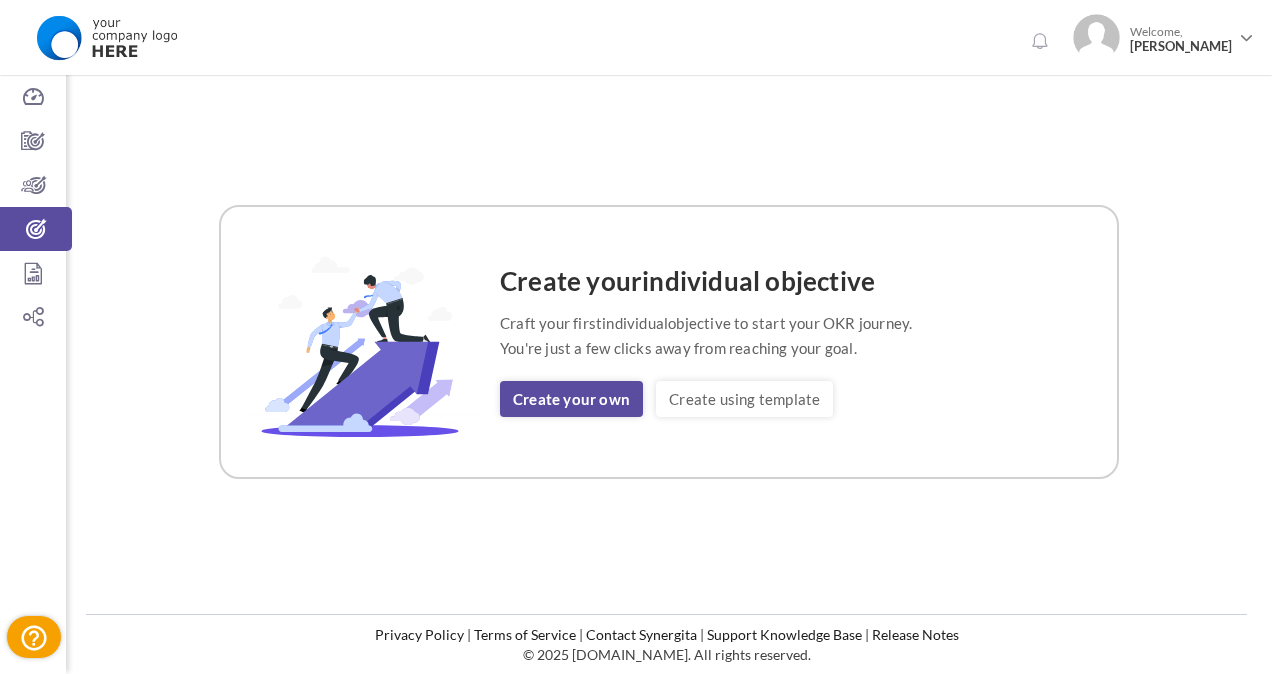 scroll, scrollTop: 0, scrollLeft: 0, axis: both 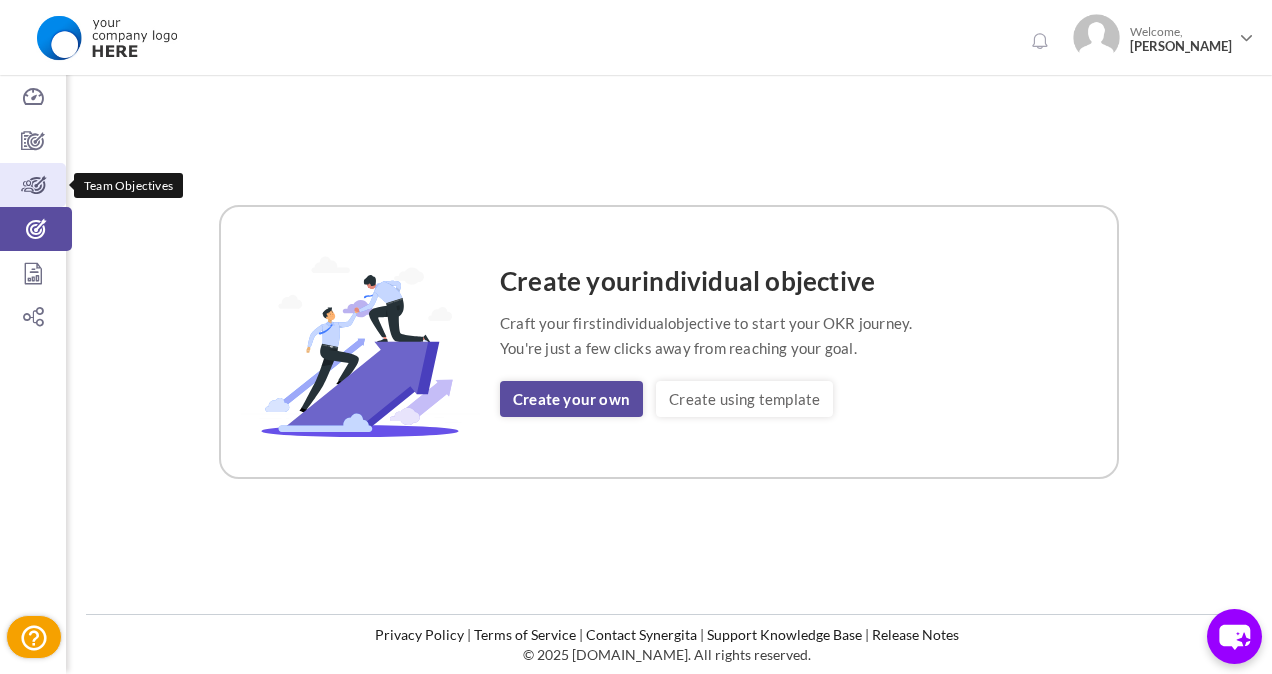click at bounding box center [33, 185] 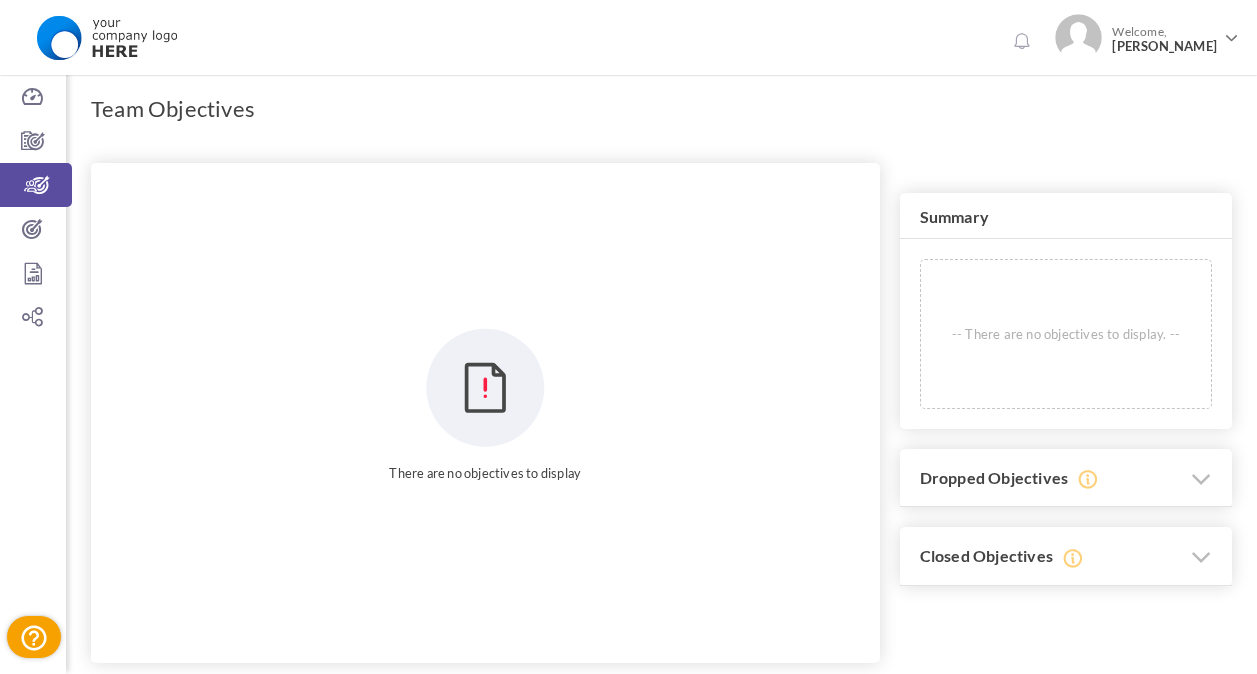 scroll, scrollTop: 0, scrollLeft: 0, axis: both 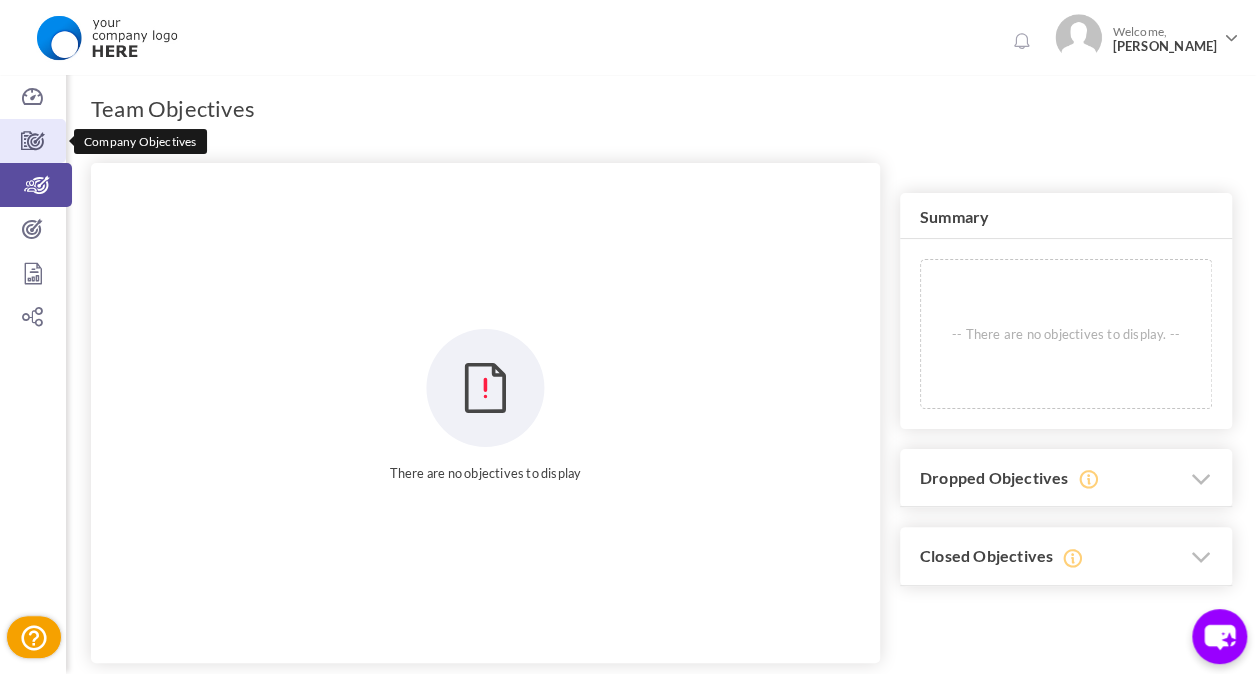 click at bounding box center [33, 141] 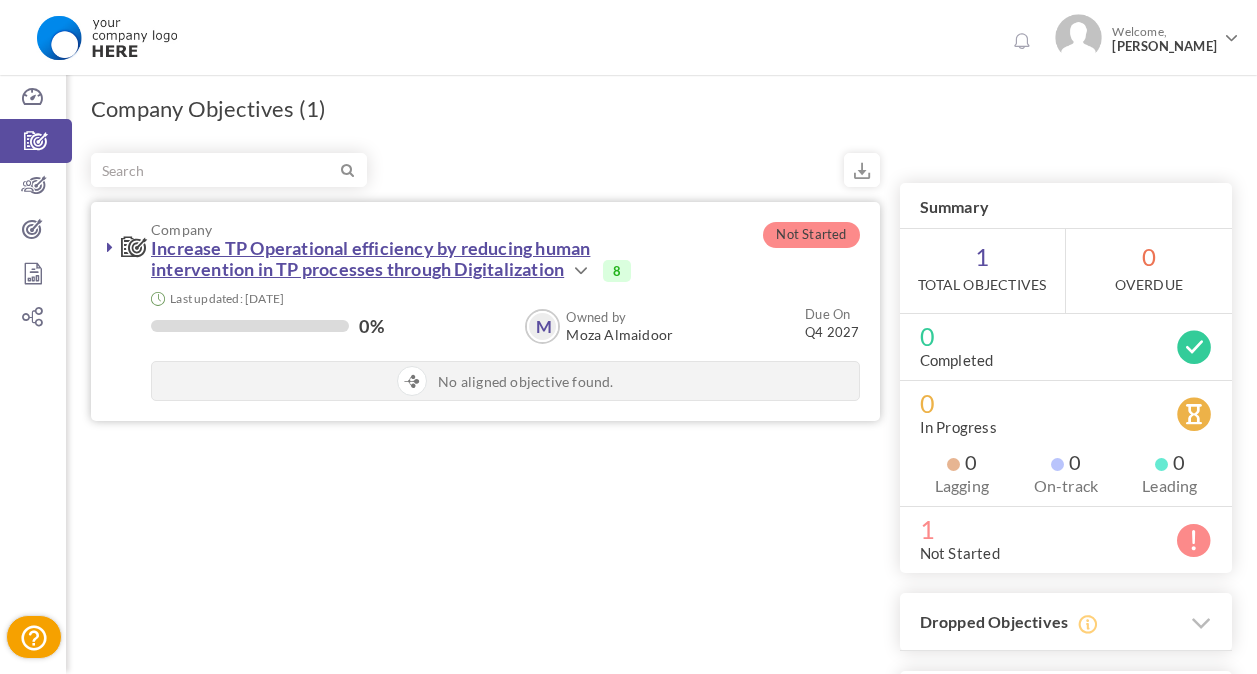 scroll, scrollTop: 0, scrollLeft: 0, axis: both 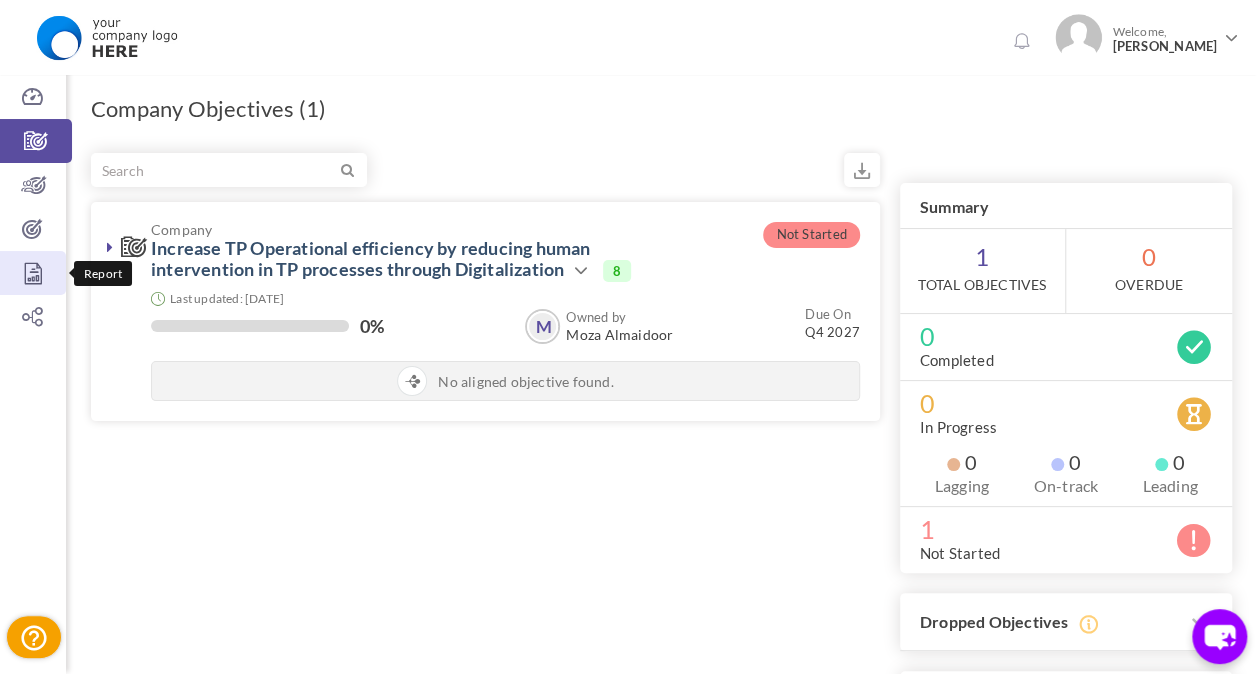 click at bounding box center (33, 273) 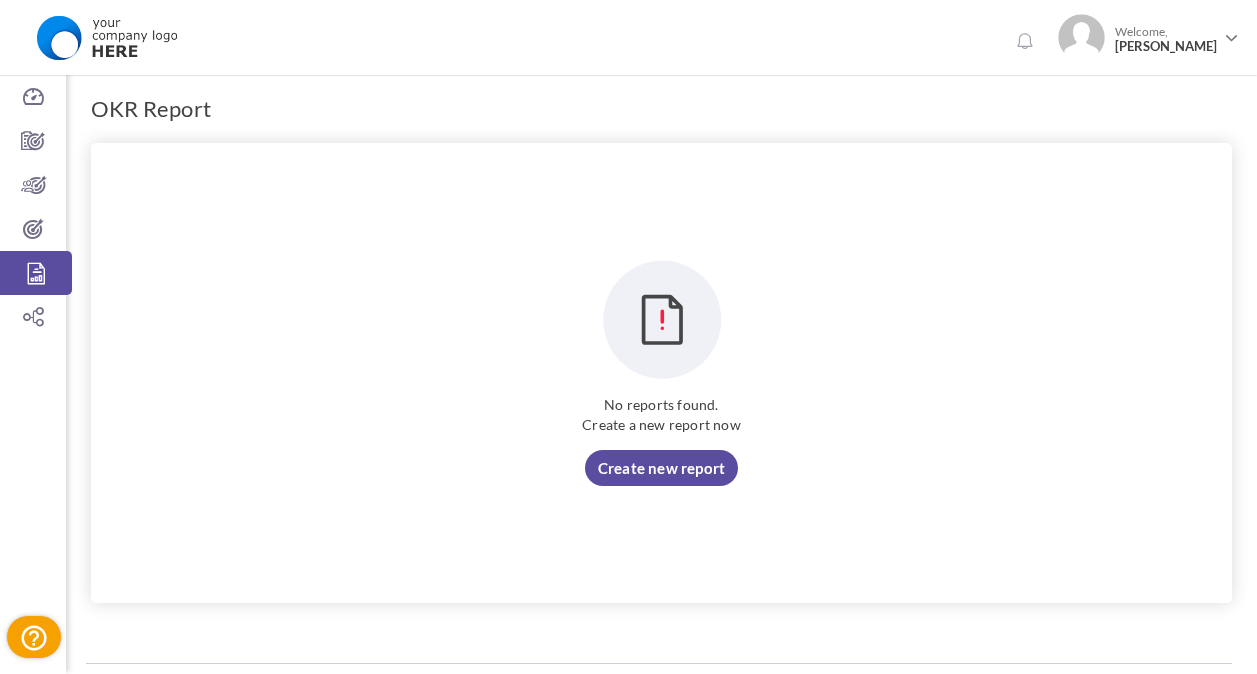 scroll, scrollTop: 0, scrollLeft: 0, axis: both 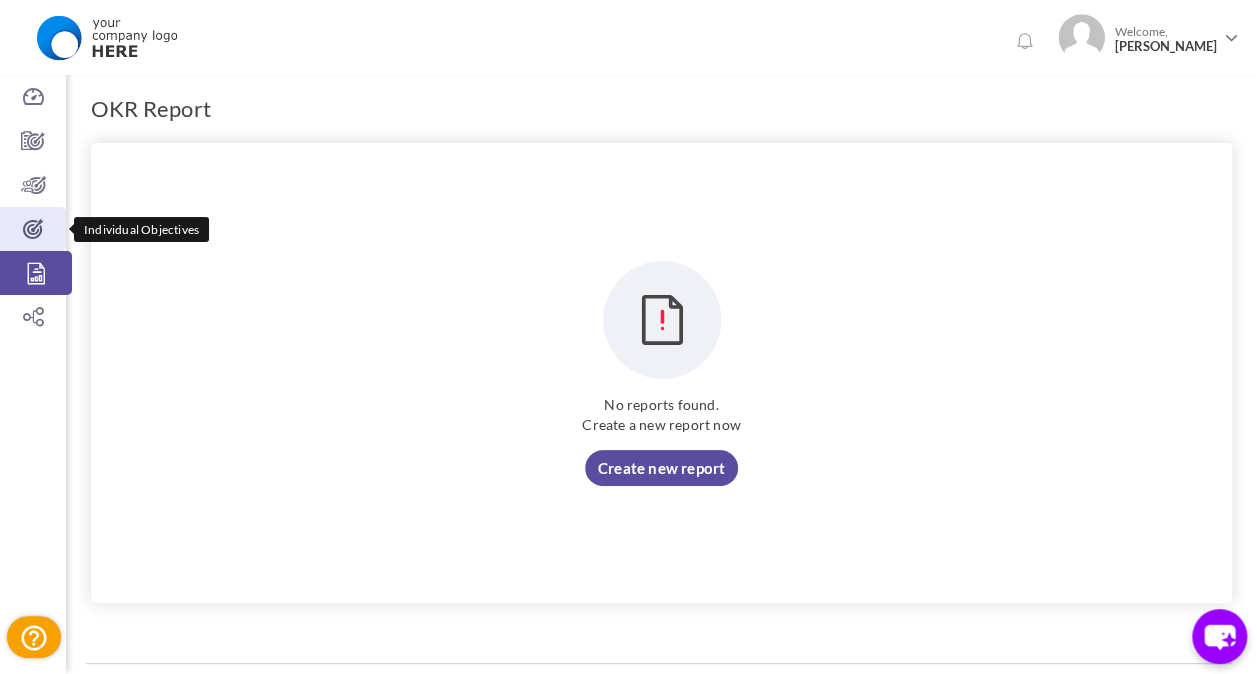 click at bounding box center [33, 229] 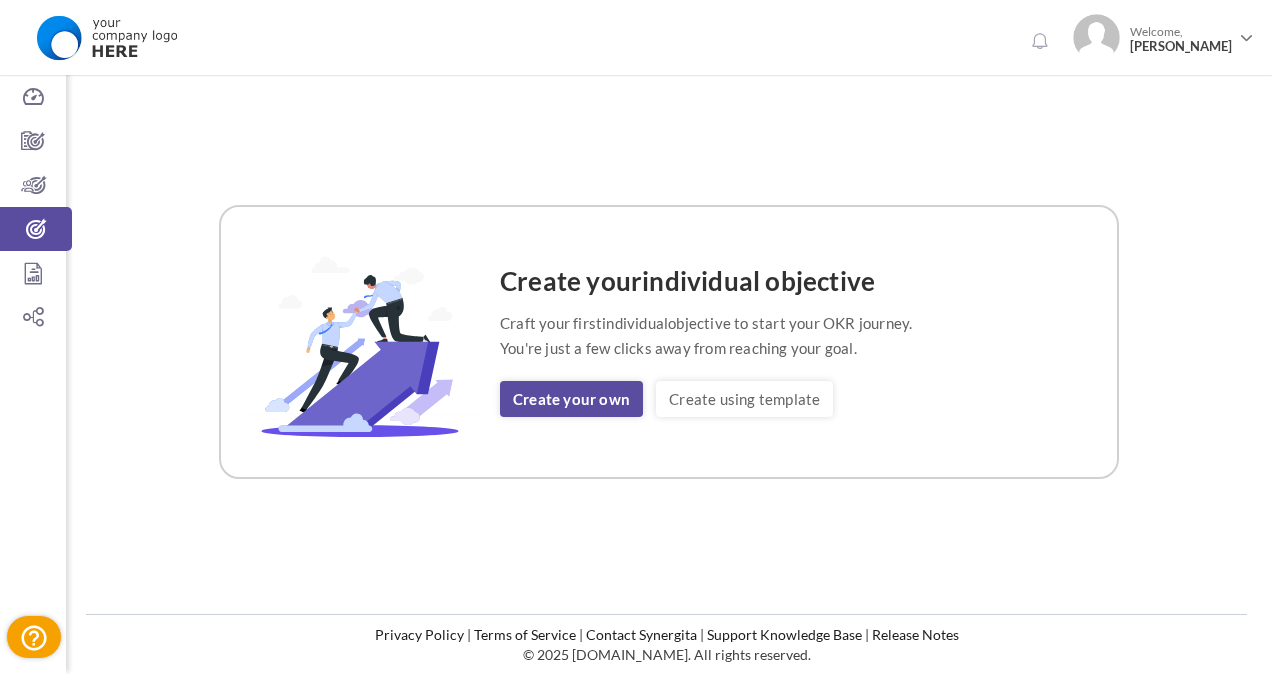 scroll, scrollTop: 0, scrollLeft: 0, axis: both 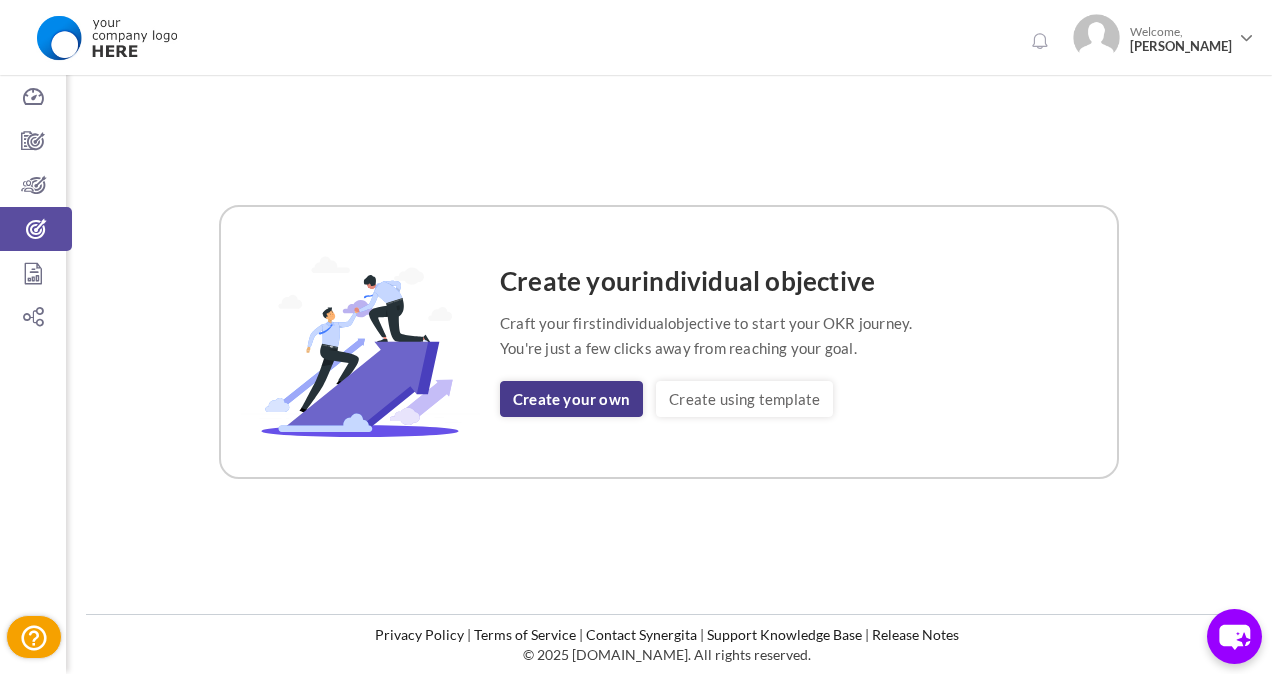 click on "Create your own" at bounding box center (571, 399) 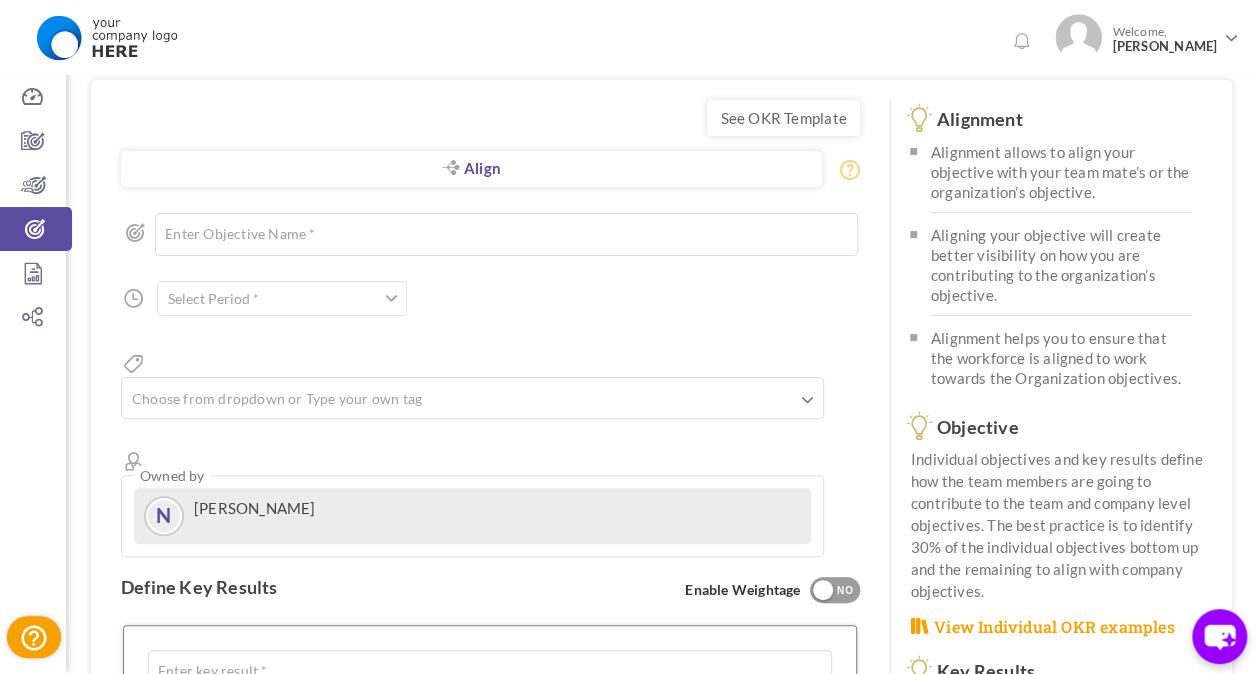 scroll, scrollTop: 0, scrollLeft: 0, axis: both 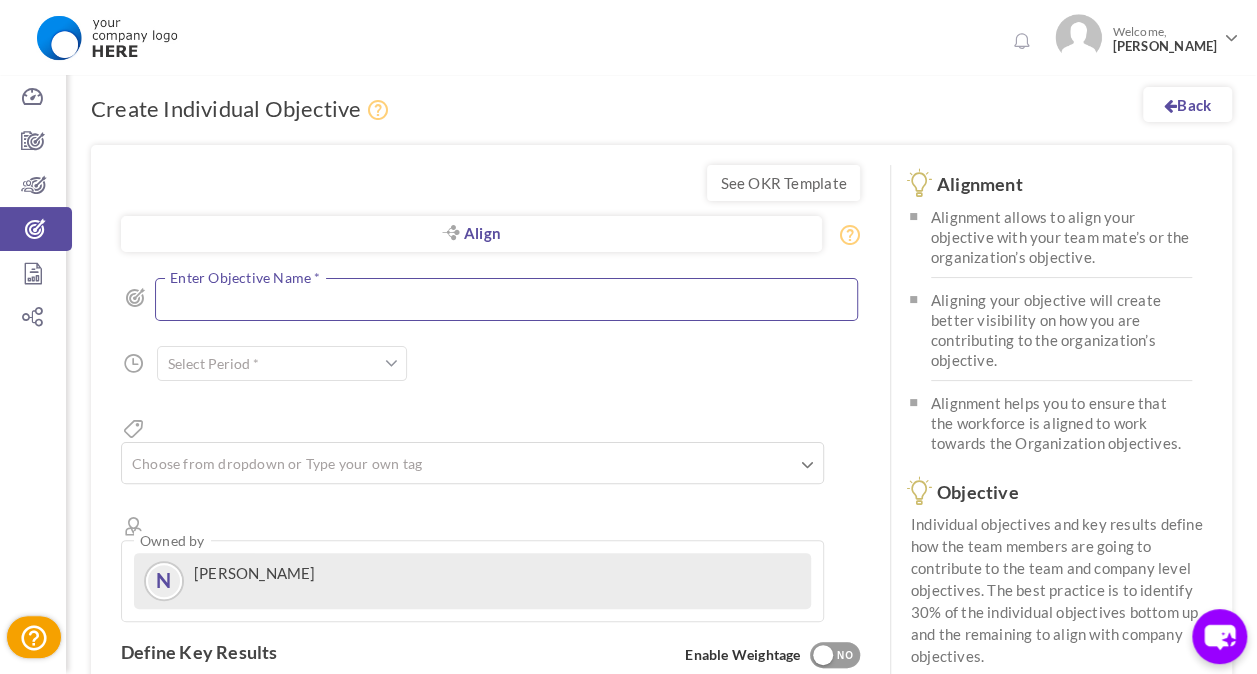 click at bounding box center (506, 299) 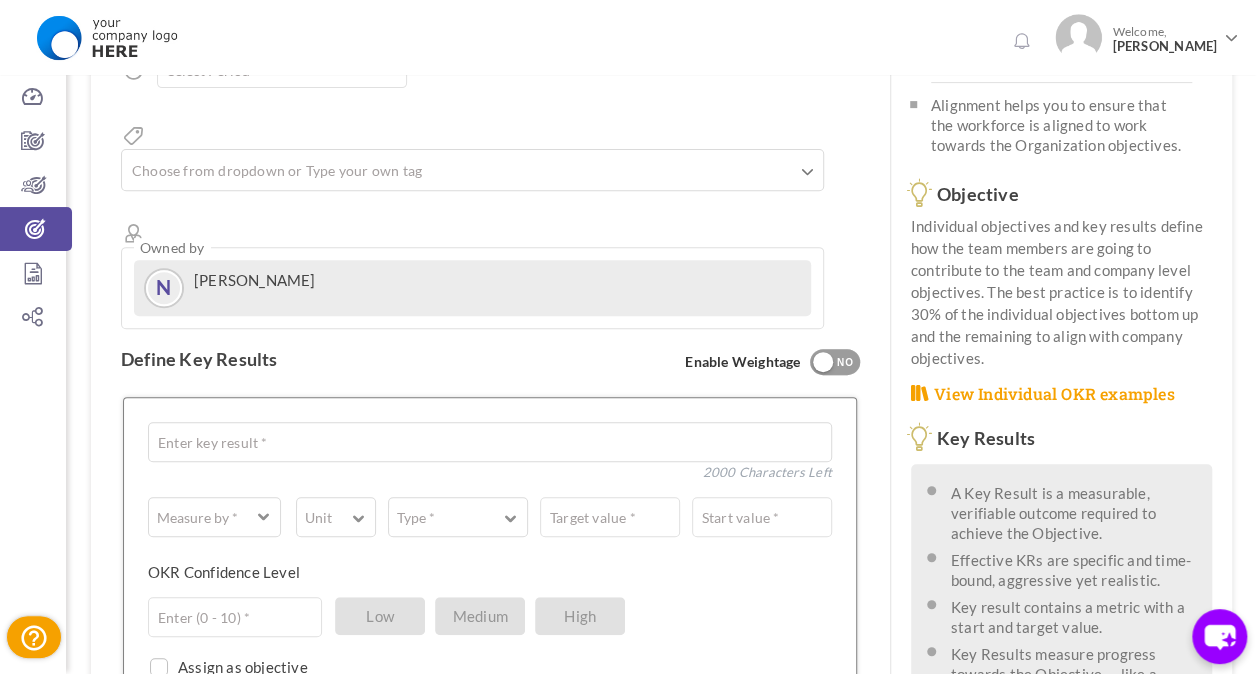 scroll, scrollTop: 98, scrollLeft: 0, axis: vertical 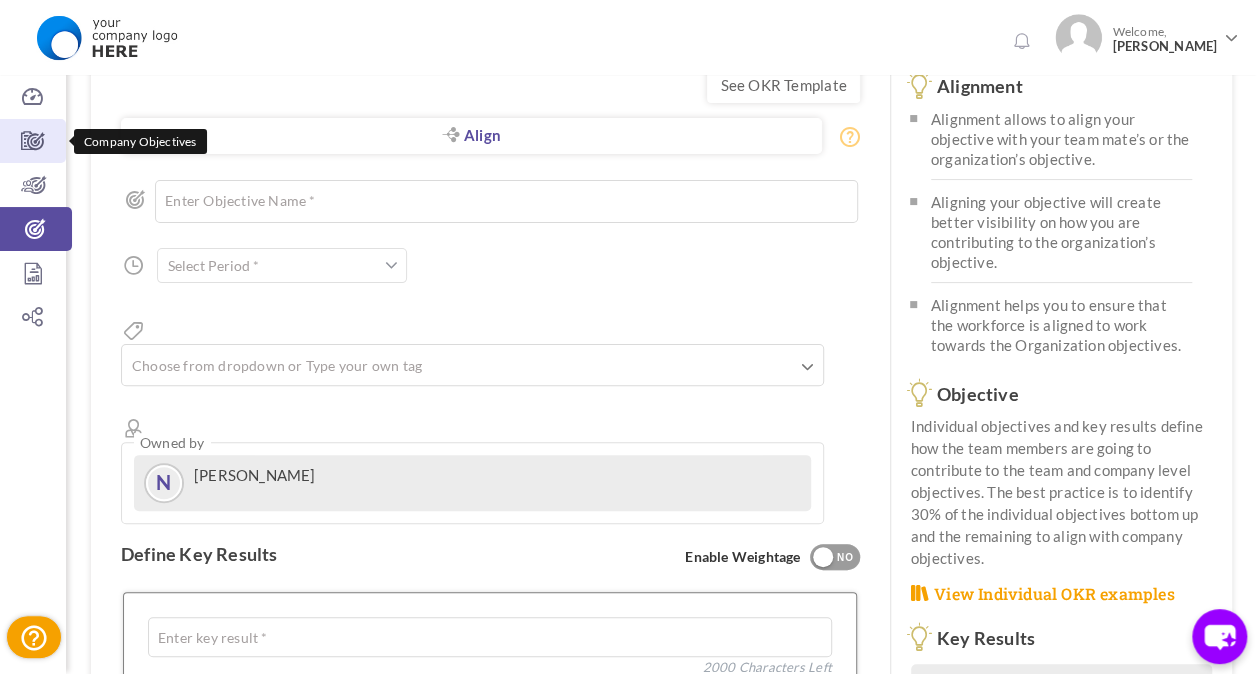 click on "Company Objectives" at bounding box center [33, 141] 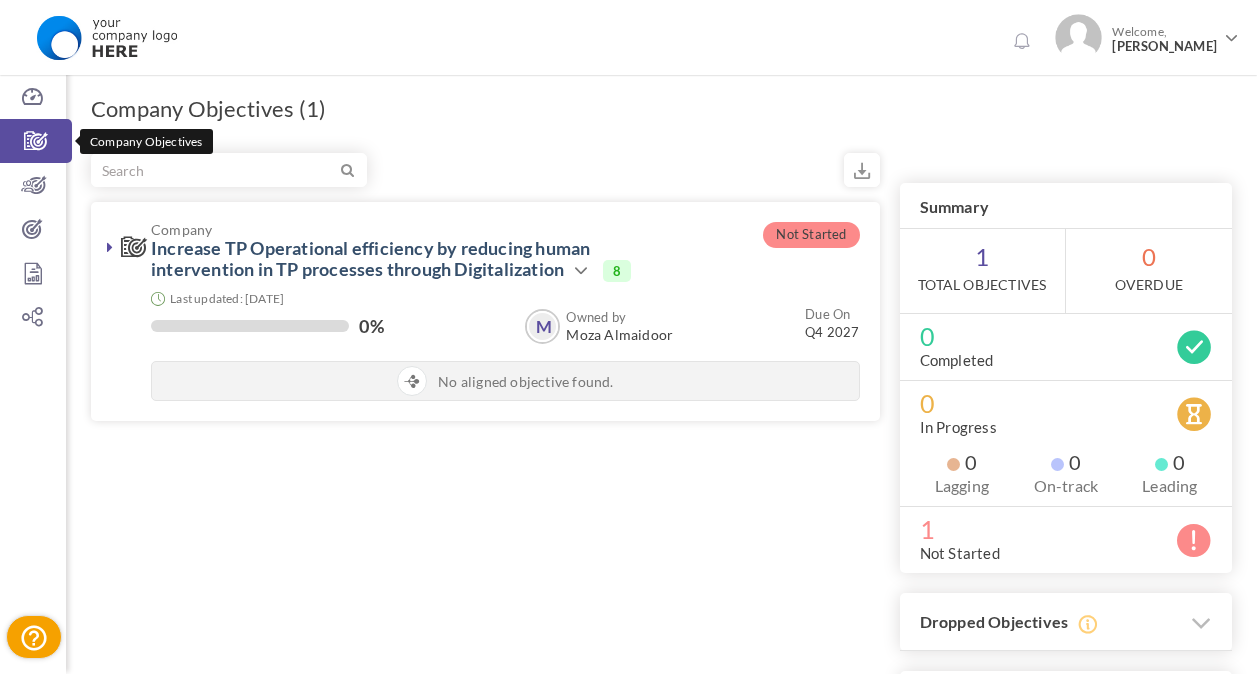 scroll, scrollTop: 0, scrollLeft: 0, axis: both 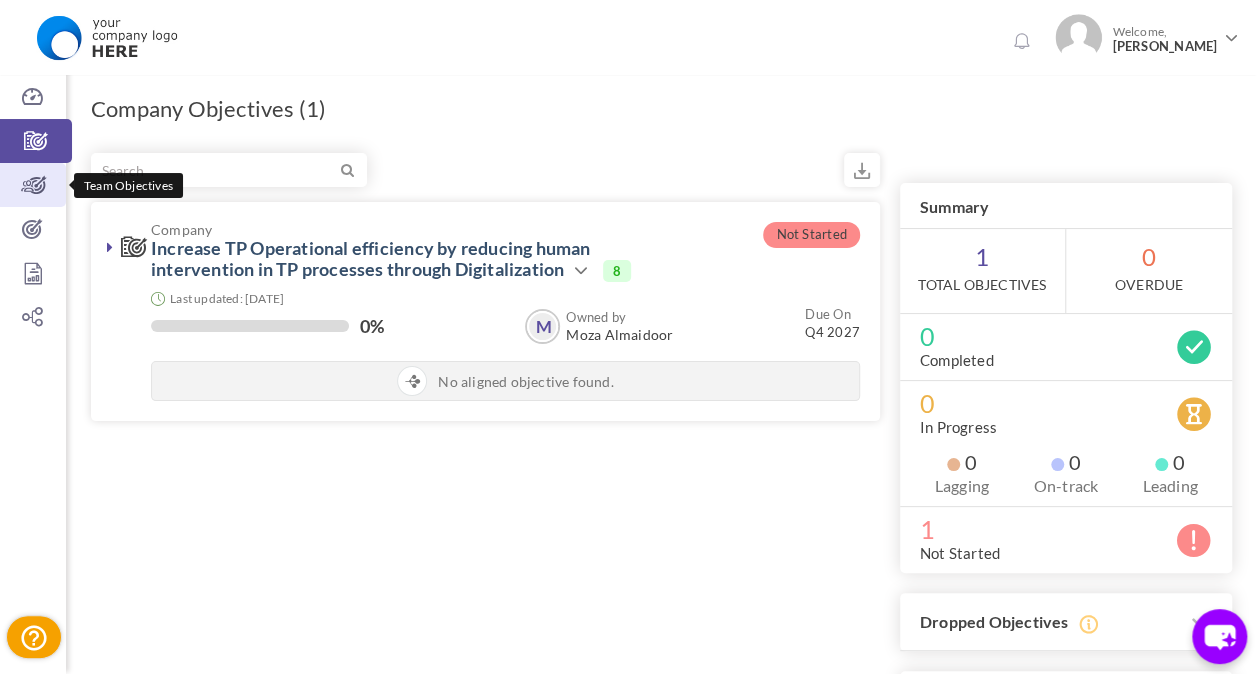 click at bounding box center (33, 185) 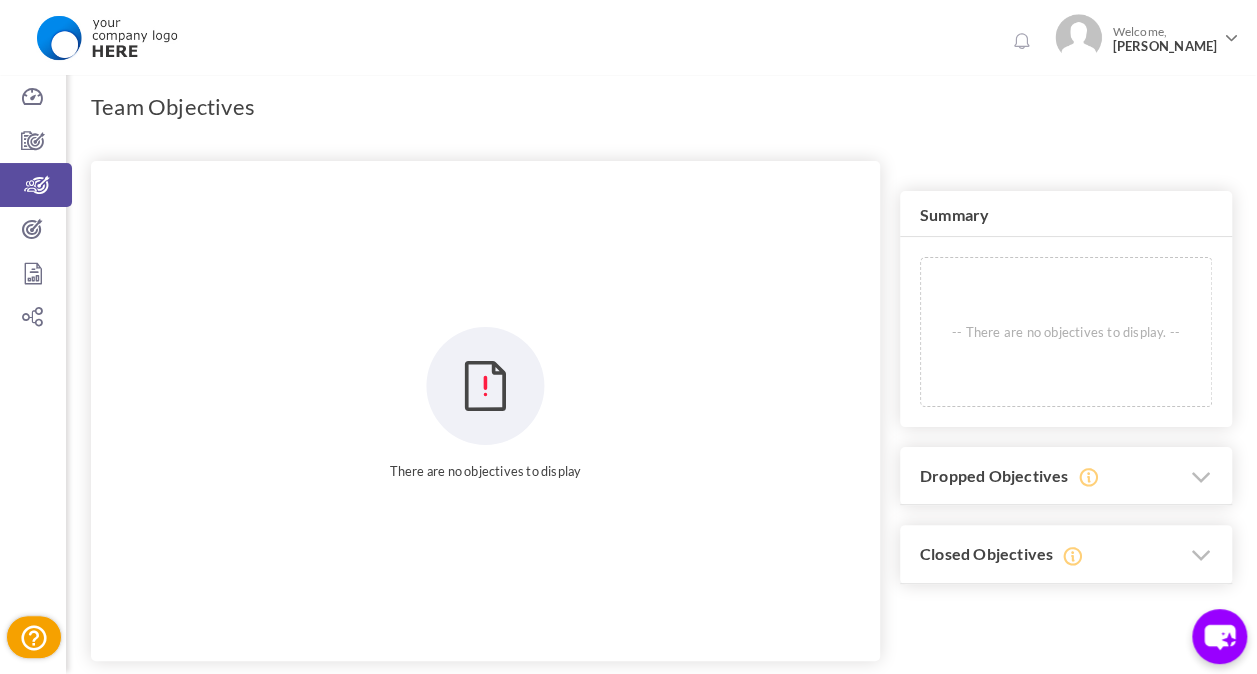 scroll, scrollTop: 0, scrollLeft: 0, axis: both 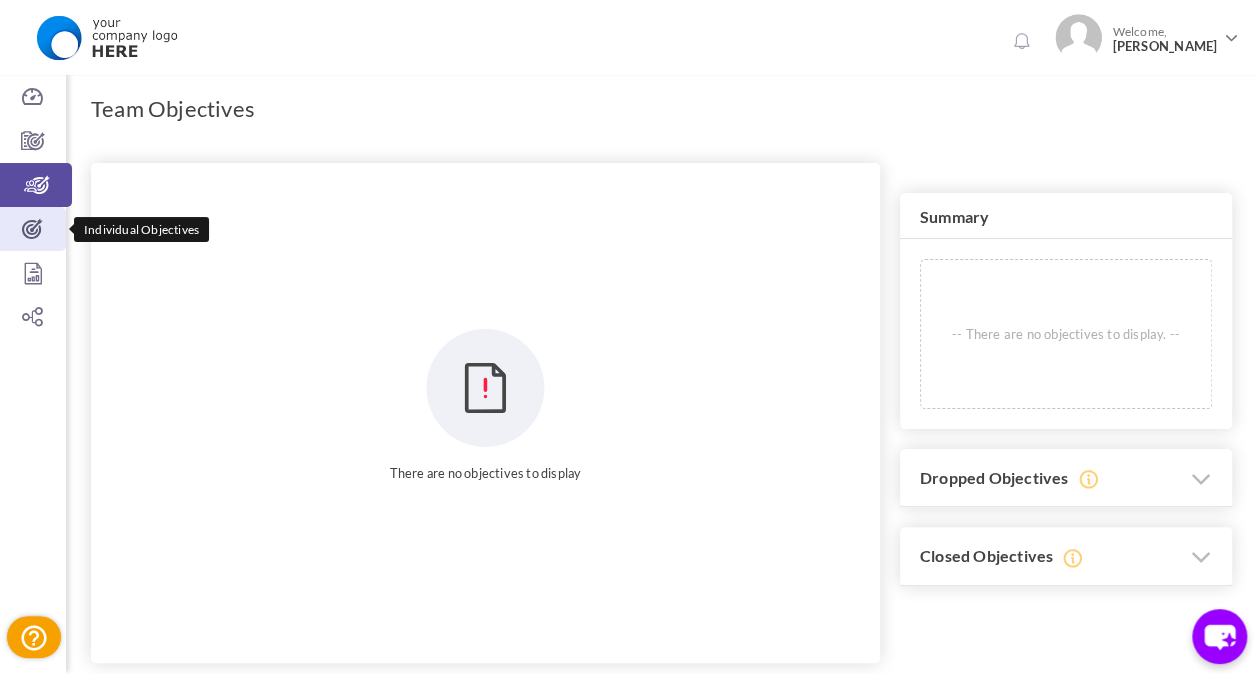 click at bounding box center [33, 229] 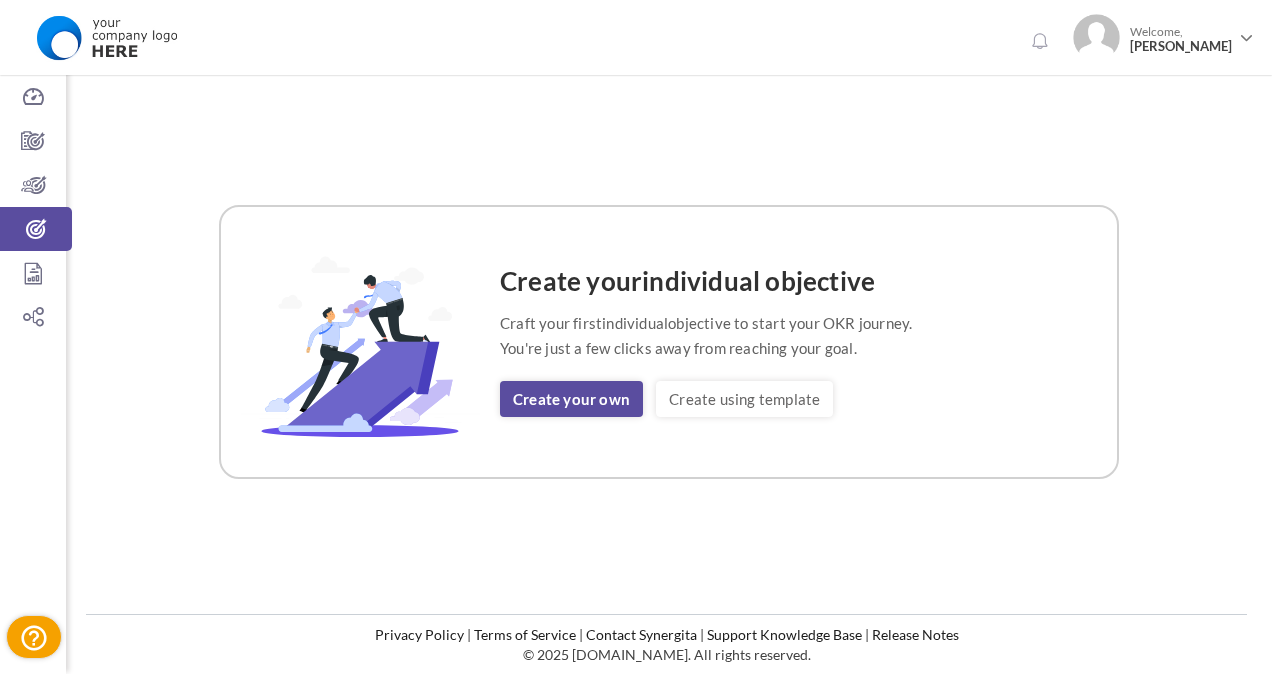 scroll, scrollTop: 0, scrollLeft: 0, axis: both 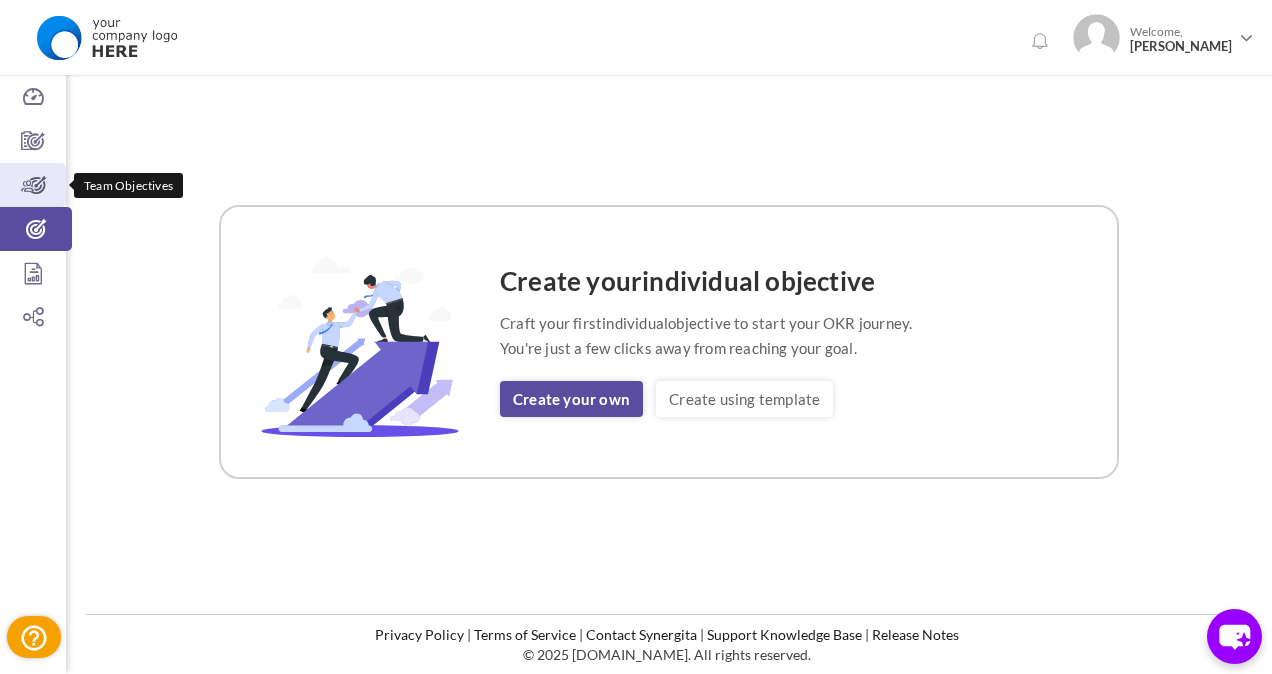 click at bounding box center [33, 185] 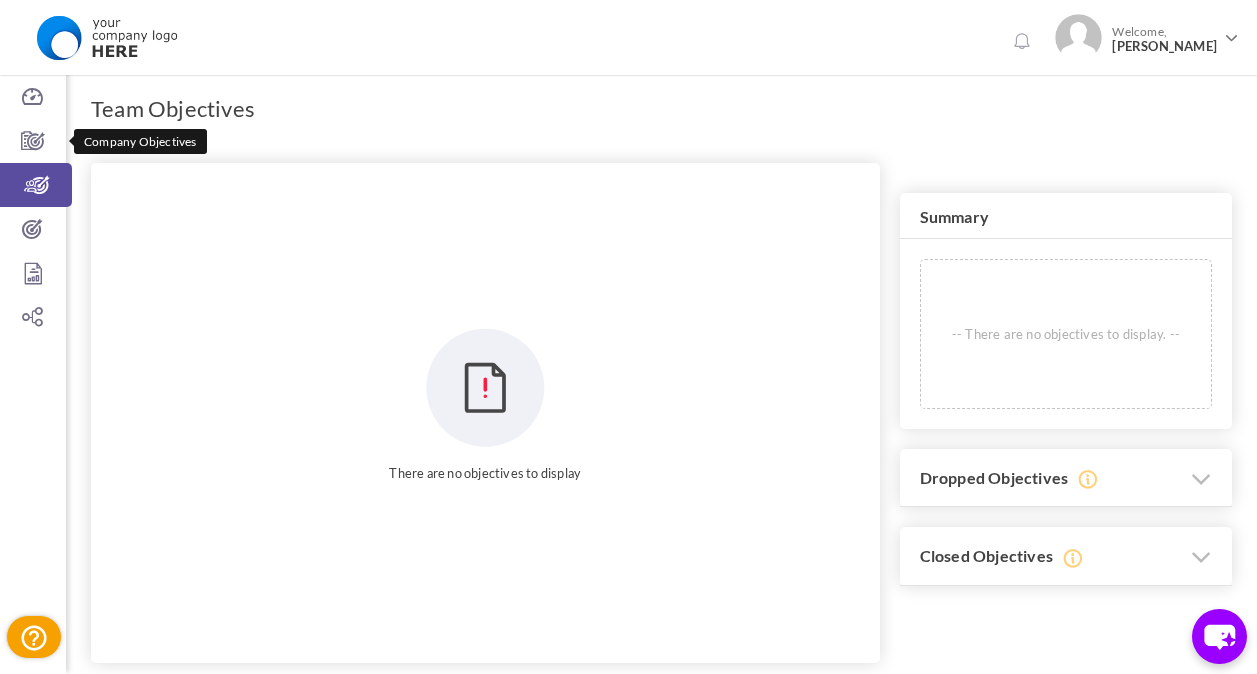scroll, scrollTop: 0, scrollLeft: 0, axis: both 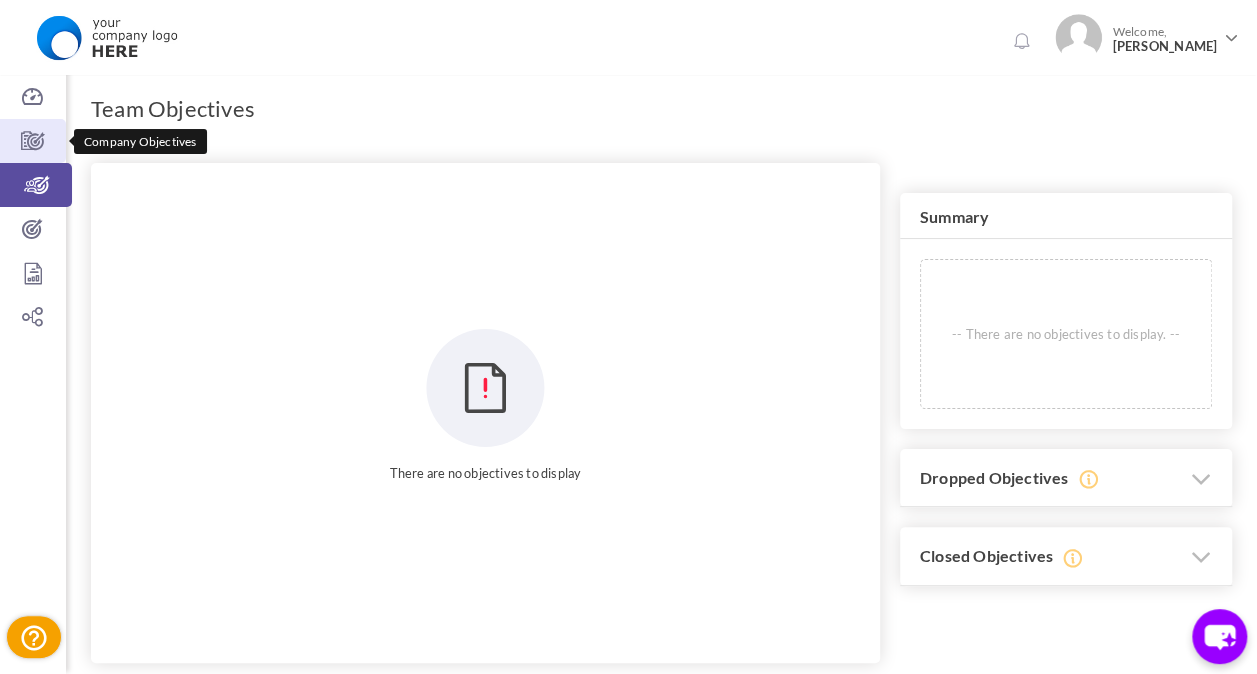 click at bounding box center (33, 141) 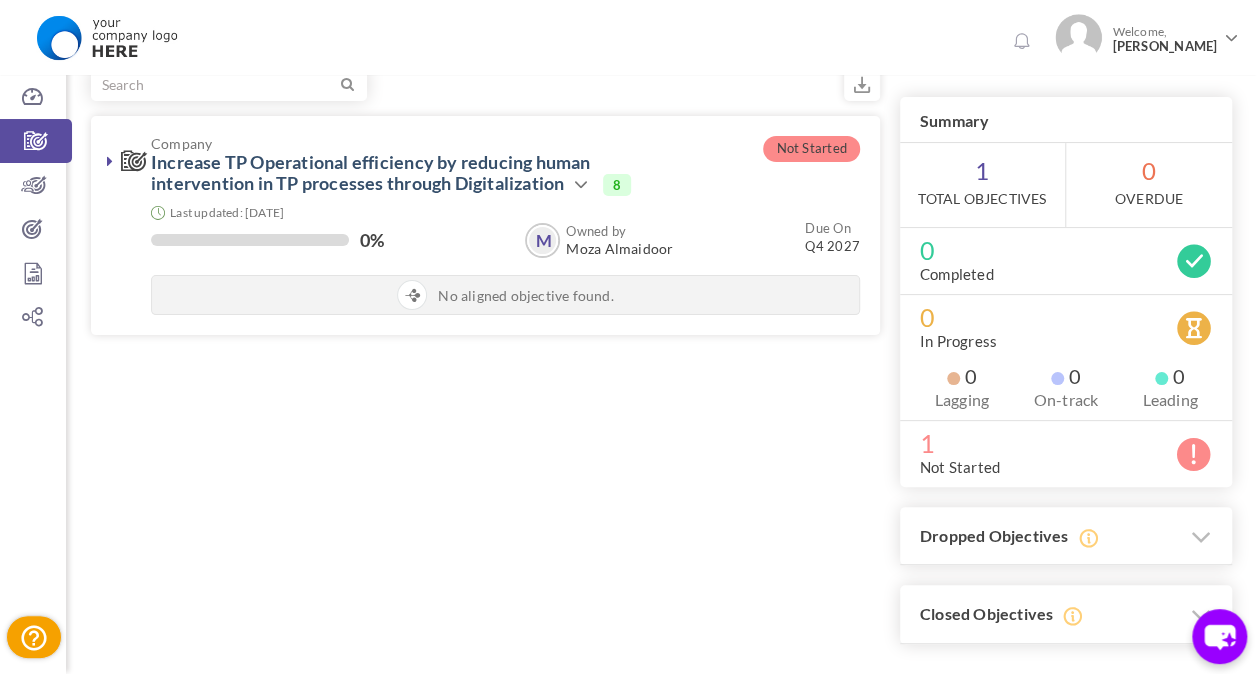 scroll, scrollTop: 0, scrollLeft: 0, axis: both 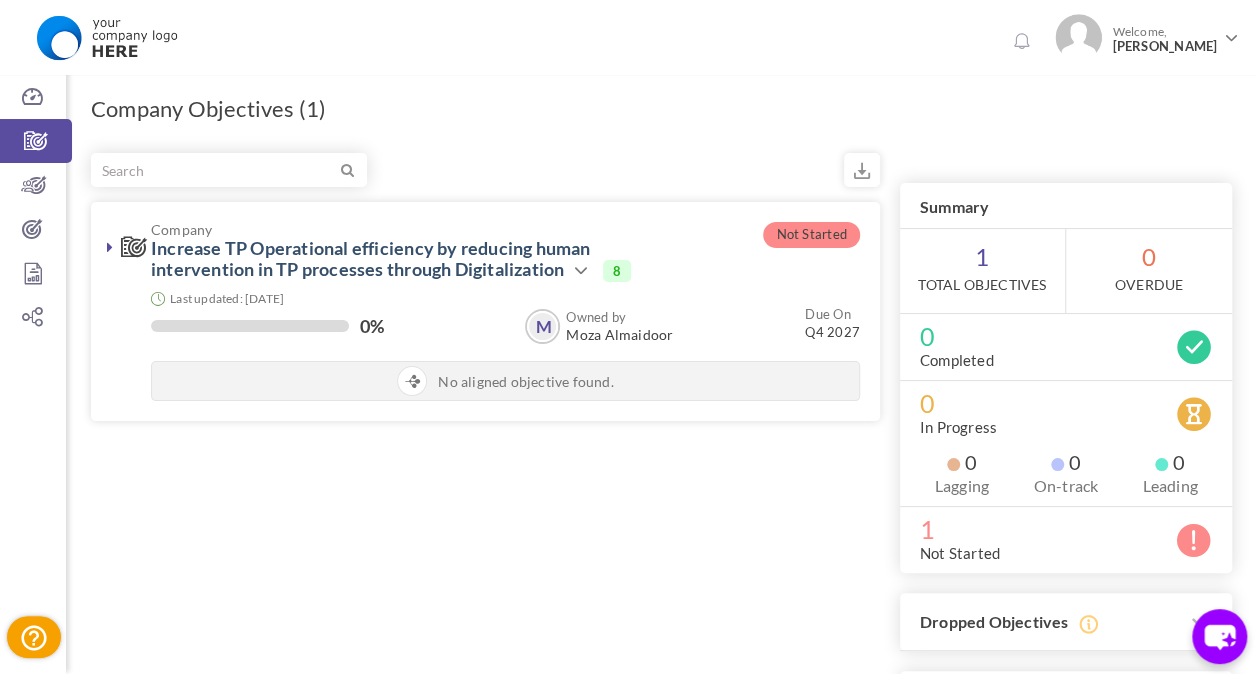 click on "Filter
Not Started
Company
Increase TP Operational efficiency by reducing human intervention in TP processes through Digitalization​
Action View 8" at bounding box center (661, 441) 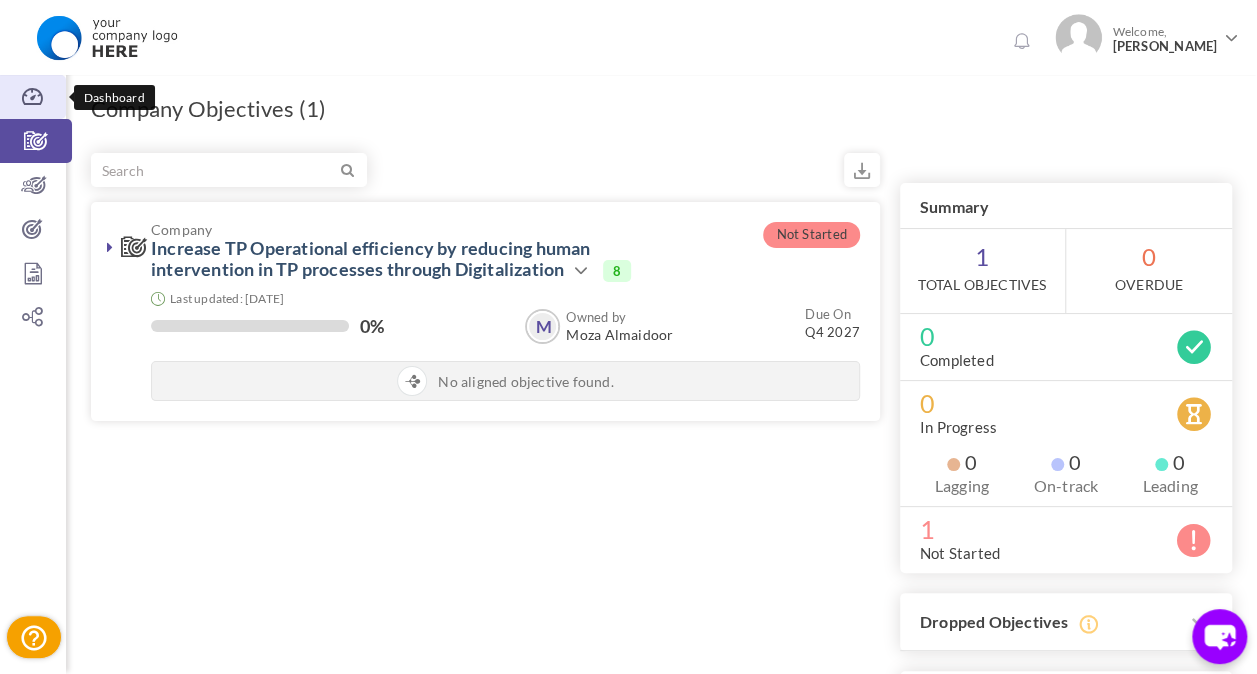 click at bounding box center [33, 97] 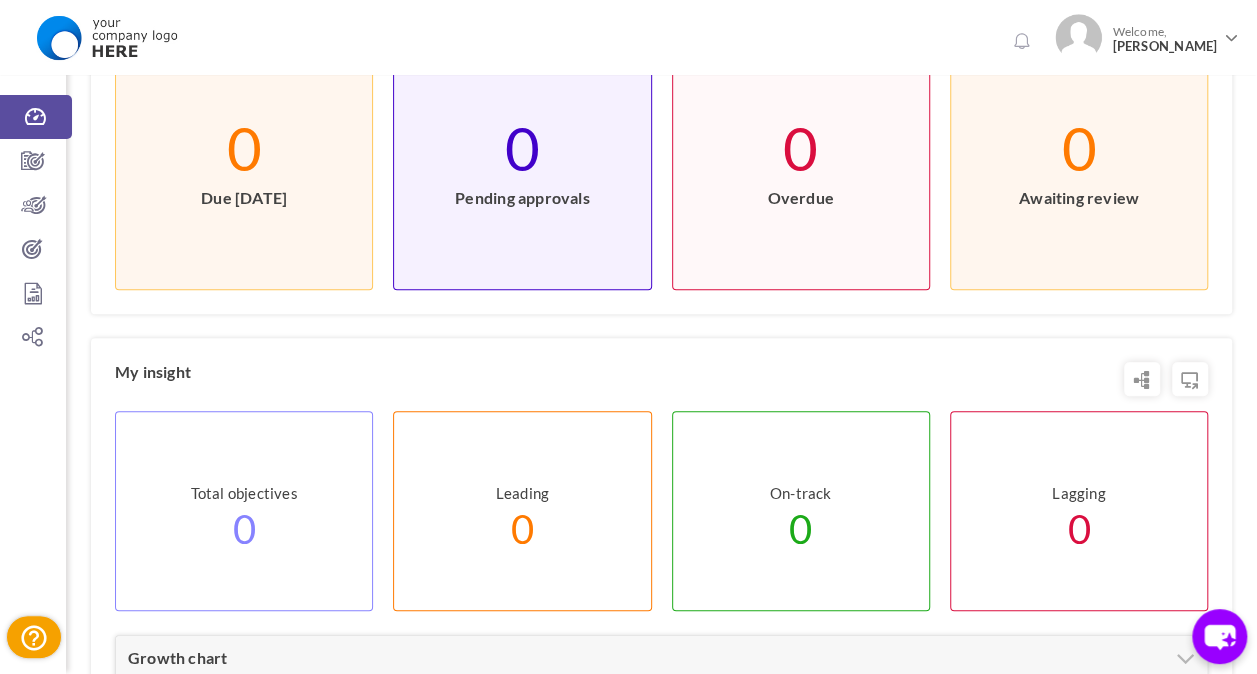 scroll, scrollTop: 500, scrollLeft: 0, axis: vertical 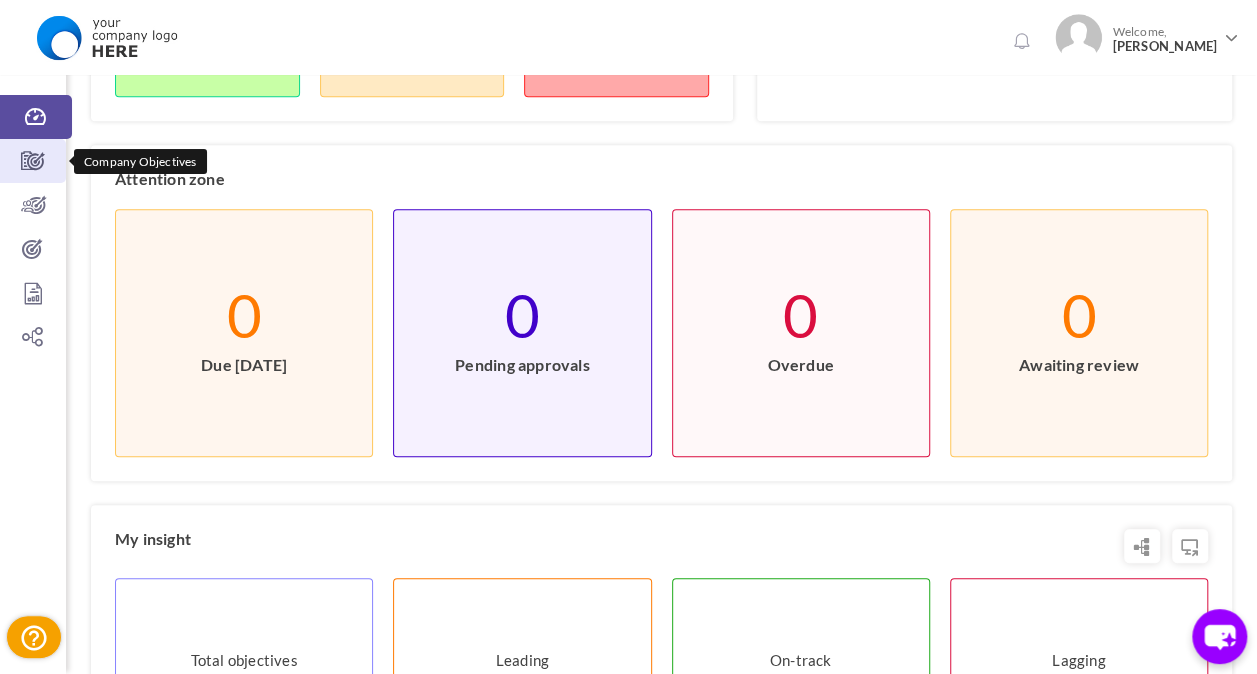click at bounding box center (33, 161) 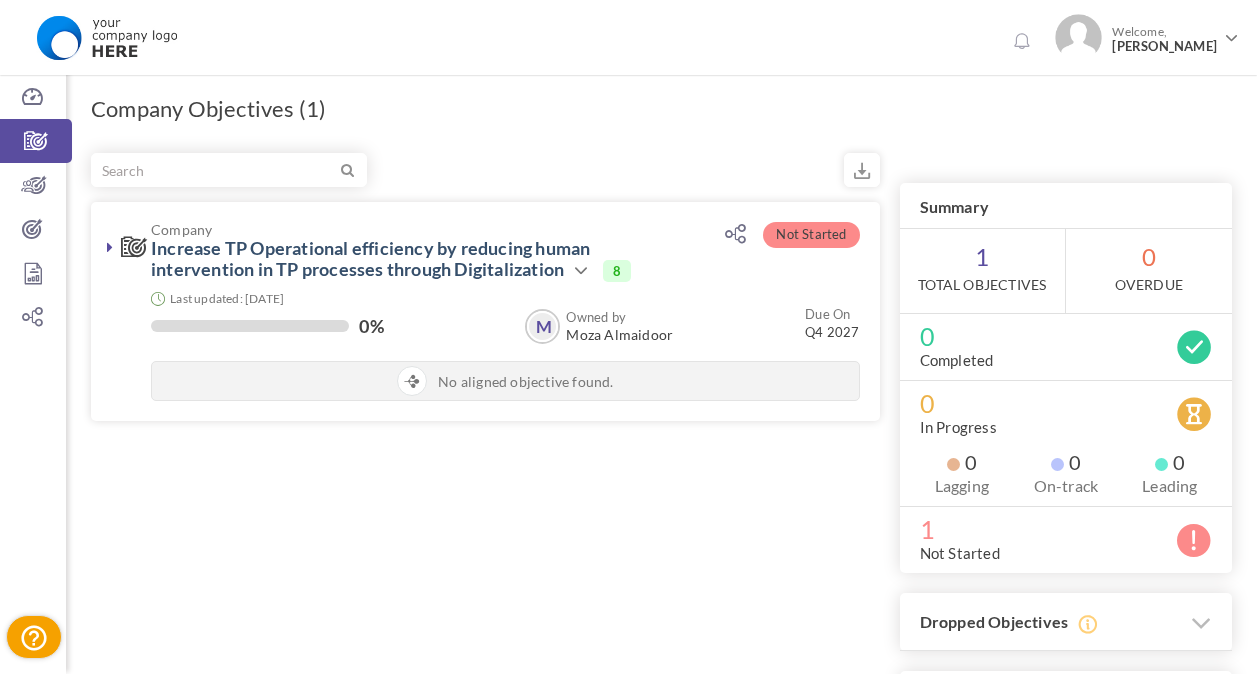 scroll, scrollTop: 0, scrollLeft: 0, axis: both 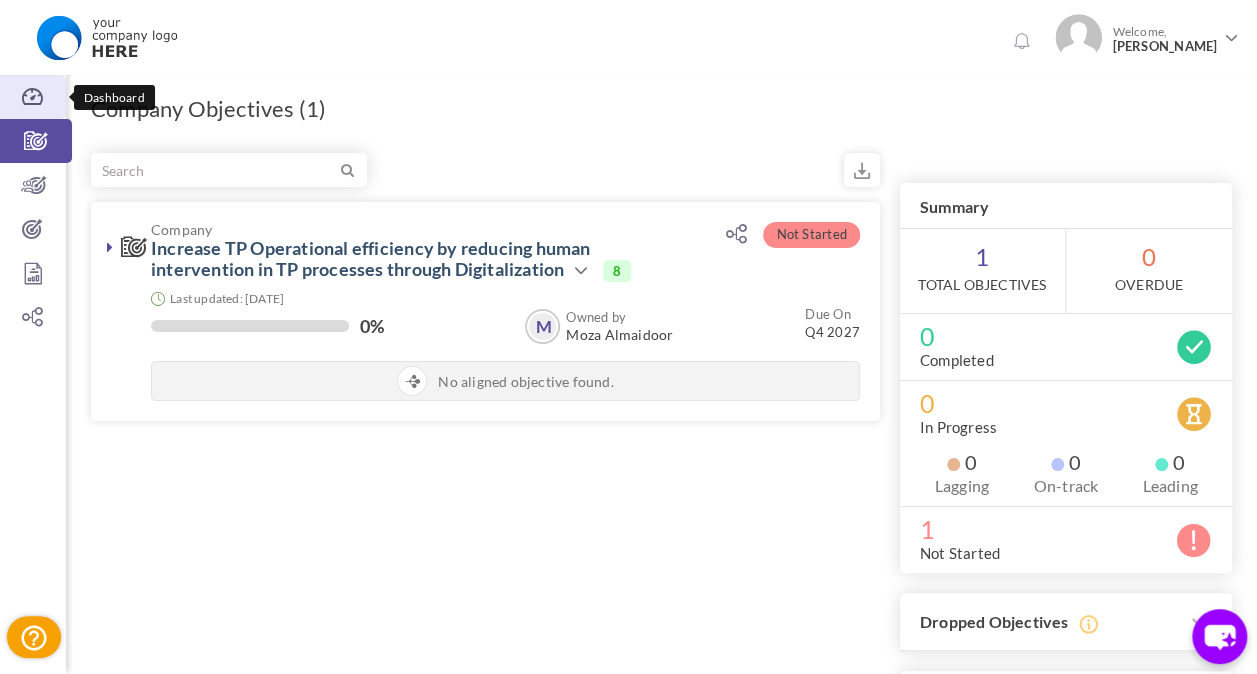 click at bounding box center [33, 97] 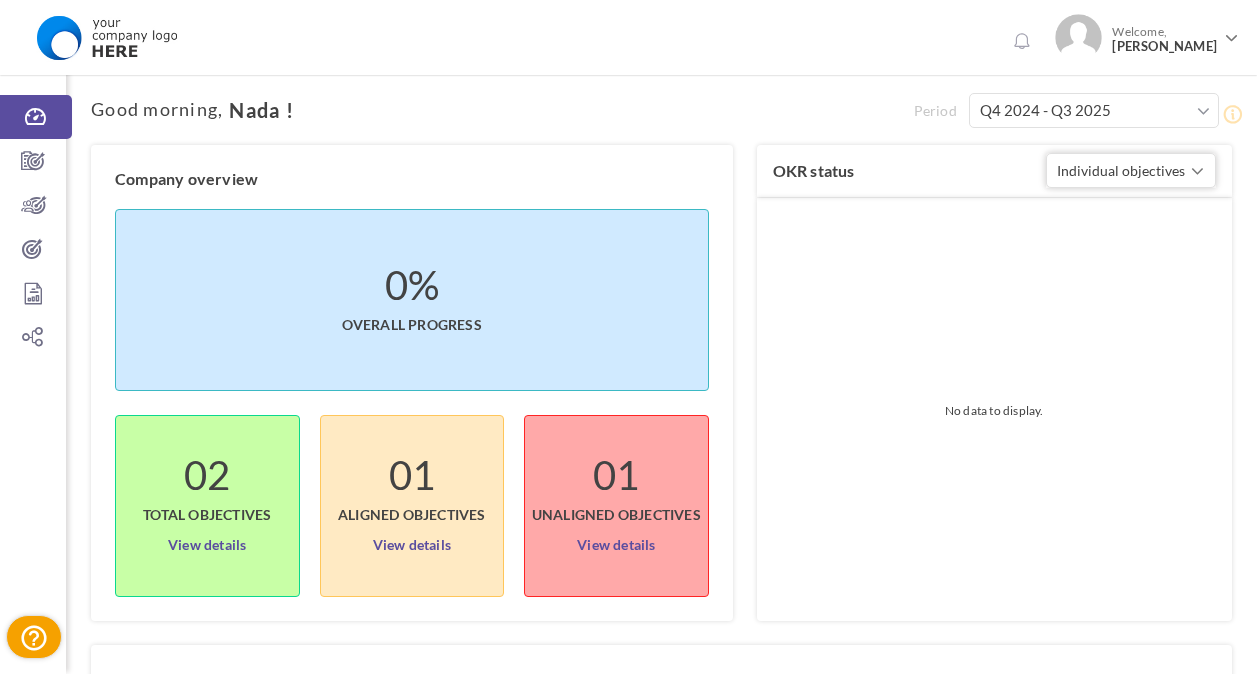 scroll, scrollTop: 0, scrollLeft: 0, axis: both 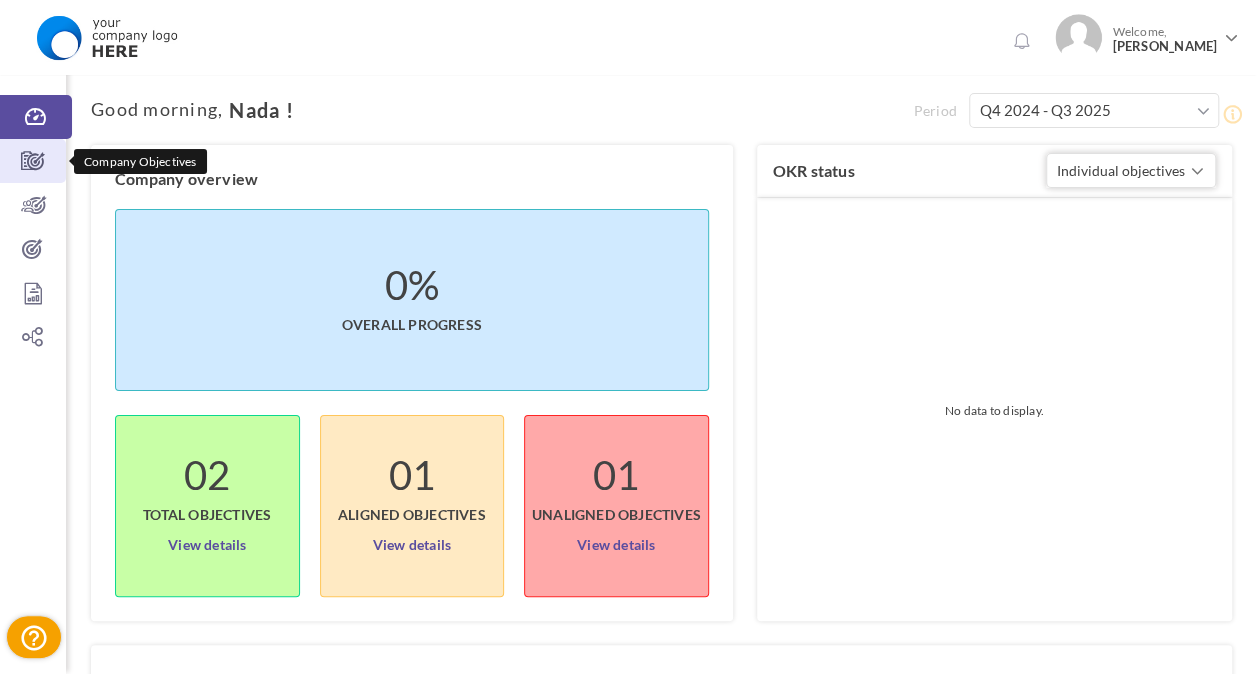 click at bounding box center (33, 161) 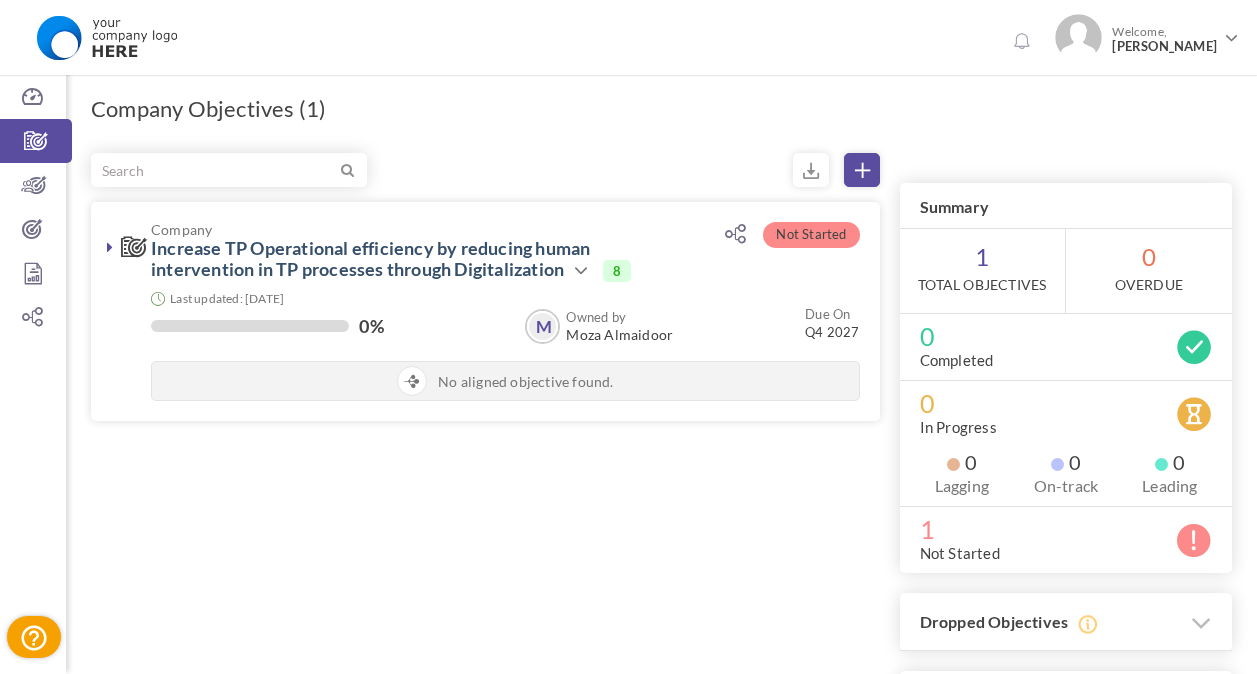 scroll, scrollTop: 0, scrollLeft: 0, axis: both 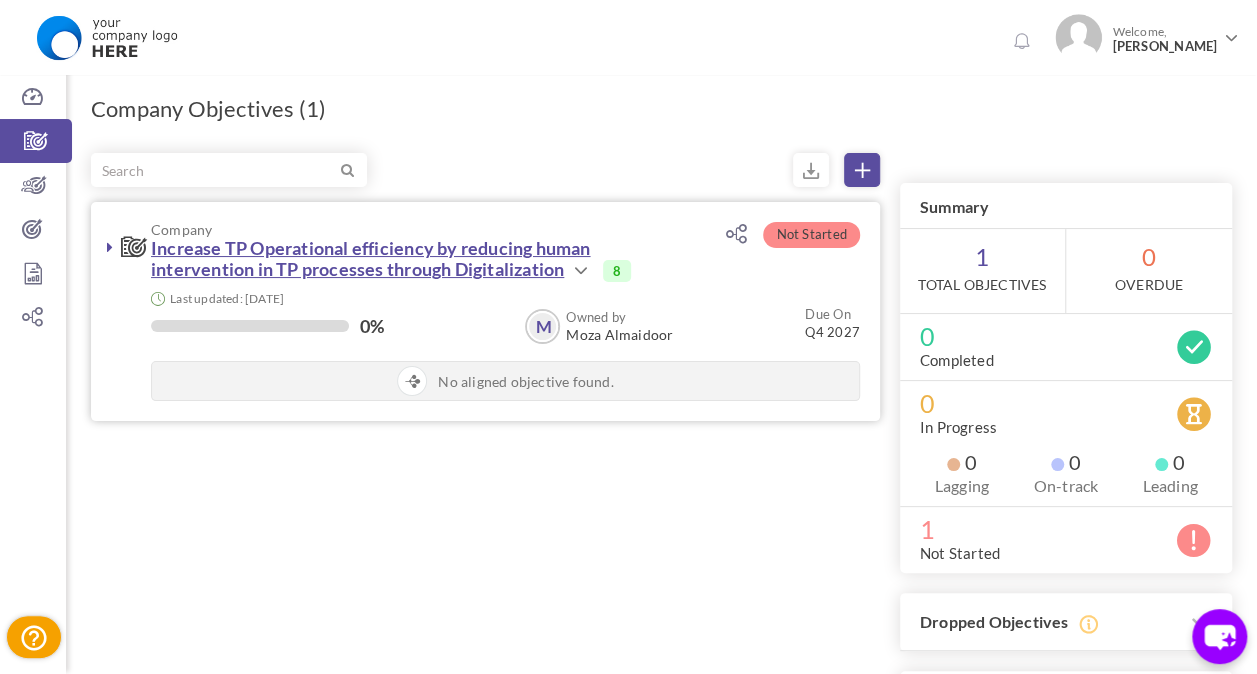 click on "Increase TP Operational efficiency by reducing human intervention in TP processes through Digitalization​" at bounding box center [370, 258] 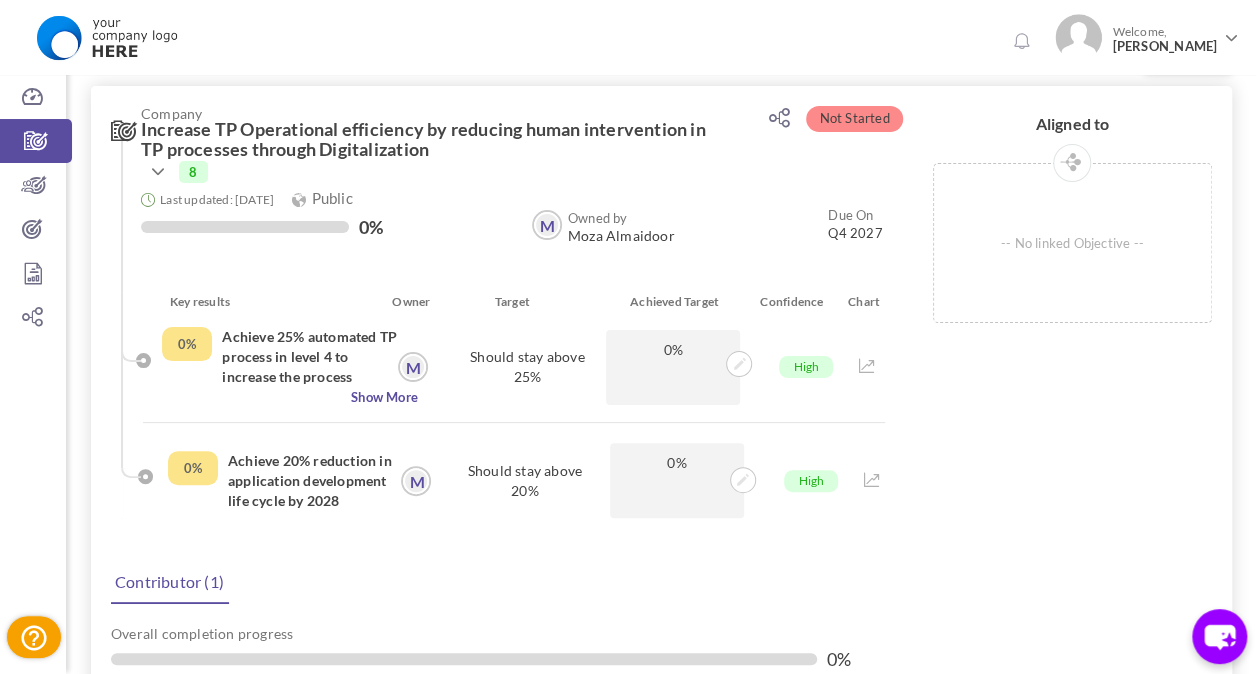scroll, scrollTop: 0, scrollLeft: 0, axis: both 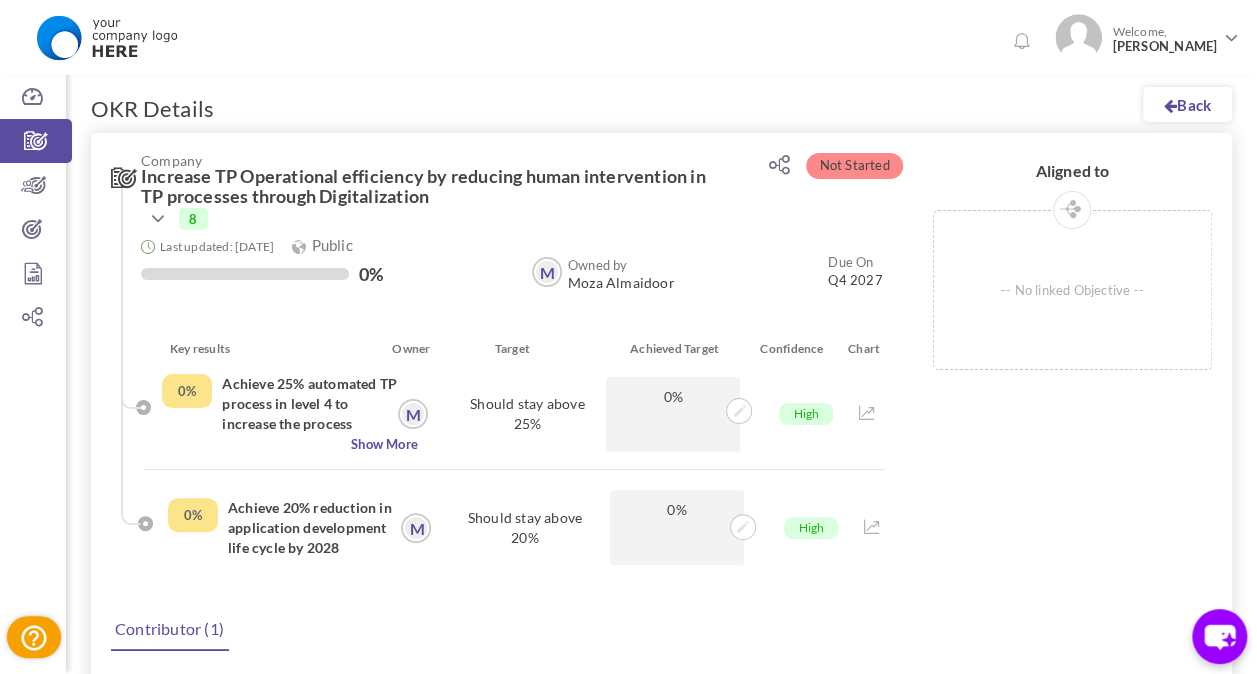click on "Achieve 25% automated TP process in level 4 to increase the process efficiency by 2029" at bounding box center [312, 404] 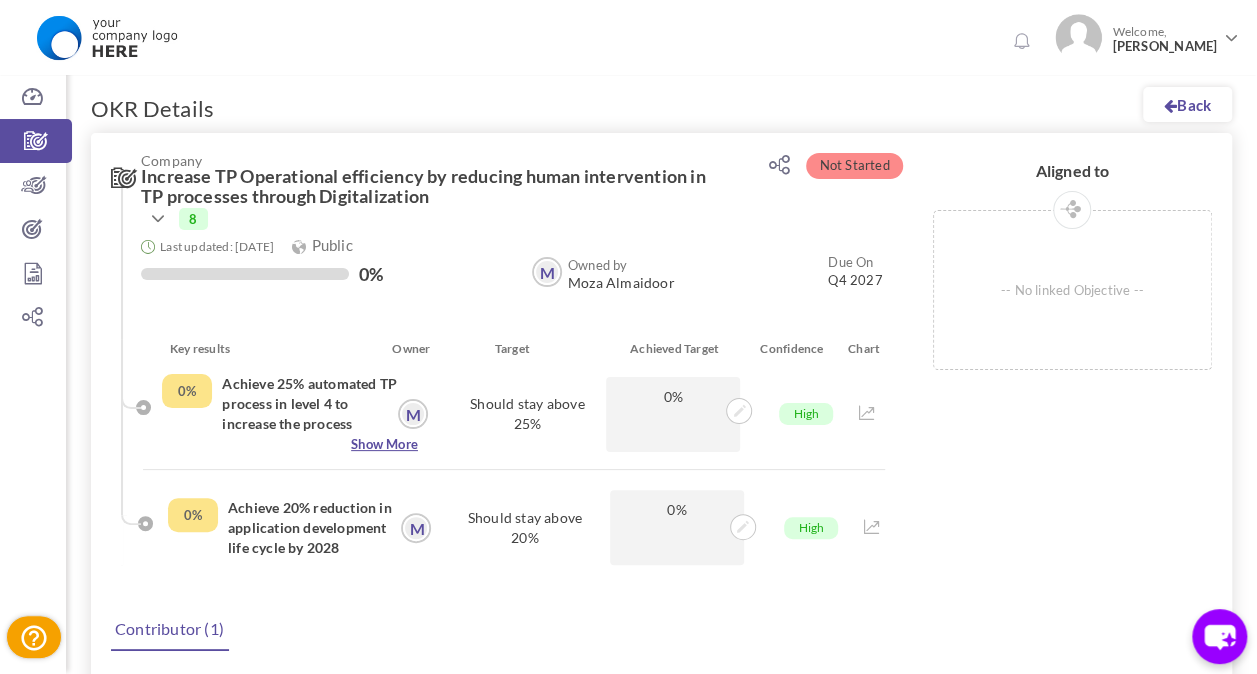 click on "Show More" at bounding box center (290, 444) 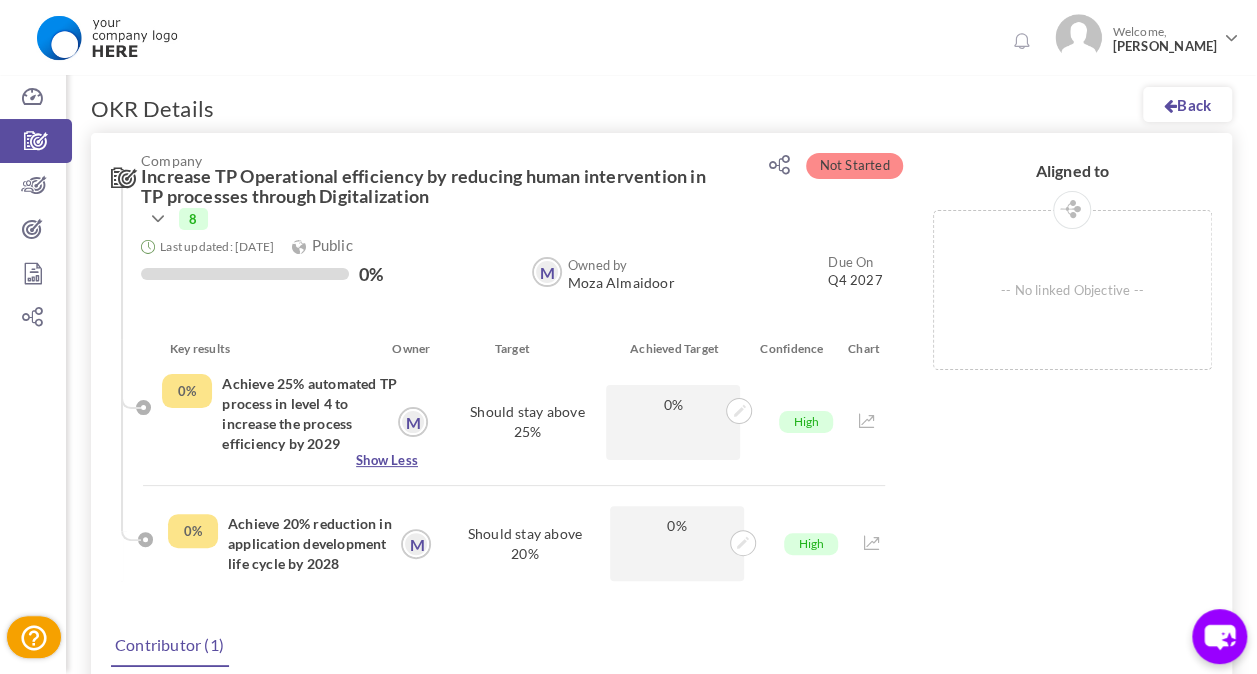 click on "Show Less" at bounding box center (290, 460) 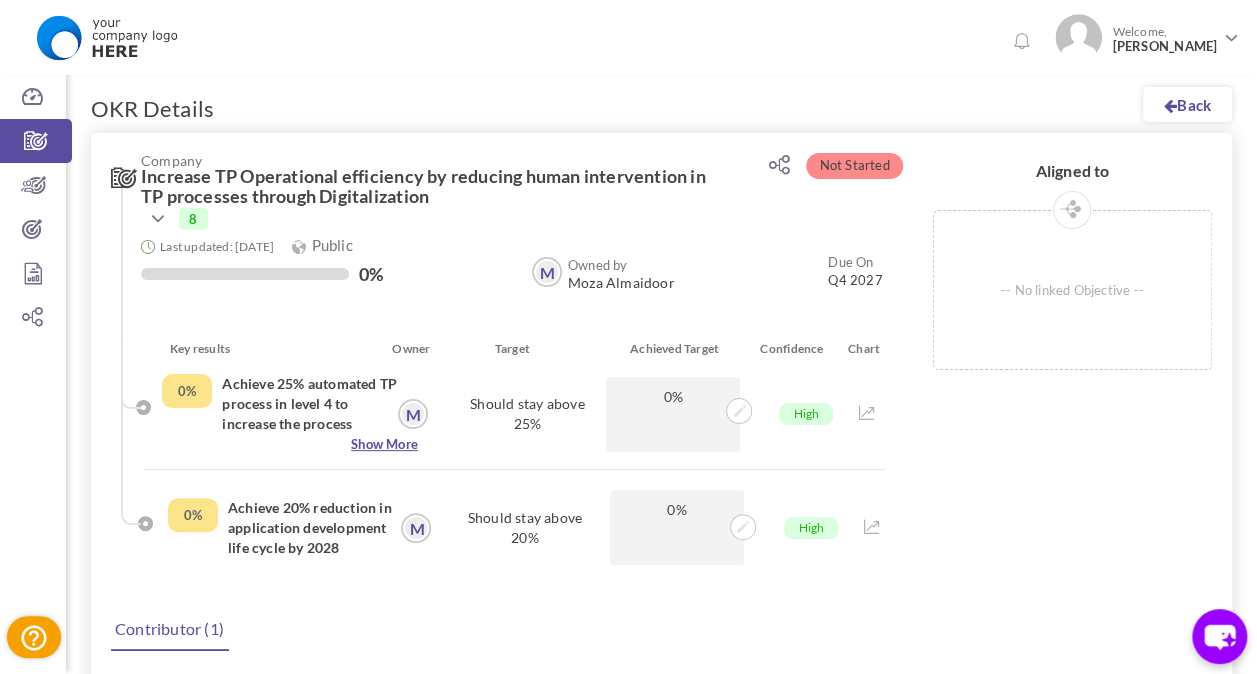 click on "Show More" at bounding box center (290, 444) 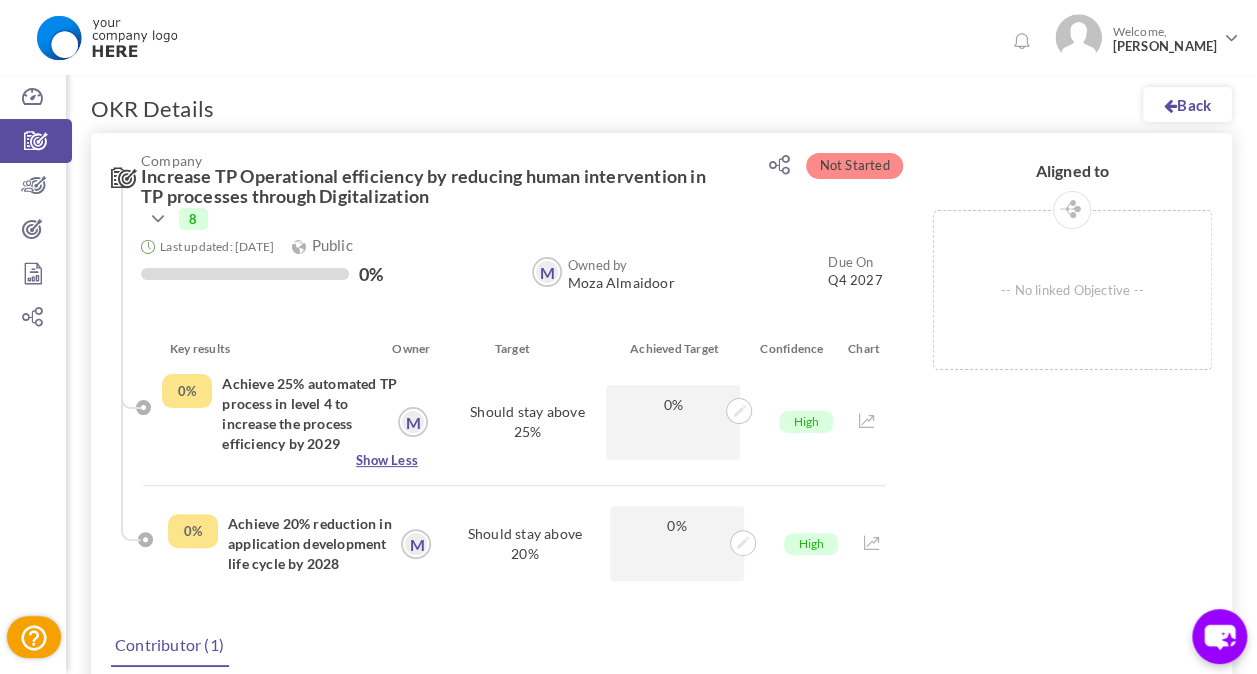 click on "Show Less" at bounding box center [290, 460] 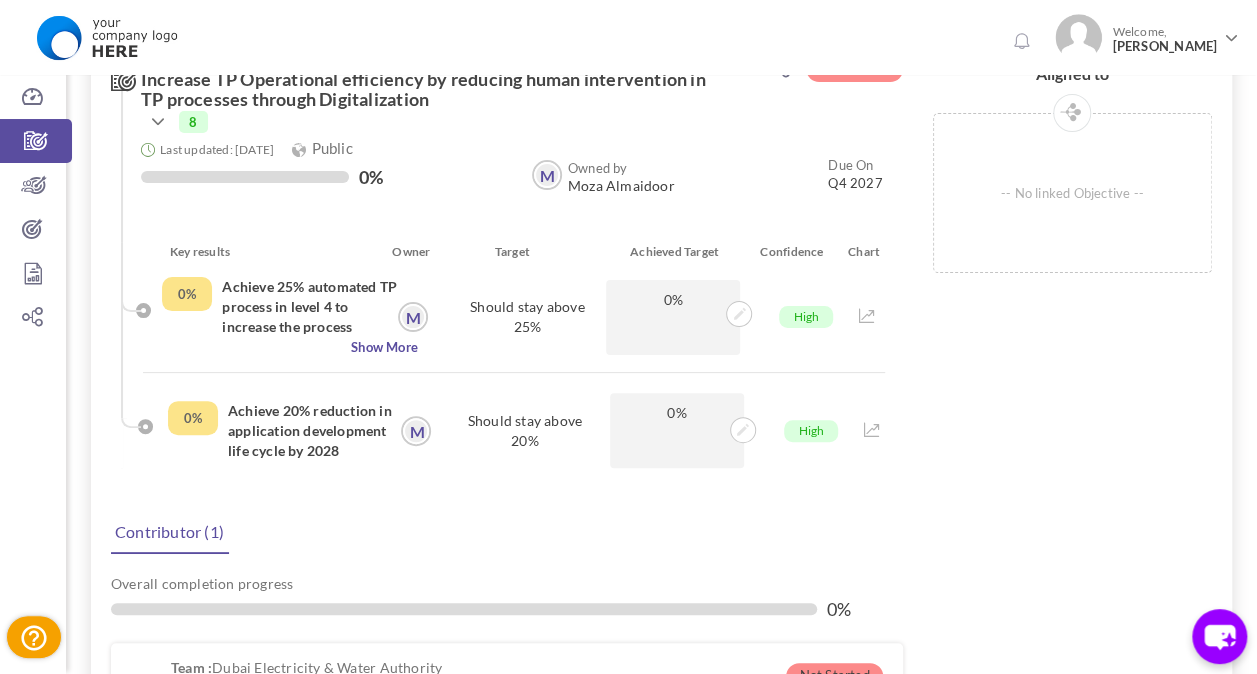 scroll, scrollTop: 0, scrollLeft: 0, axis: both 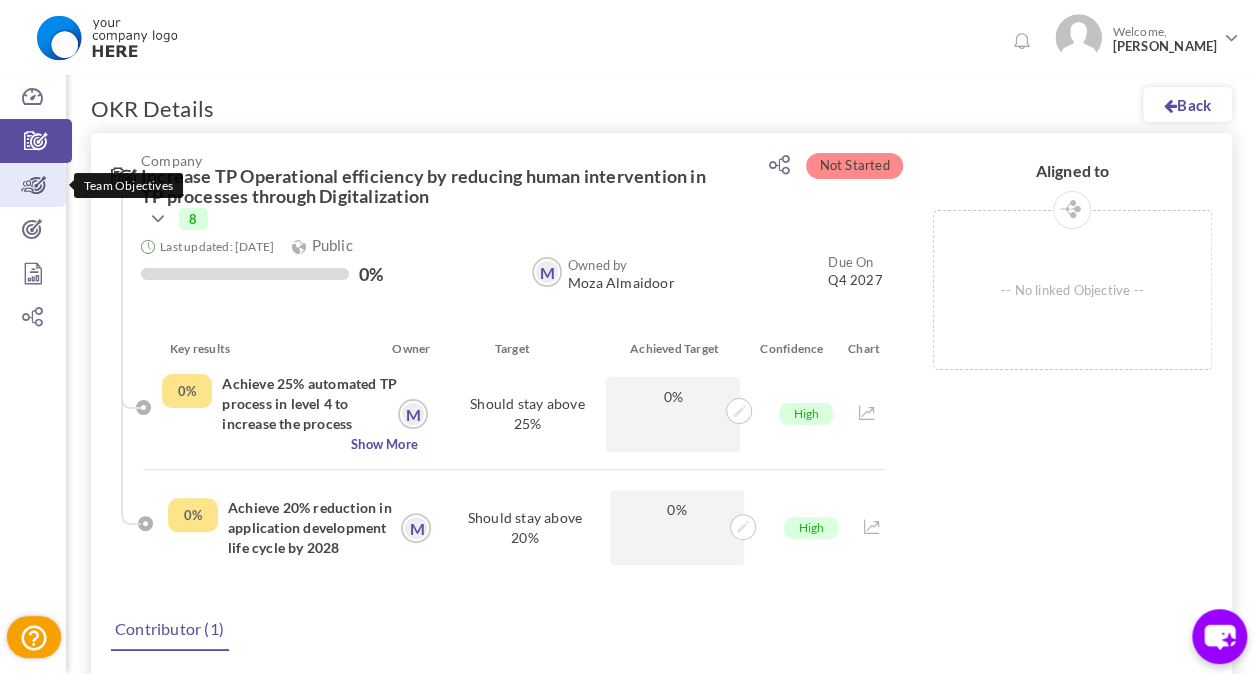 click at bounding box center (33, 185) 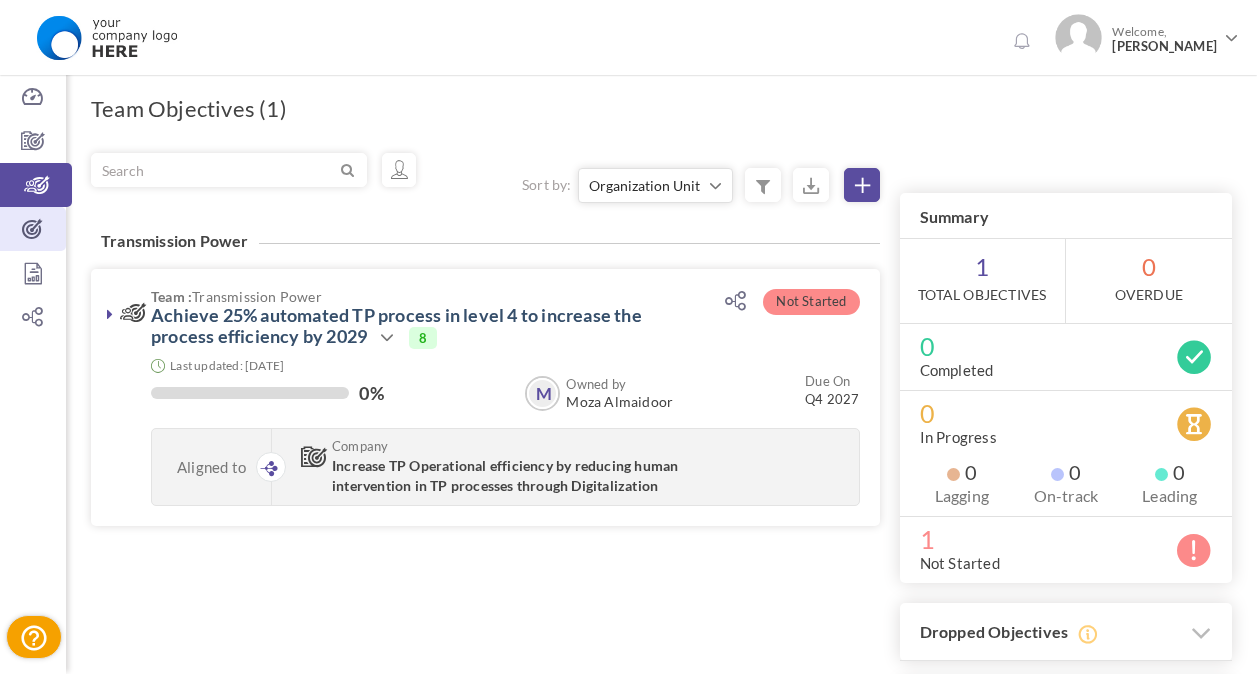 scroll, scrollTop: 0, scrollLeft: 0, axis: both 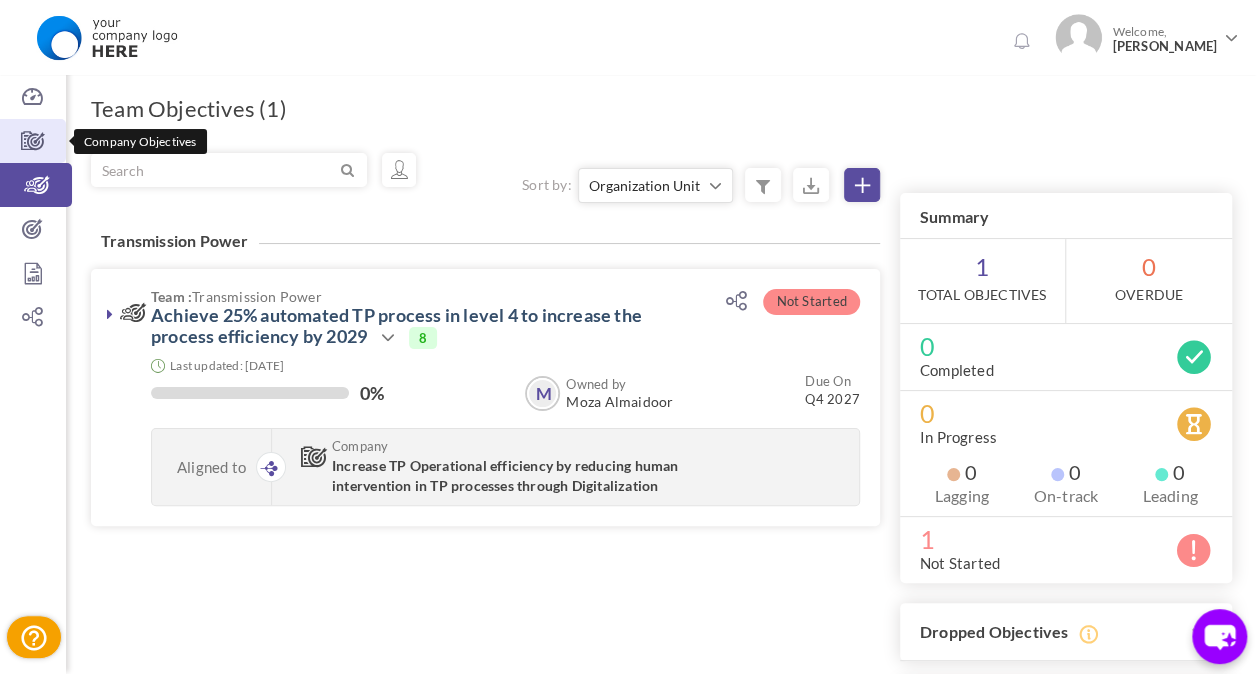 click at bounding box center [33, 141] 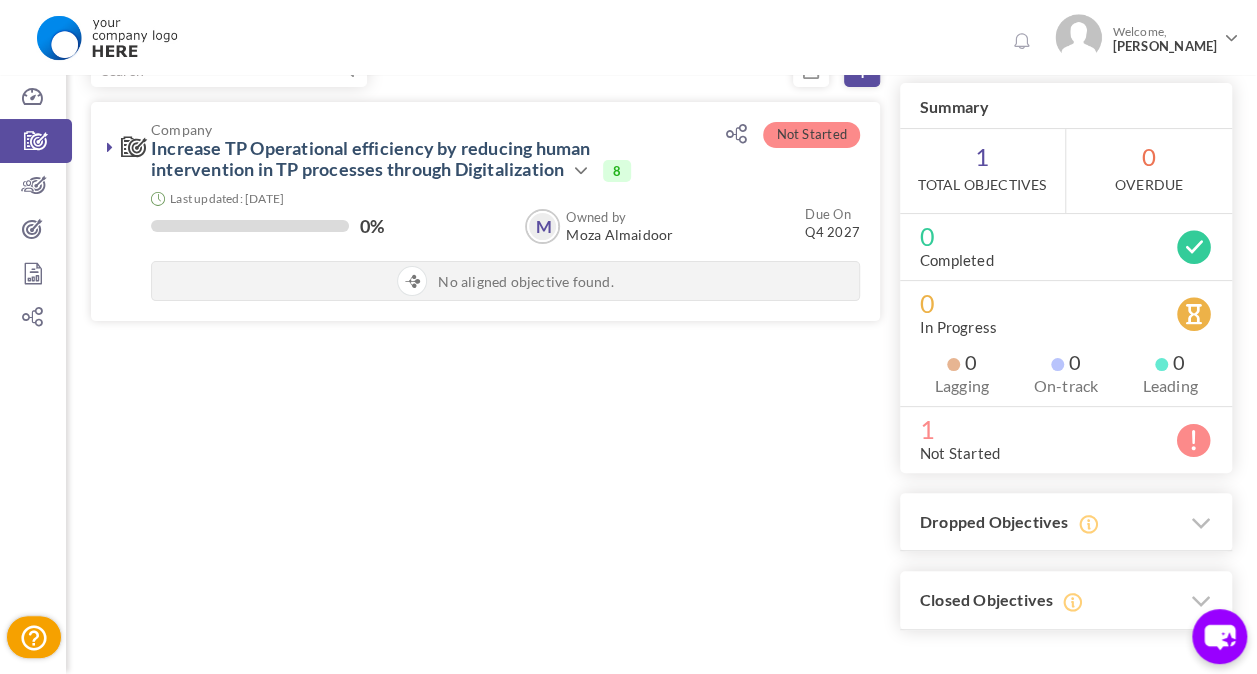 scroll, scrollTop: 0, scrollLeft: 0, axis: both 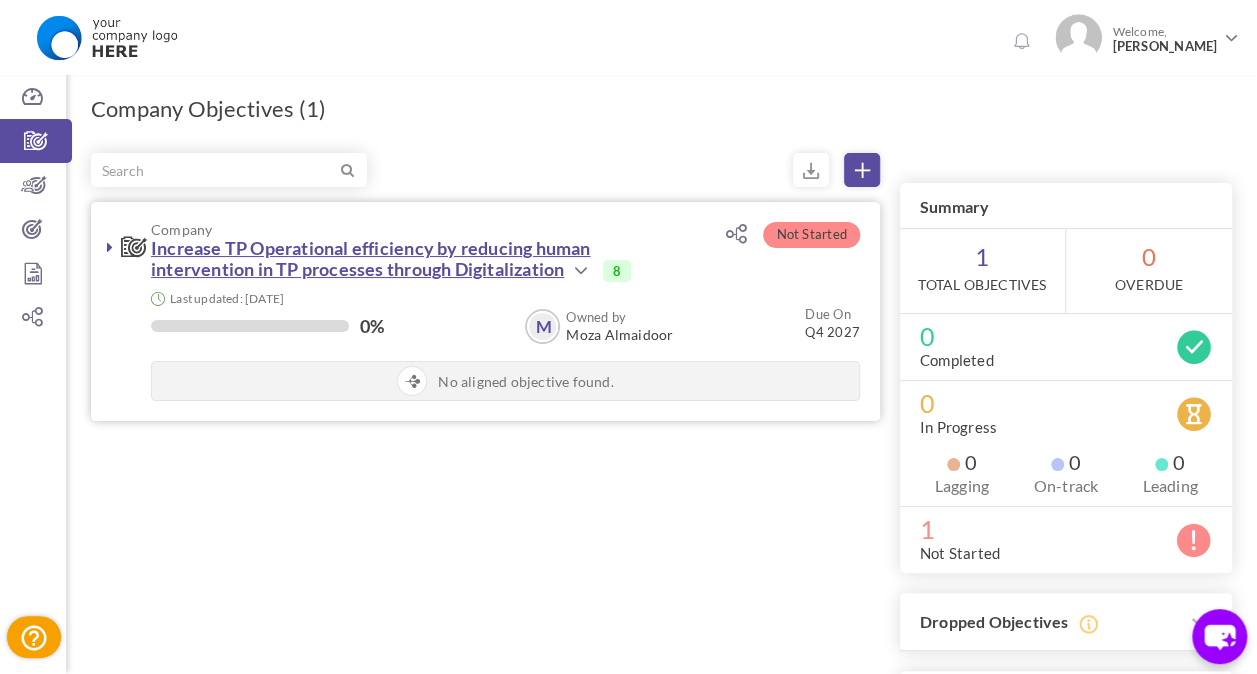 click on "Increase TP Operational efficiency by reducing human intervention in TP processes through Digitalization​" at bounding box center (370, 258) 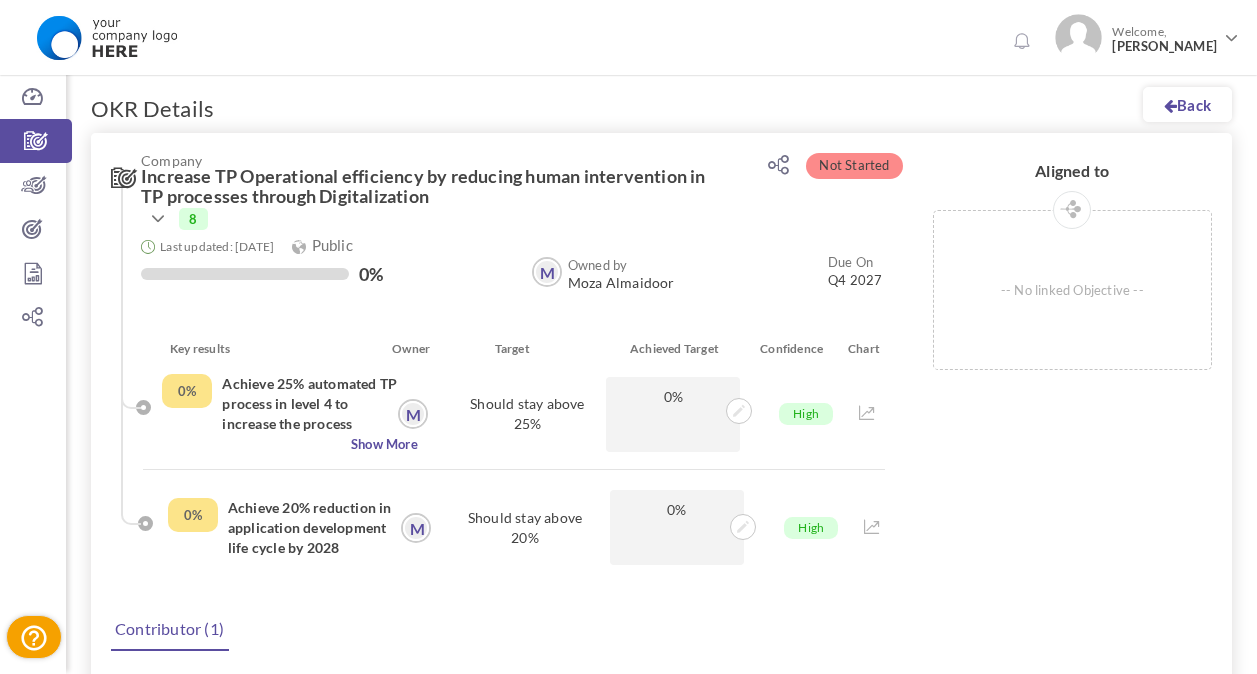 scroll, scrollTop: 0, scrollLeft: 0, axis: both 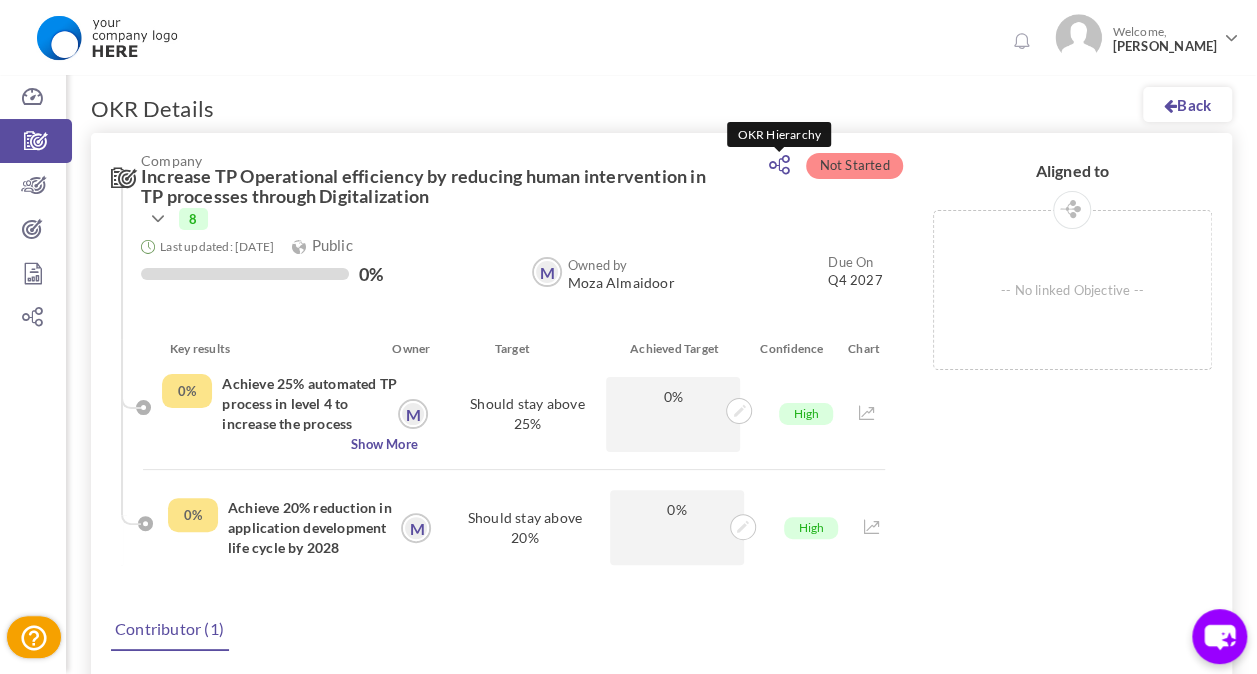 click at bounding box center (778, 165) 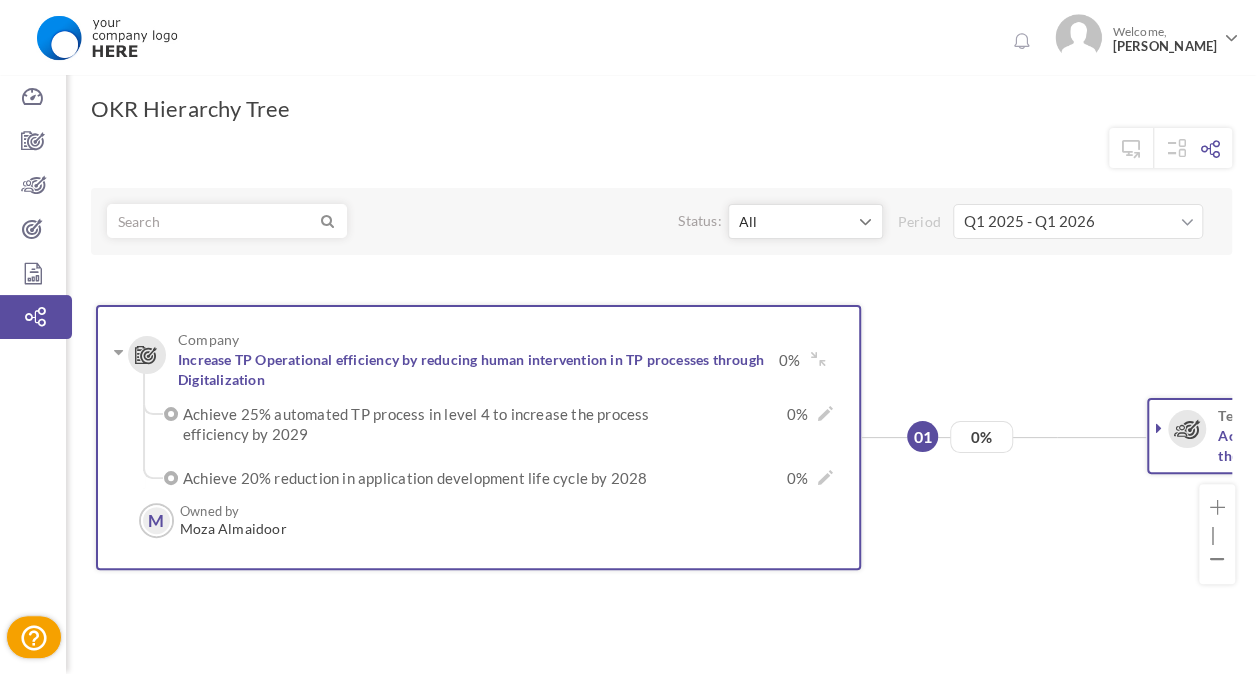 scroll, scrollTop: 100, scrollLeft: 0, axis: vertical 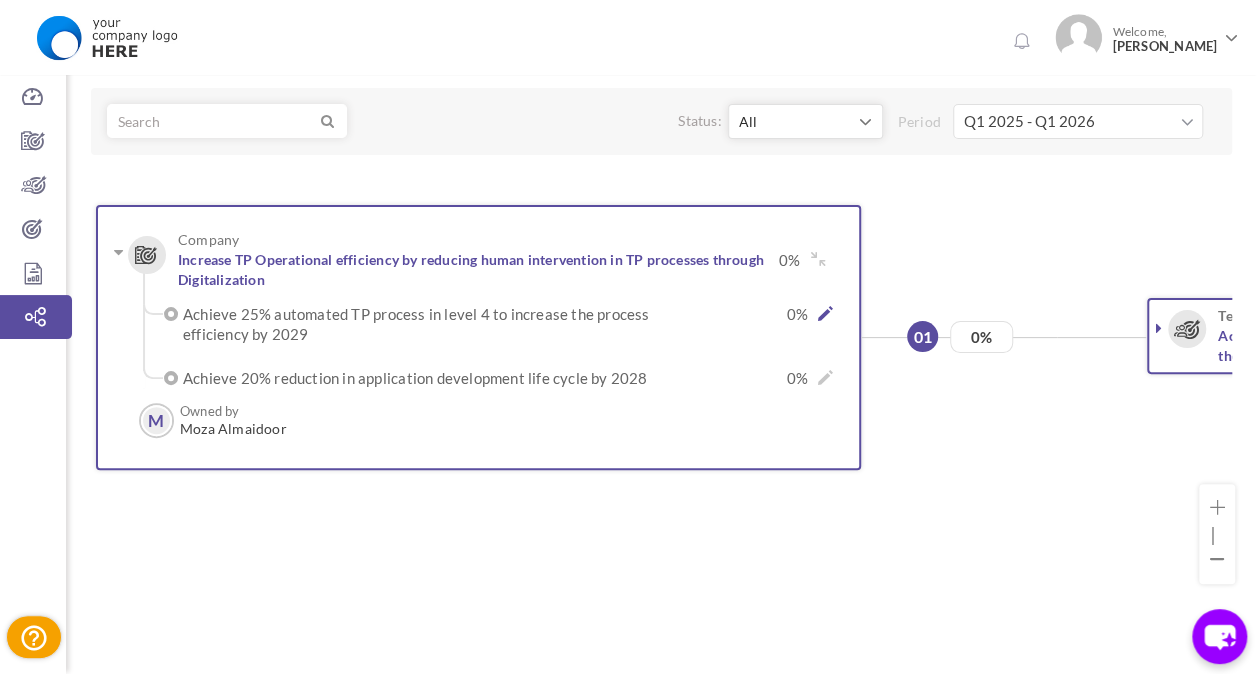 click at bounding box center [825, 313] 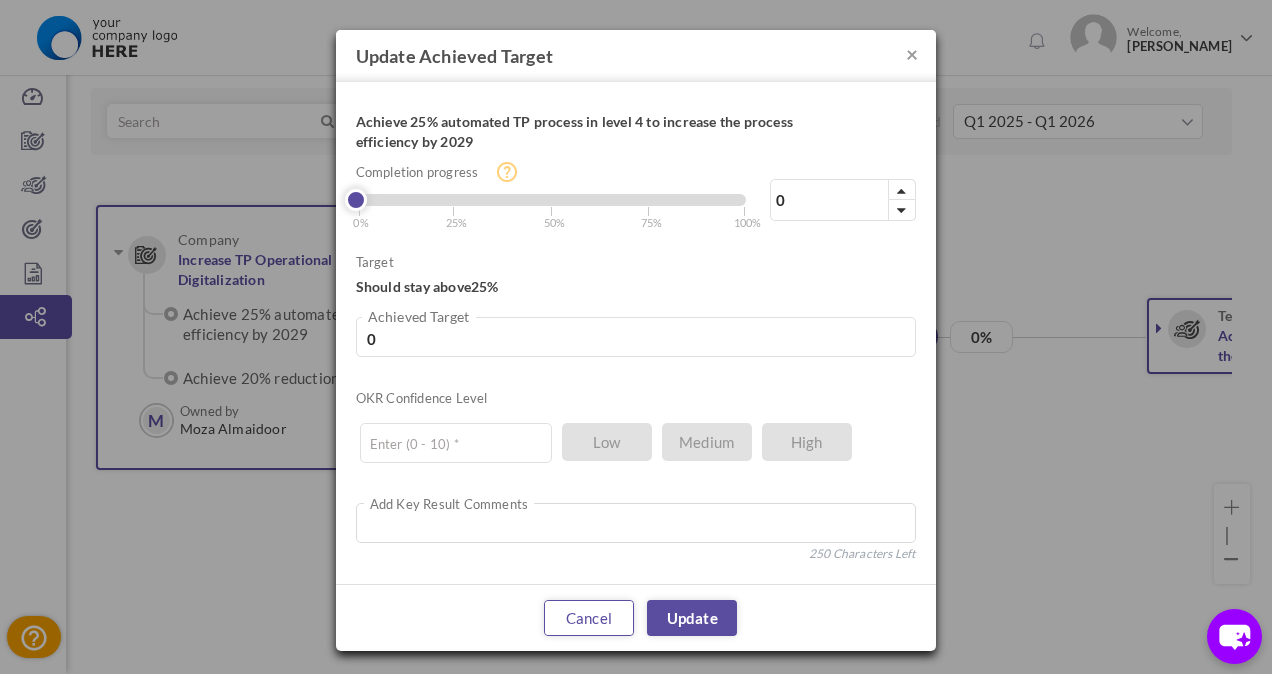 click on "Cancel" at bounding box center [589, 618] 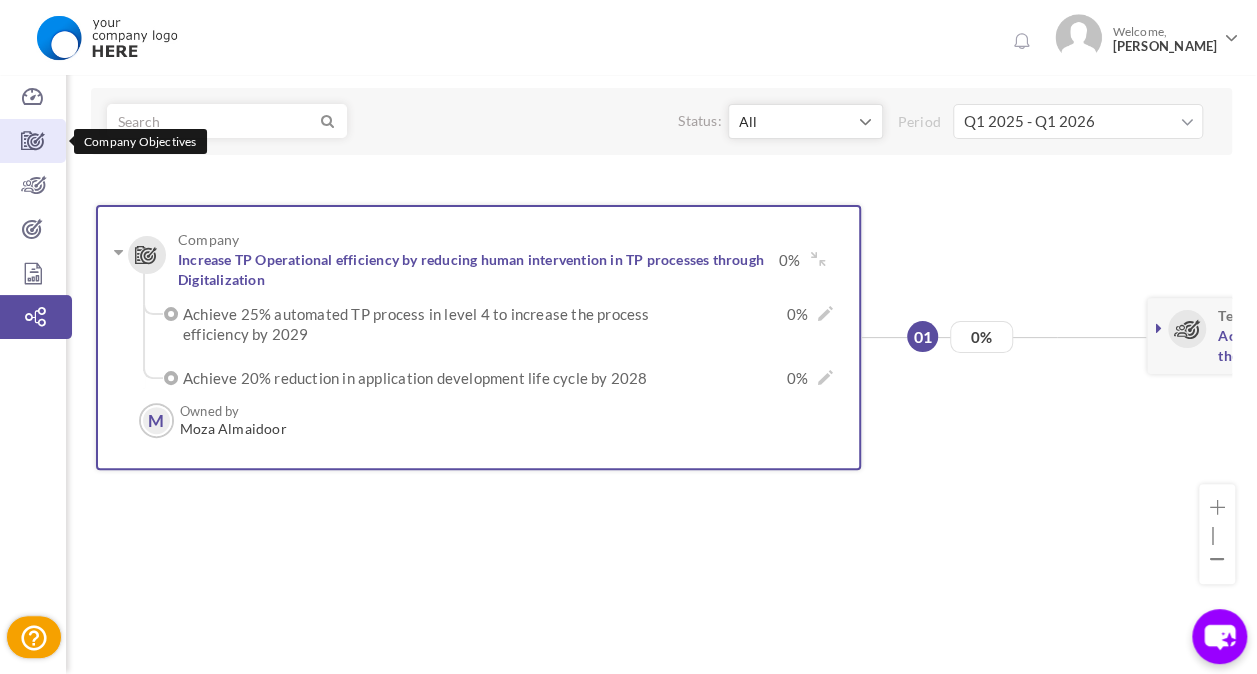 click at bounding box center [33, 141] 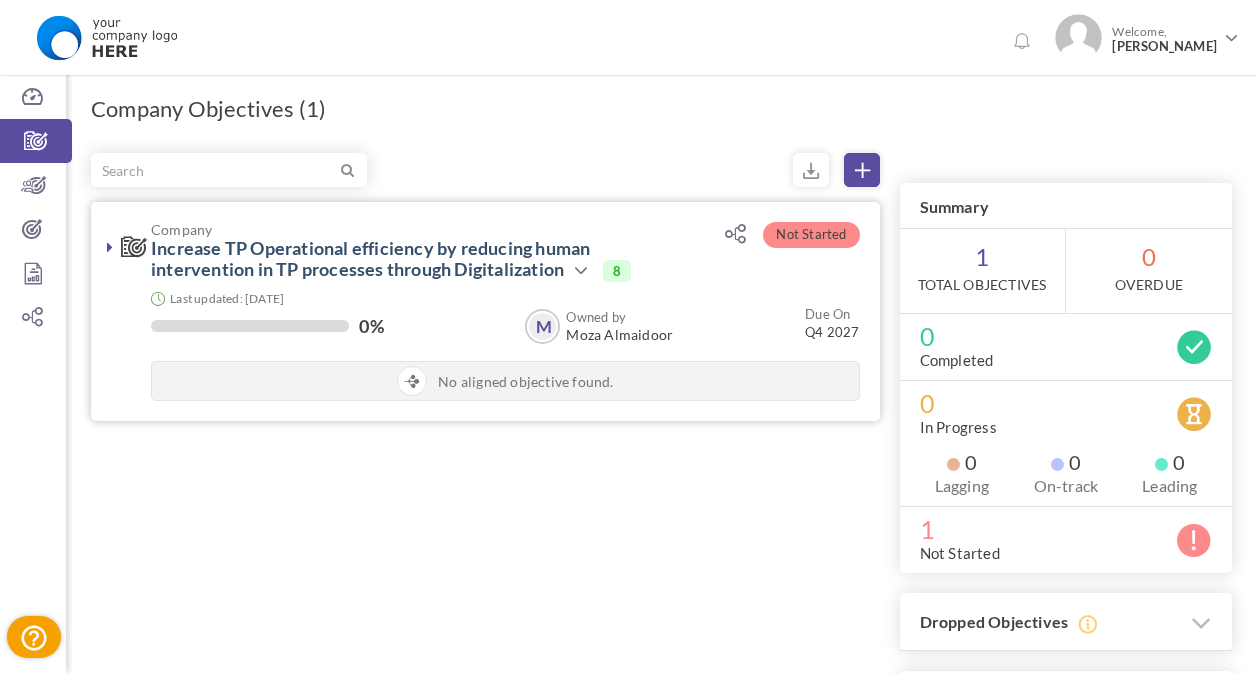 scroll, scrollTop: 0, scrollLeft: 0, axis: both 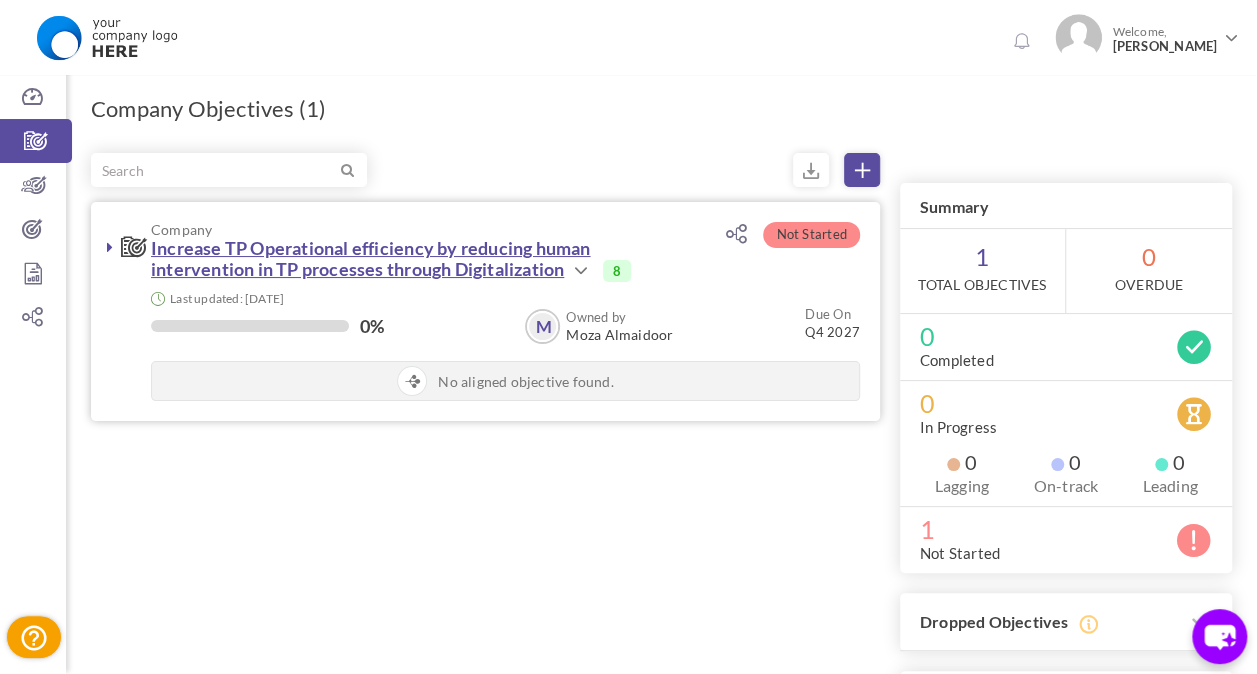 click on "Increase TP Operational efficiency by reducing human intervention in TP processes through Digitalization​" at bounding box center (370, 258) 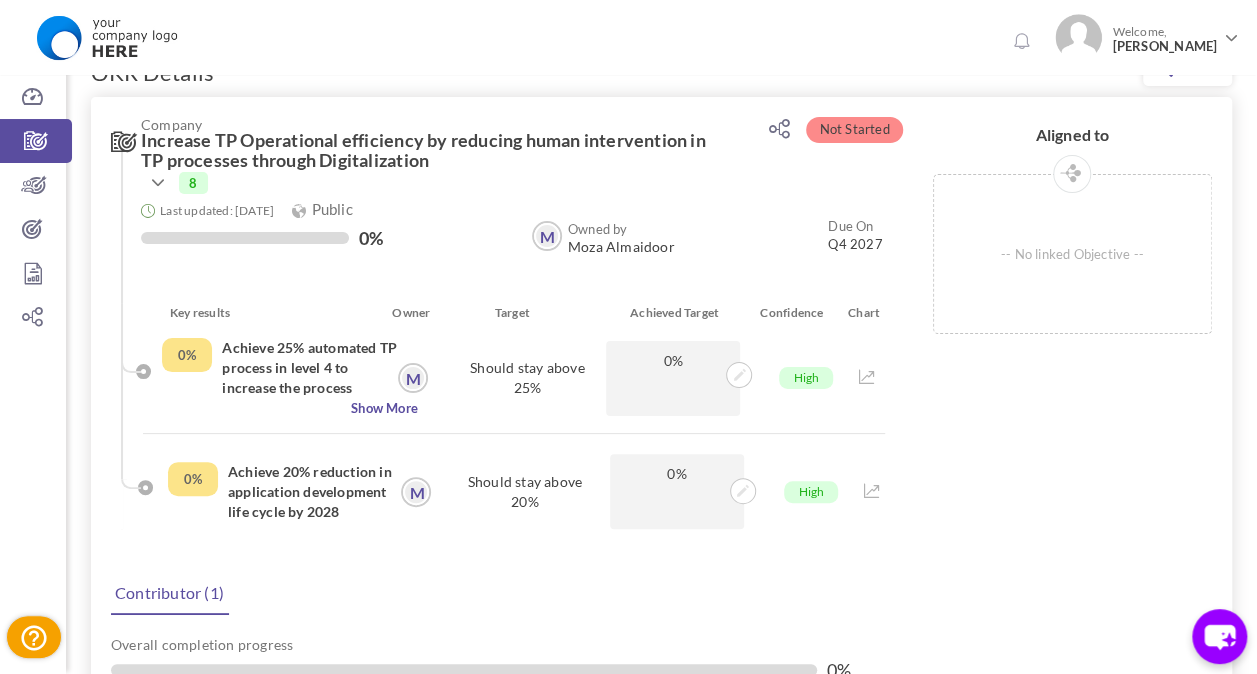 scroll, scrollTop: 0, scrollLeft: 0, axis: both 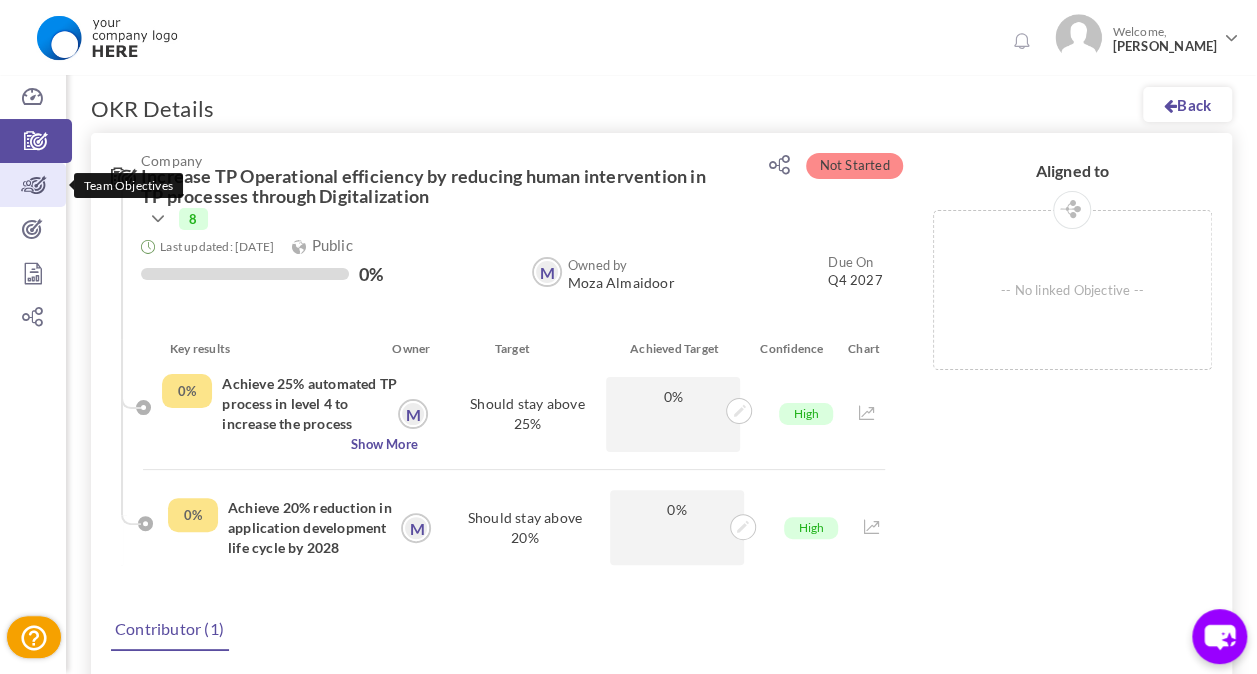 click at bounding box center (33, 185) 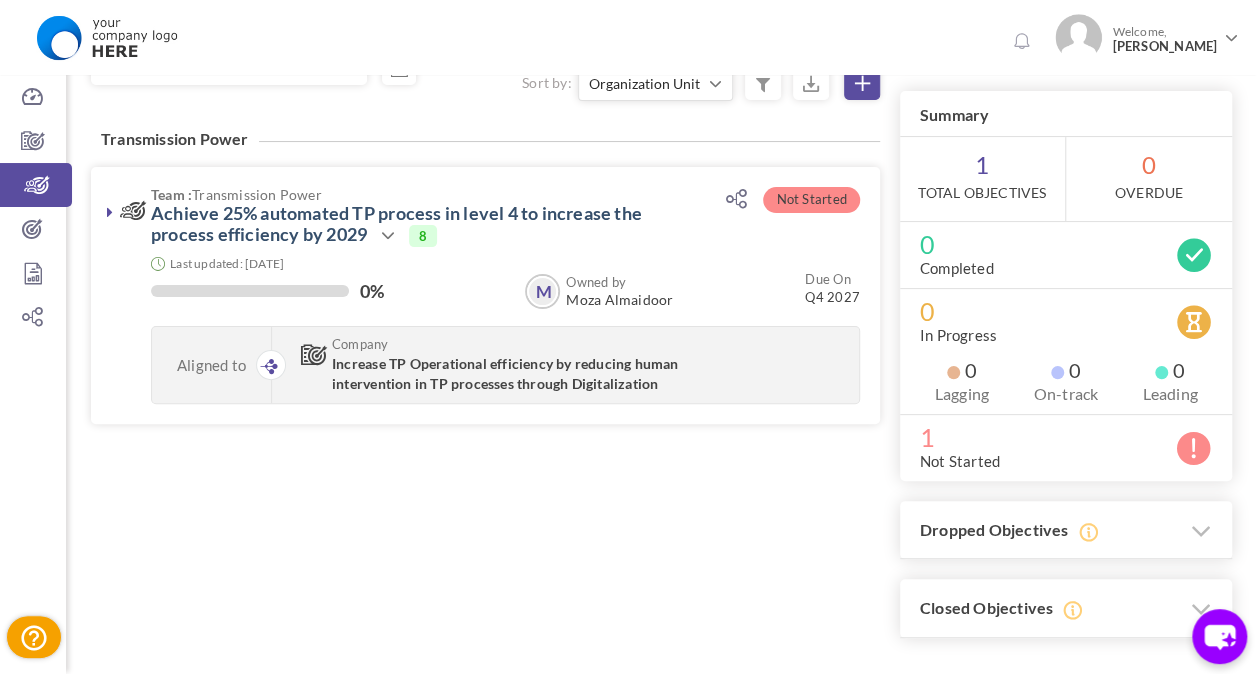 scroll, scrollTop: 0, scrollLeft: 0, axis: both 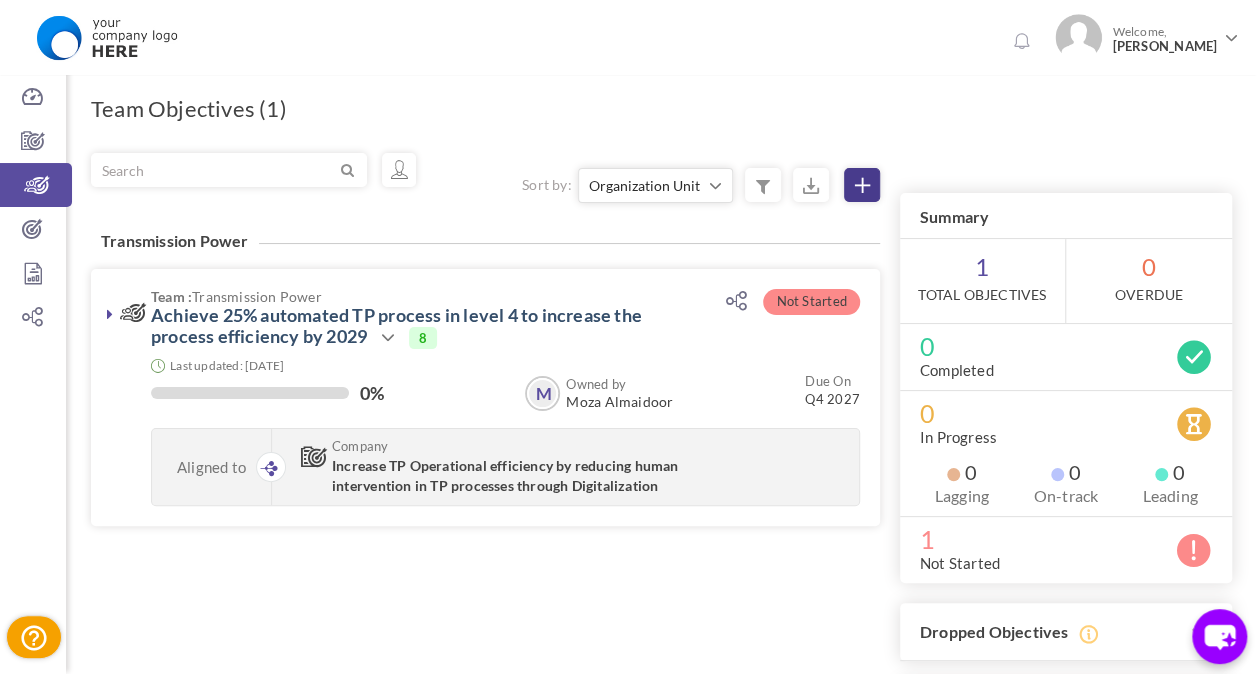 click at bounding box center (862, 185) 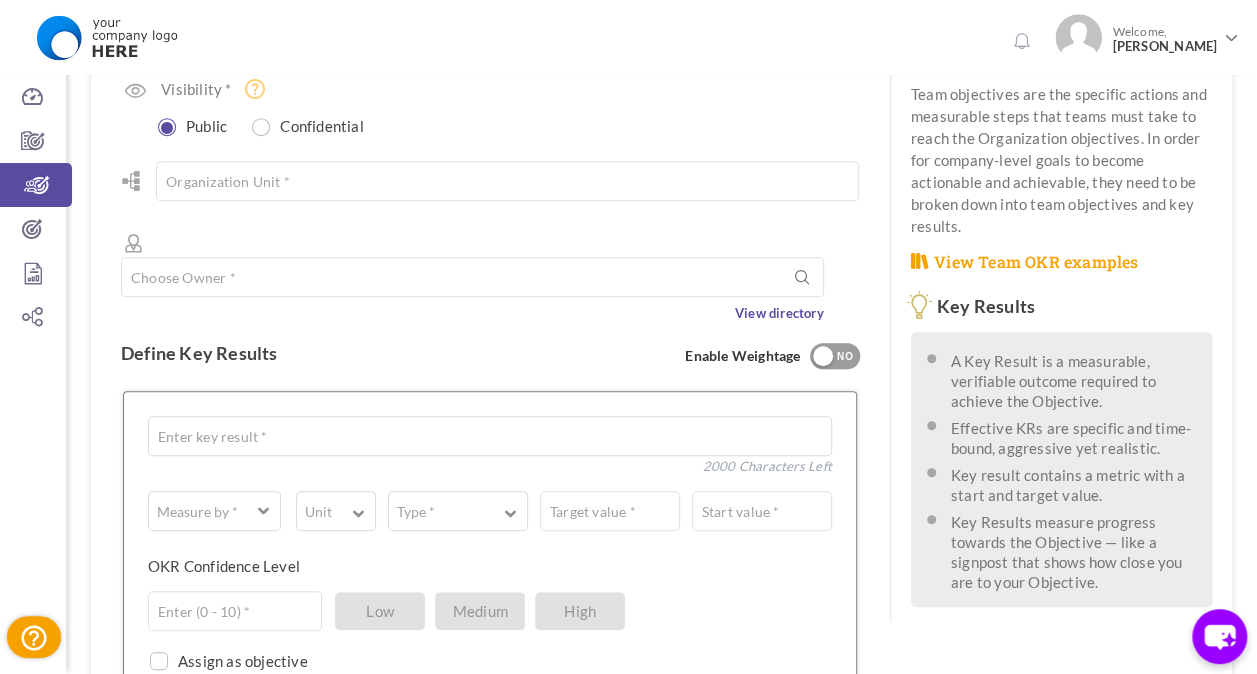 scroll, scrollTop: 30, scrollLeft: 0, axis: vertical 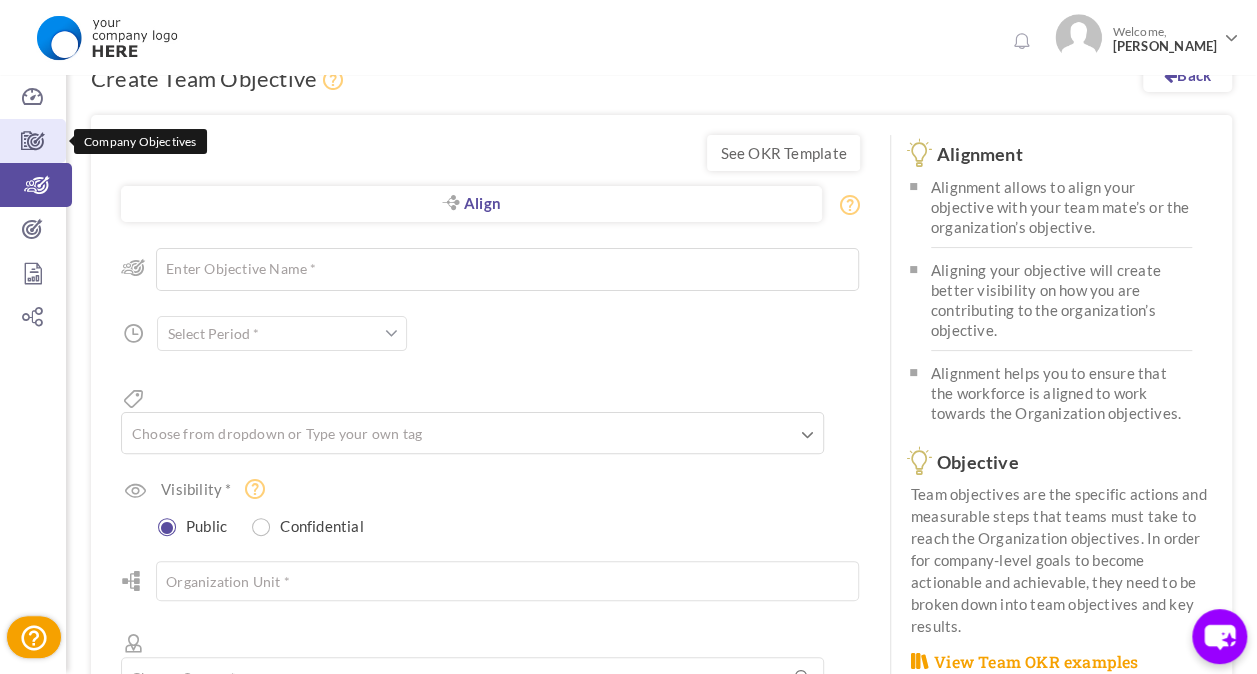 click at bounding box center (33, 141) 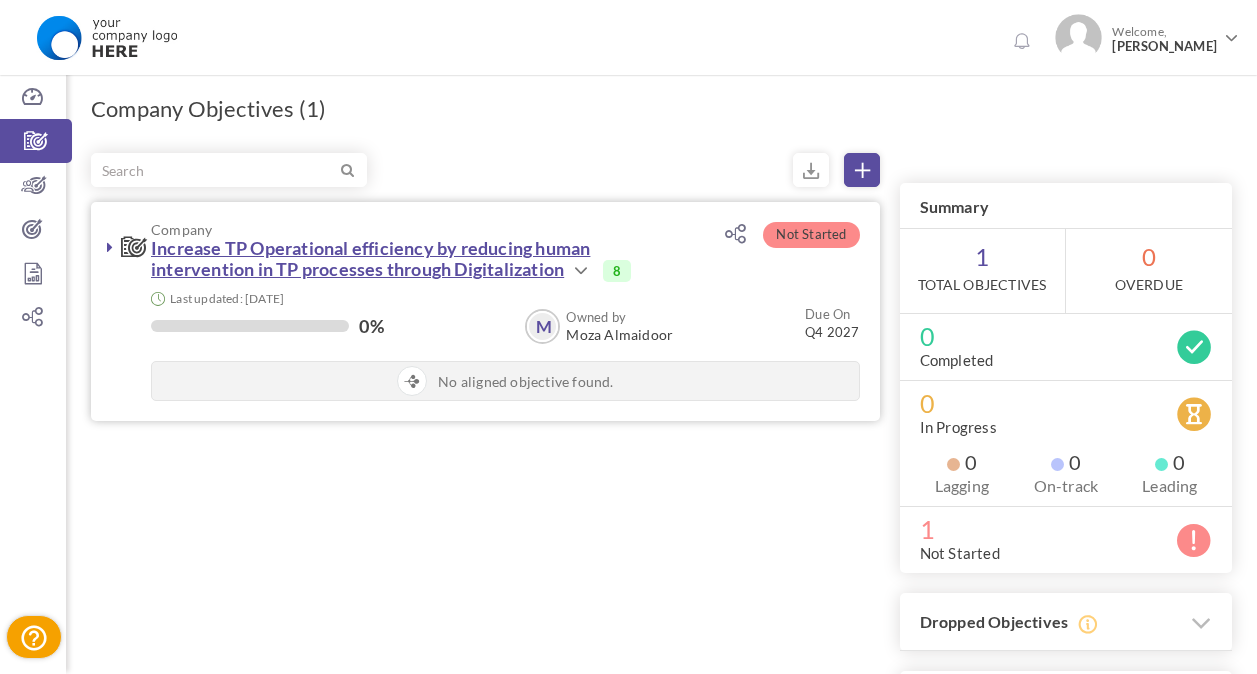 scroll, scrollTop: 0, scrollLeft: 0, axis: both 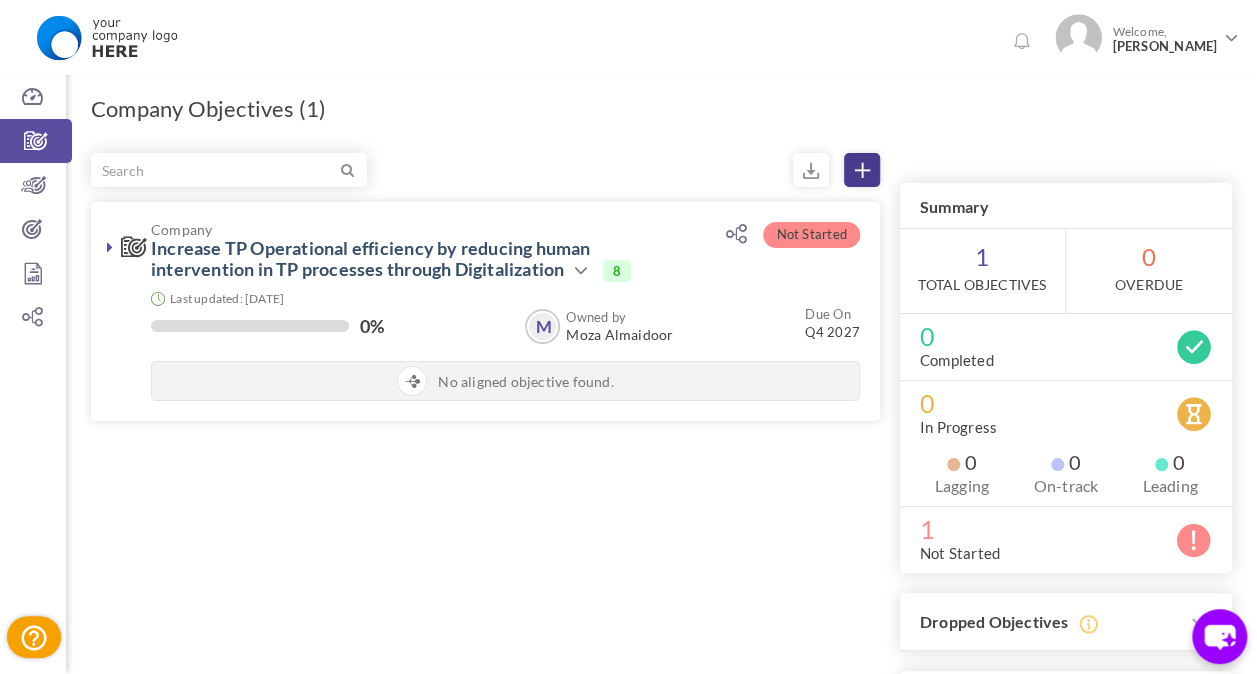 click at bounding box center [862, 170] 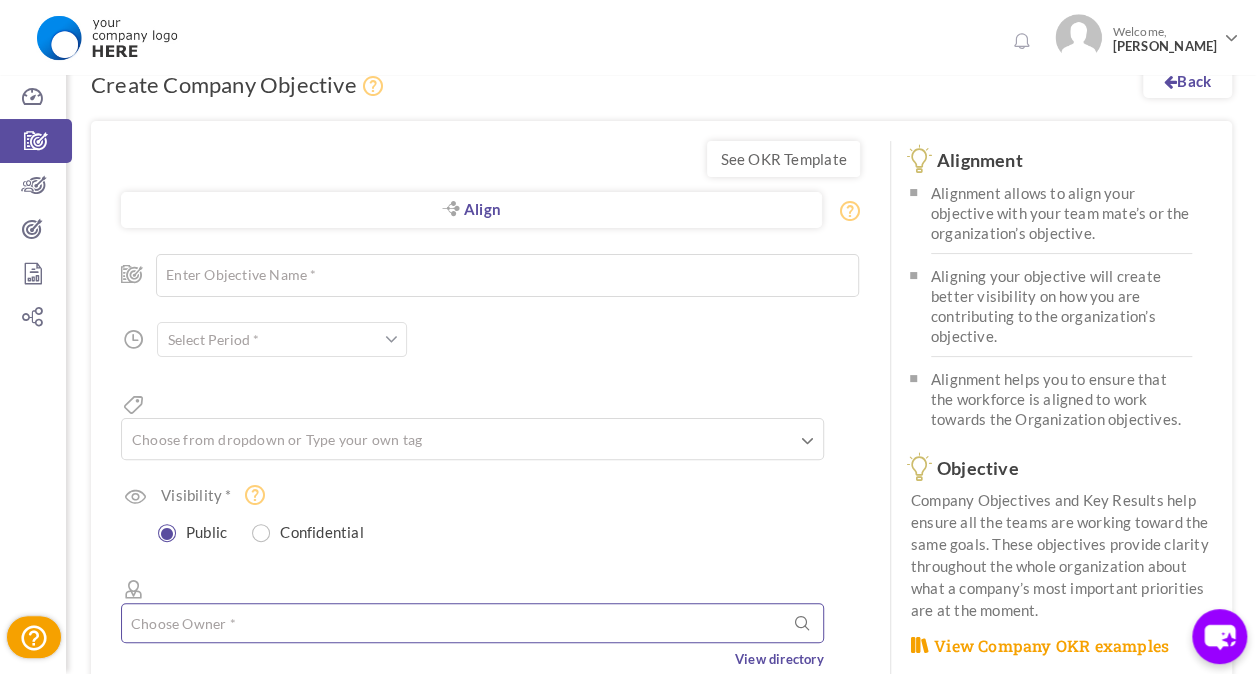 scroll, scrollTop: 0, scrollLeft: 0, axis: both 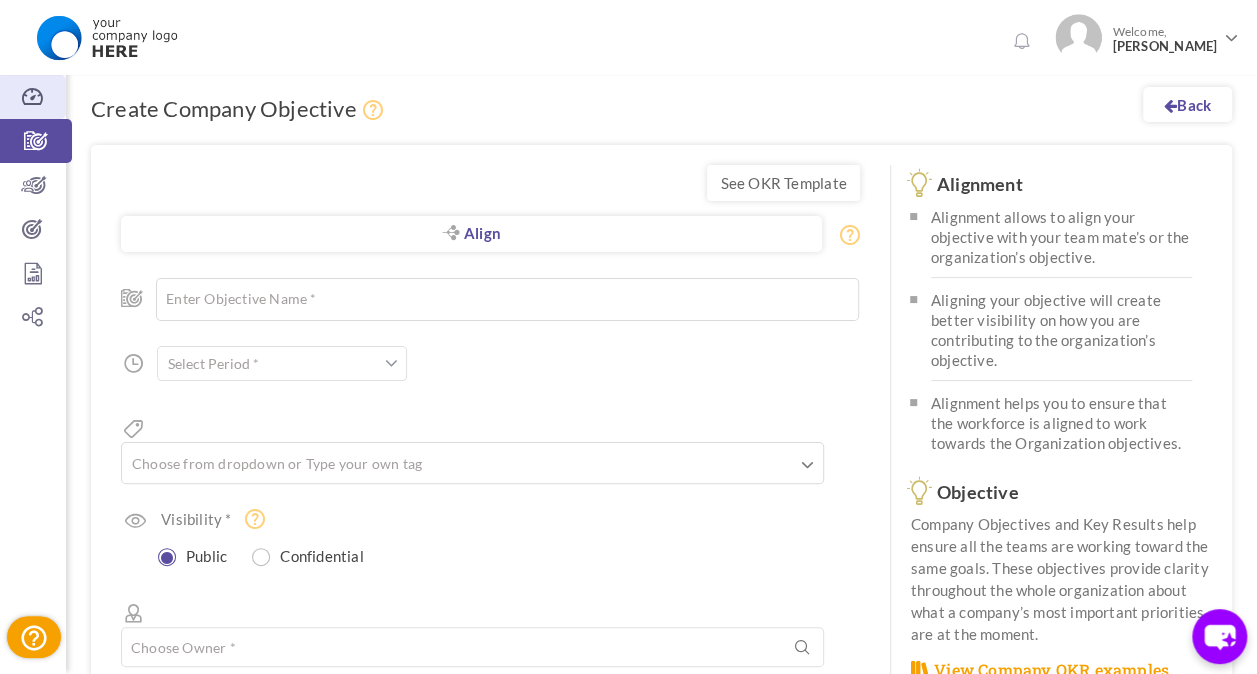 click at bounding box center (33, 97) 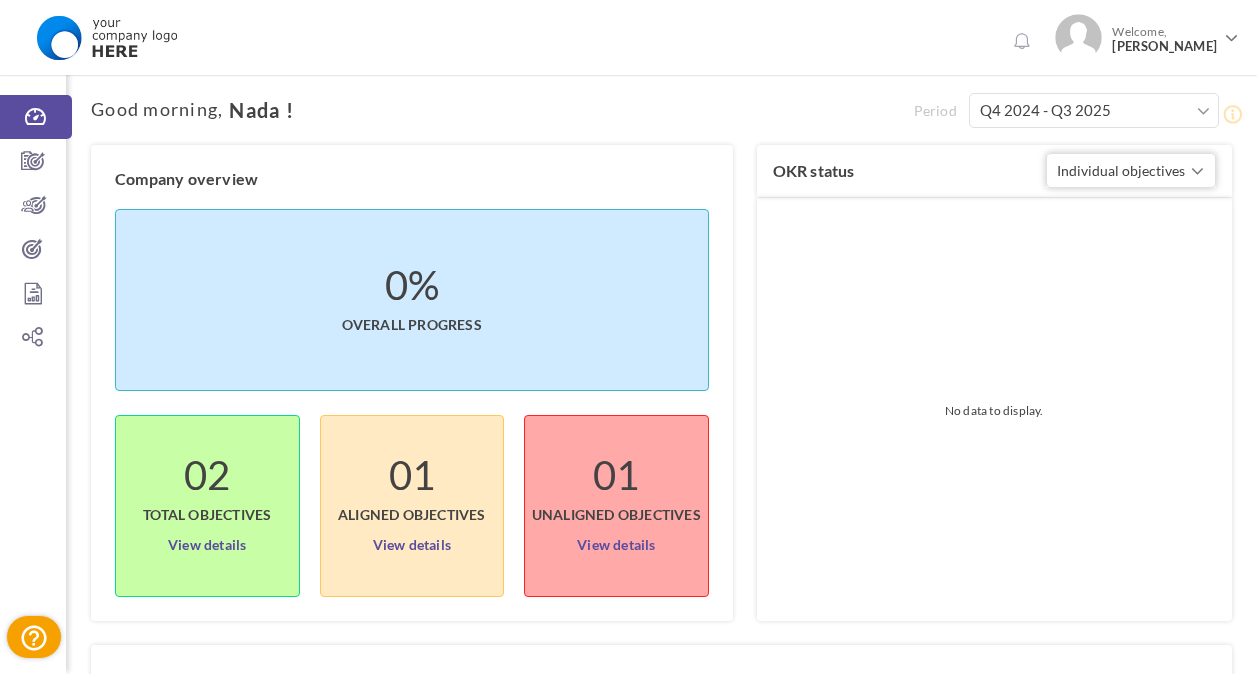 scroll, scrollTop: 0, scrollLeft: 0, axis: both 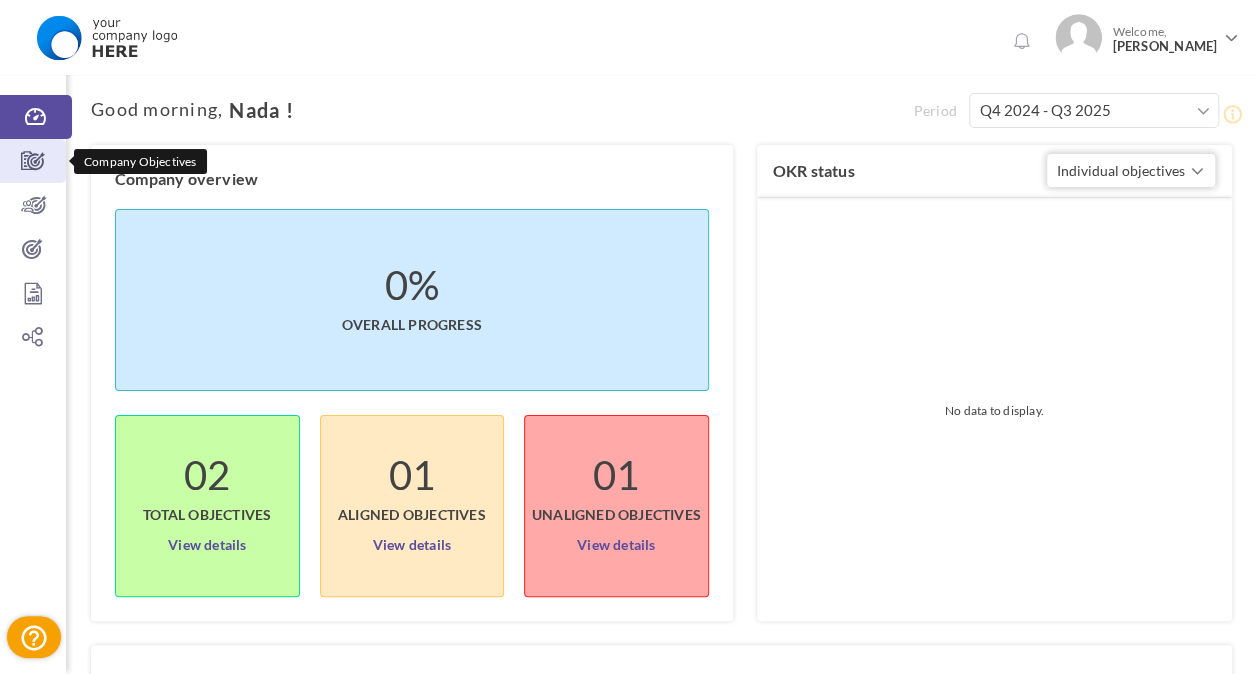 click at bounding box center (33, 161) 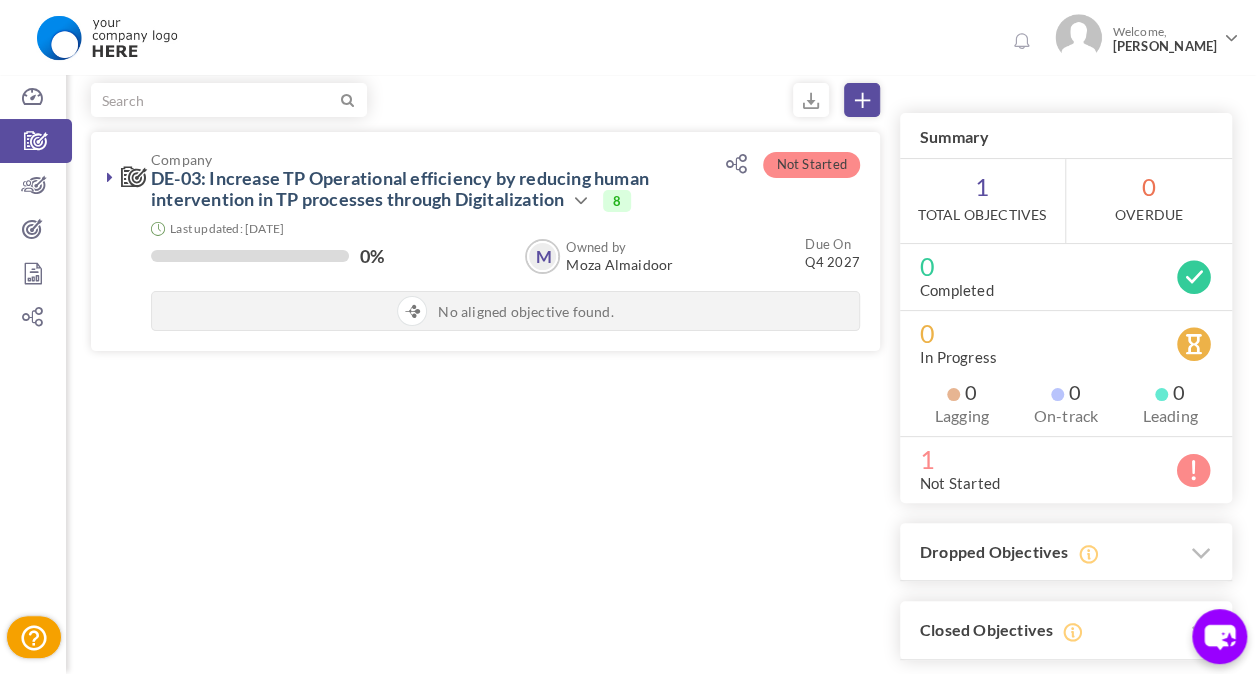 scroll, scrollTop: 0, scrollLeft: 0, axis: both 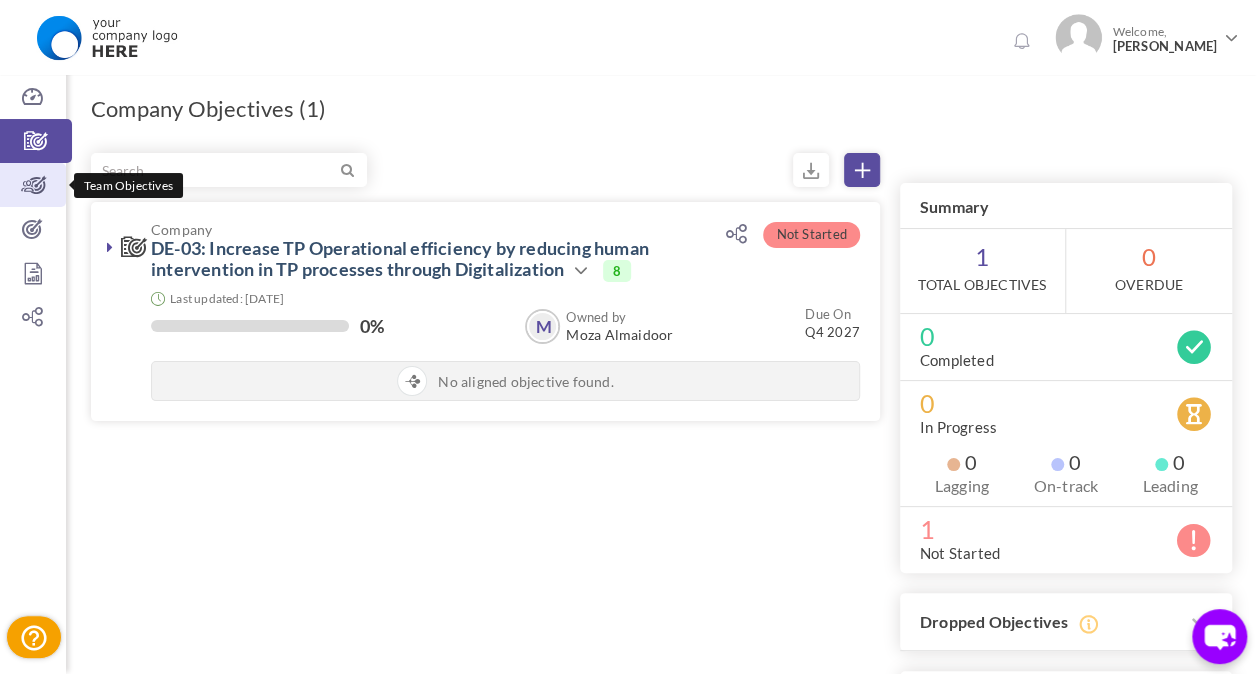 click on "Team Objectives" at bounding box center [33, 185] 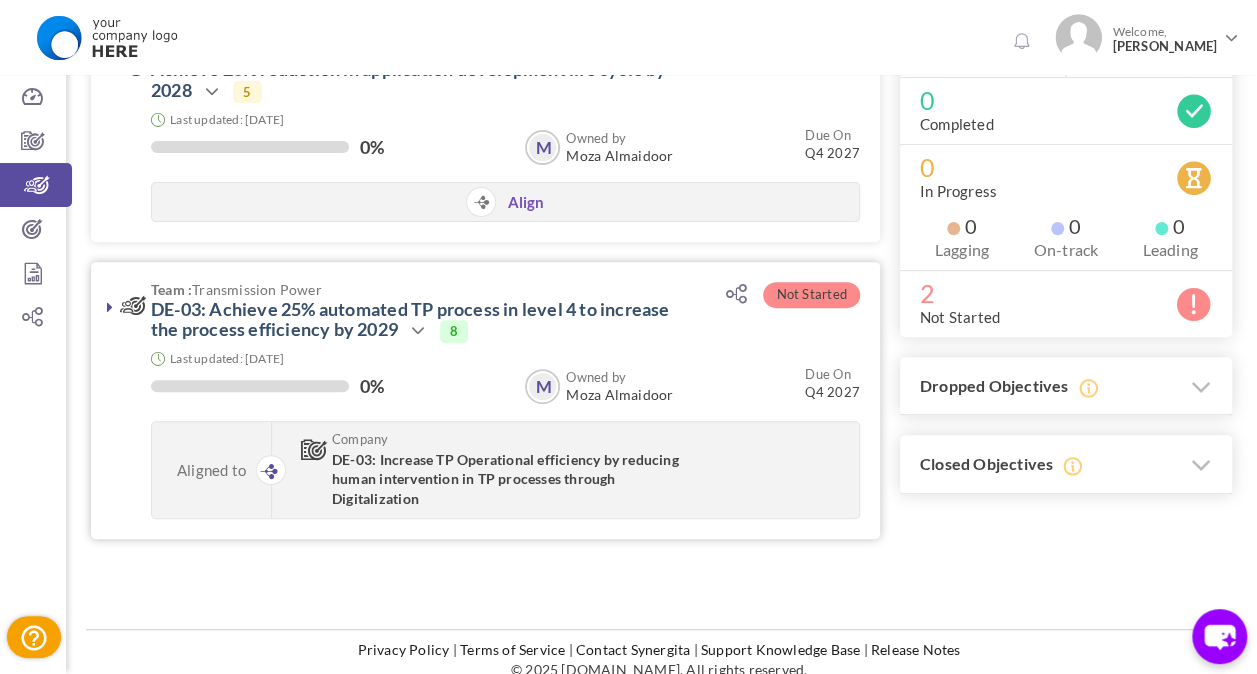 scroll, scrollTop: 146, scrollLeft: 0, axis: vertical 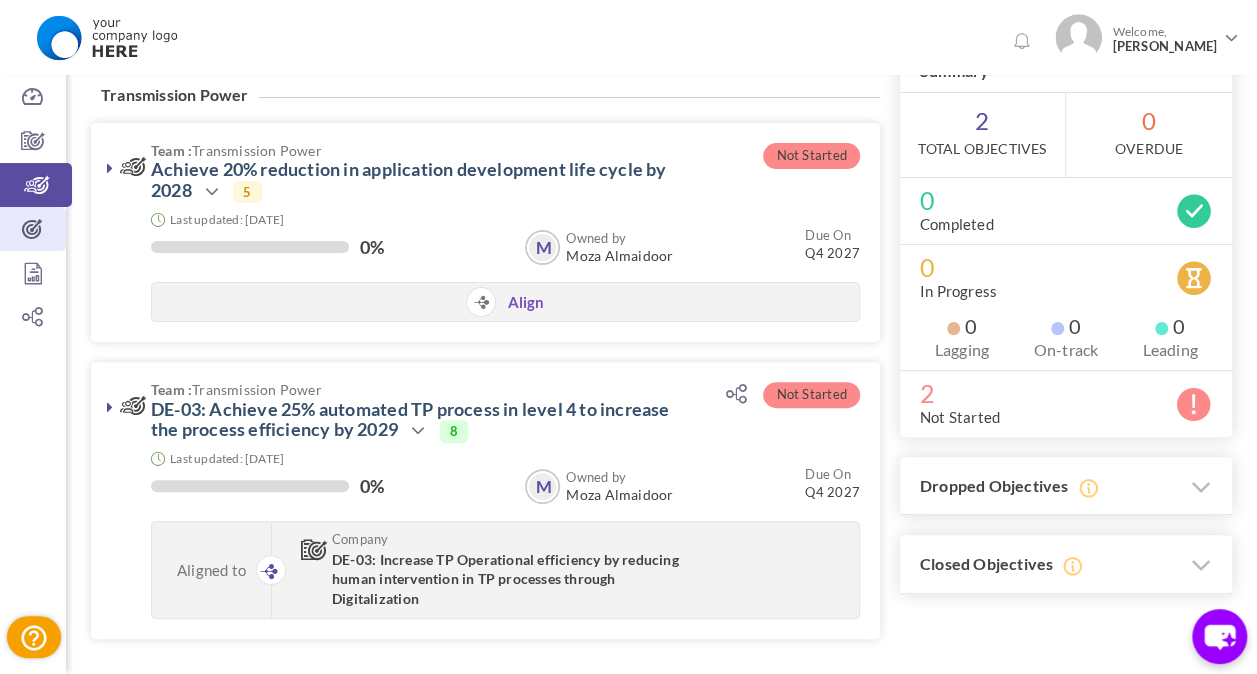 click at bounding box center (33, 229) 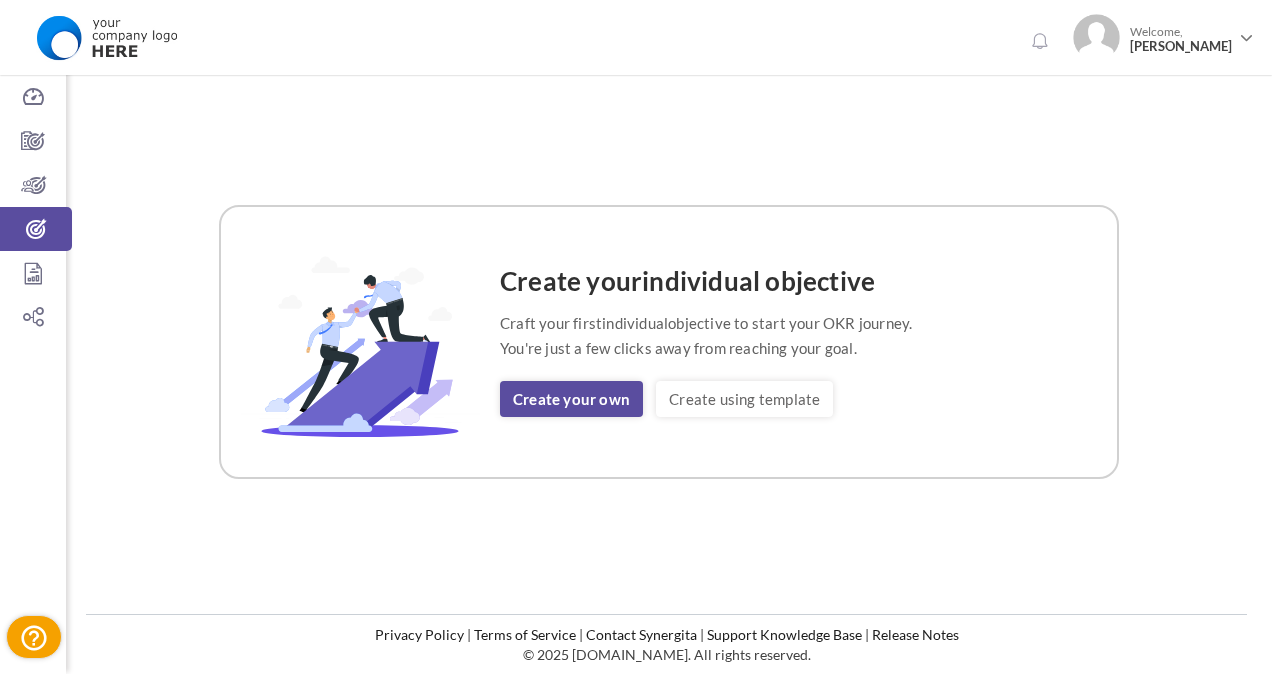 scroll, scrollTop: 0, scrollLeft: 0, axis: both 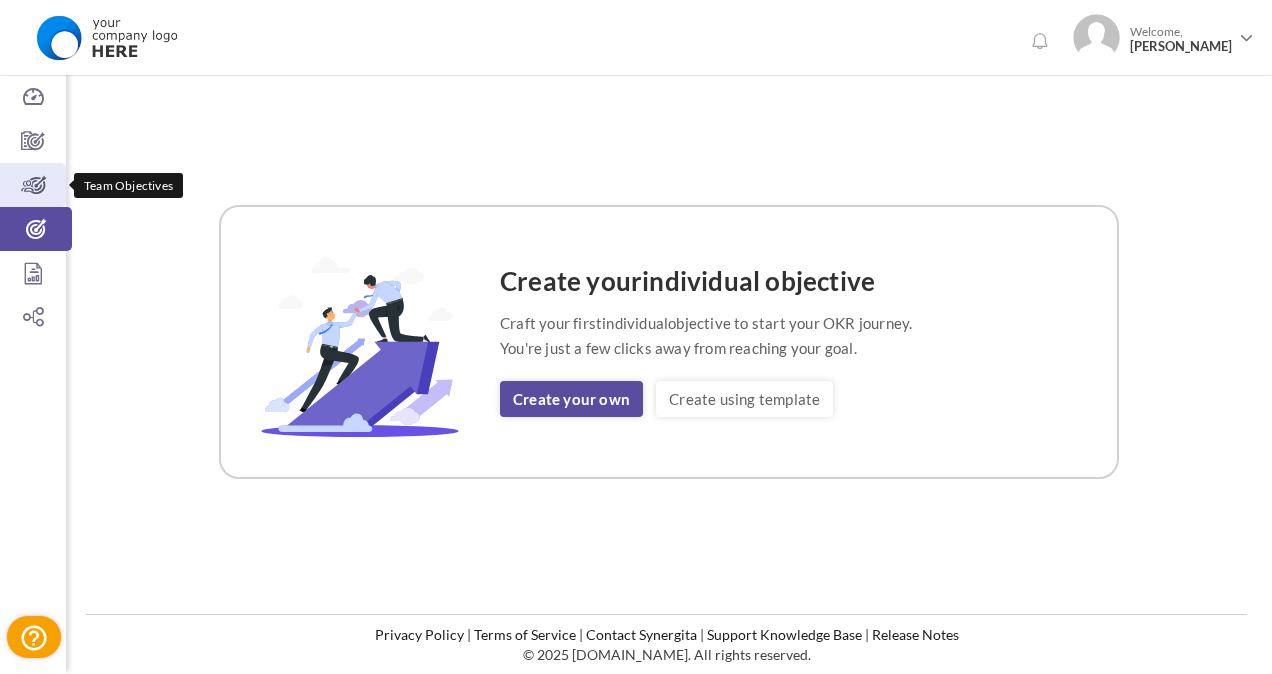 click at bounding box center [33, 185] 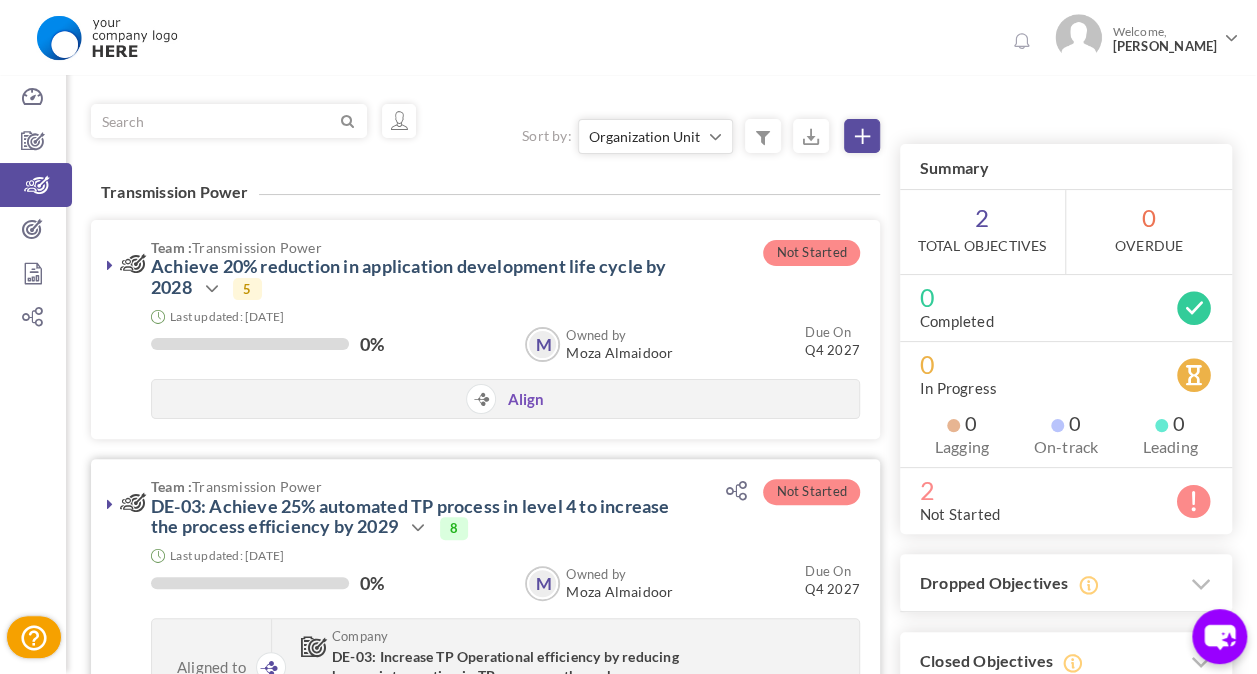 scroll, scrollTop: 46, scrollLeft: 0, axis: vertical 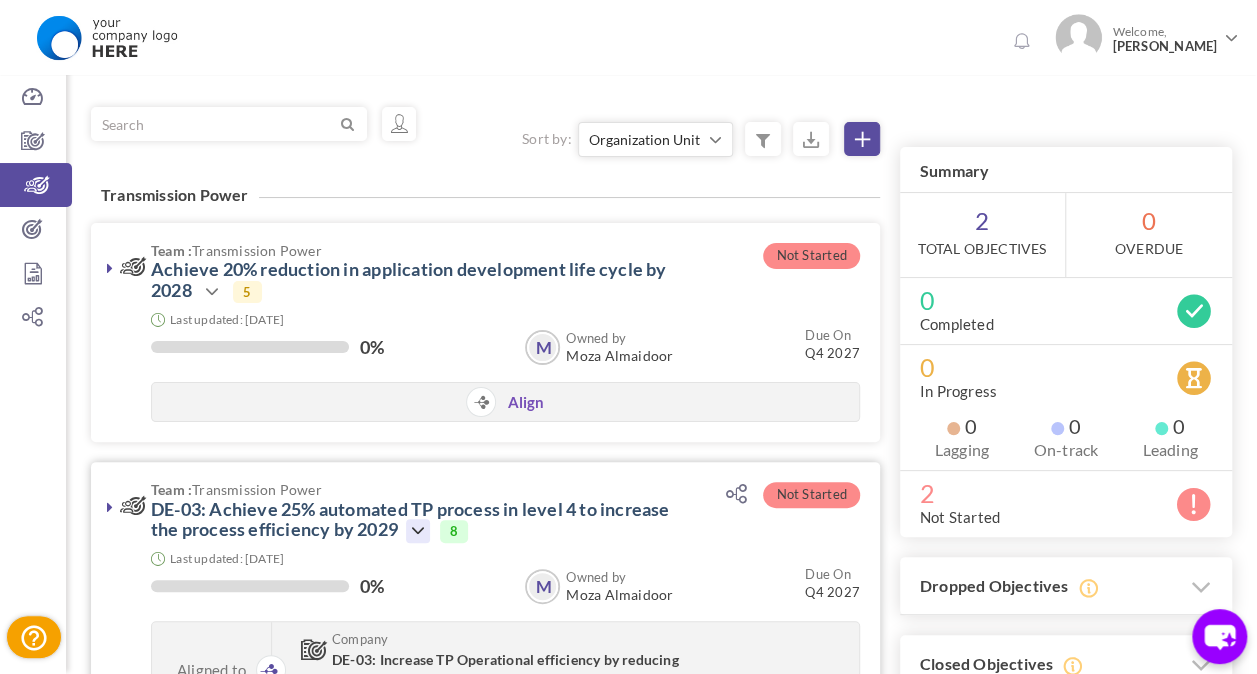 click at bounding box center [418, 531] 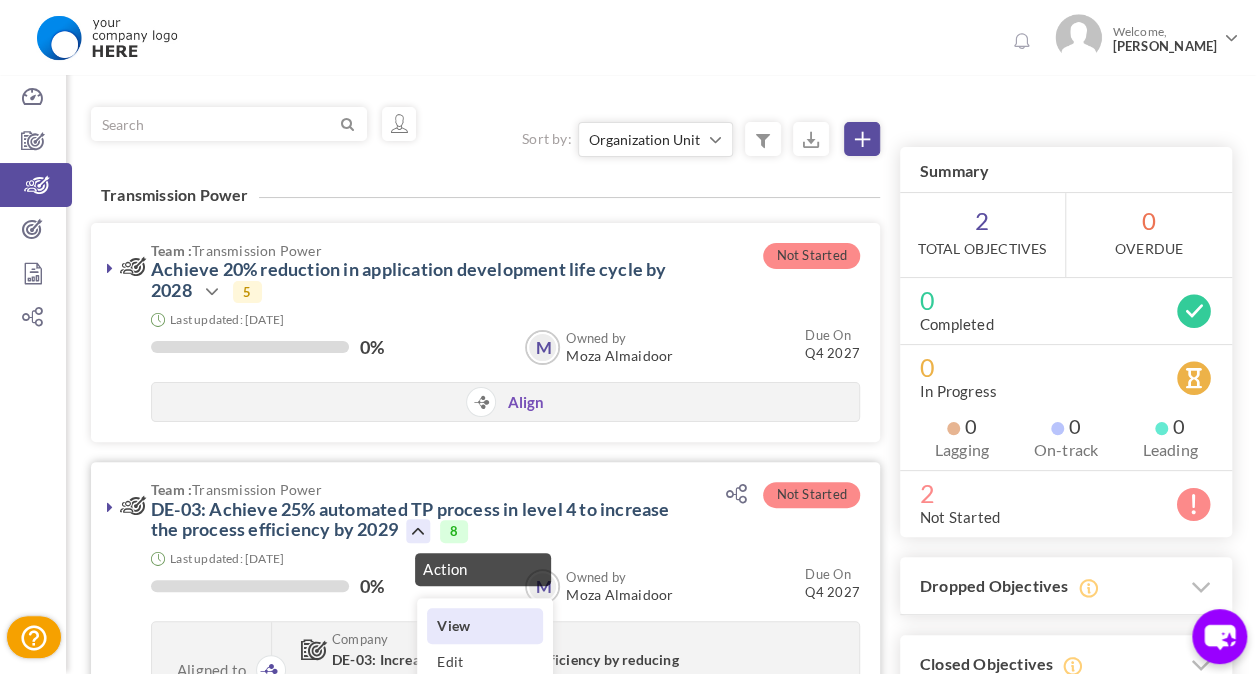 click on "View" at bounding box center (485, 625) 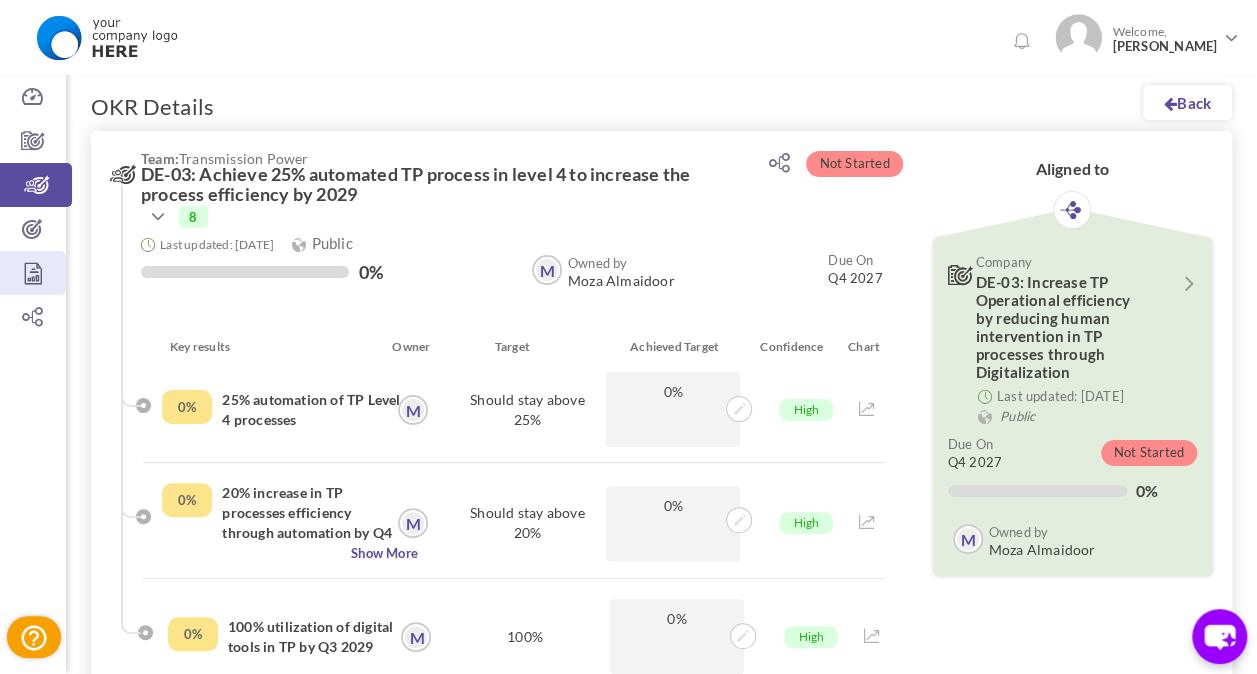 scroll, scrollTop: 0, scrollLeft: 0, axis: both 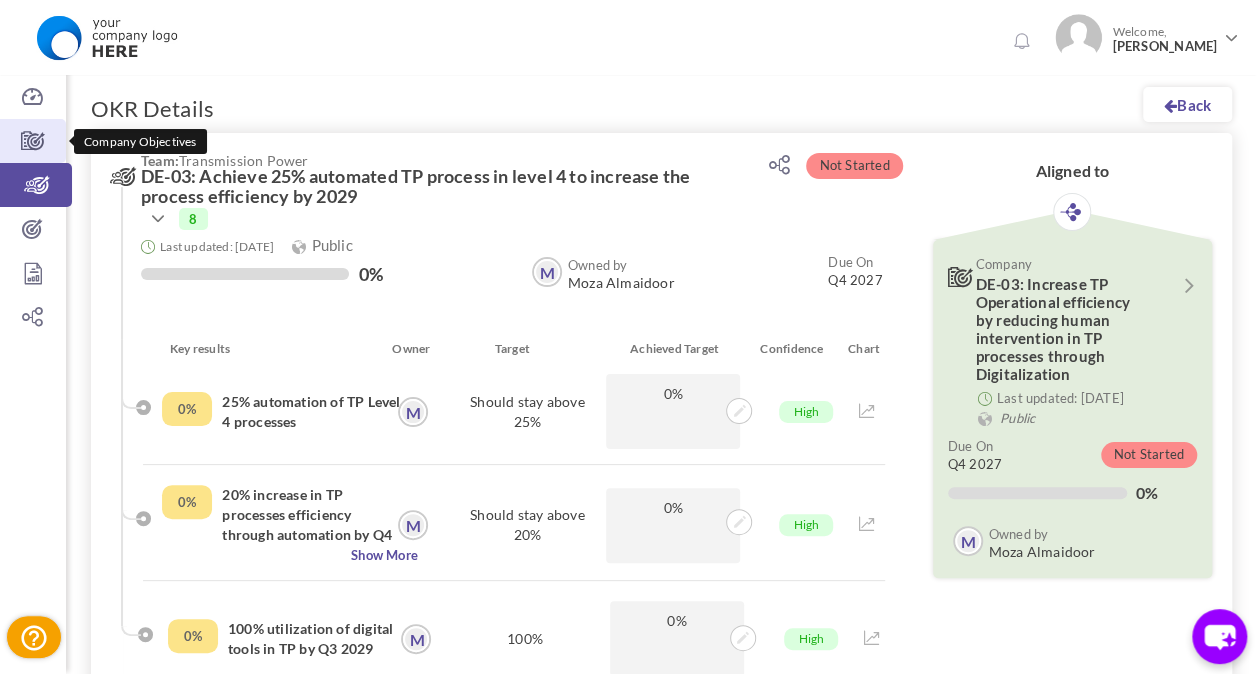 click at bounding box center (33, 141) 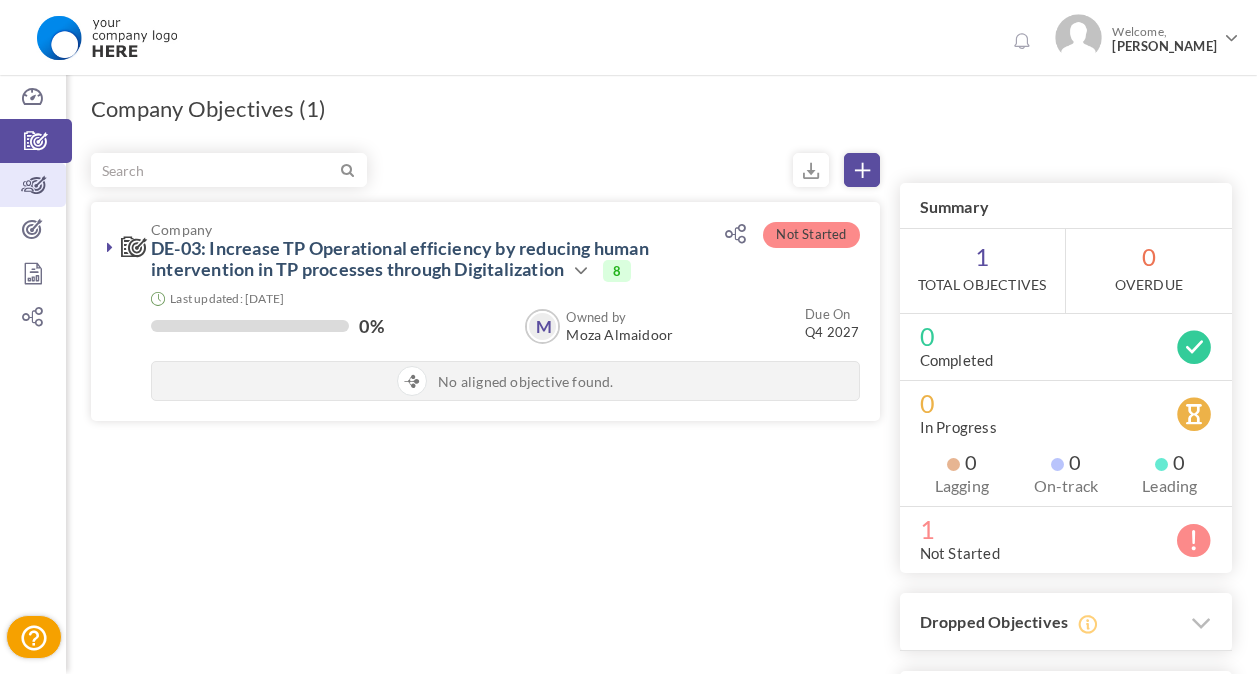 scroll, scrollTop: 0, scrollLeft: 0, axis: both 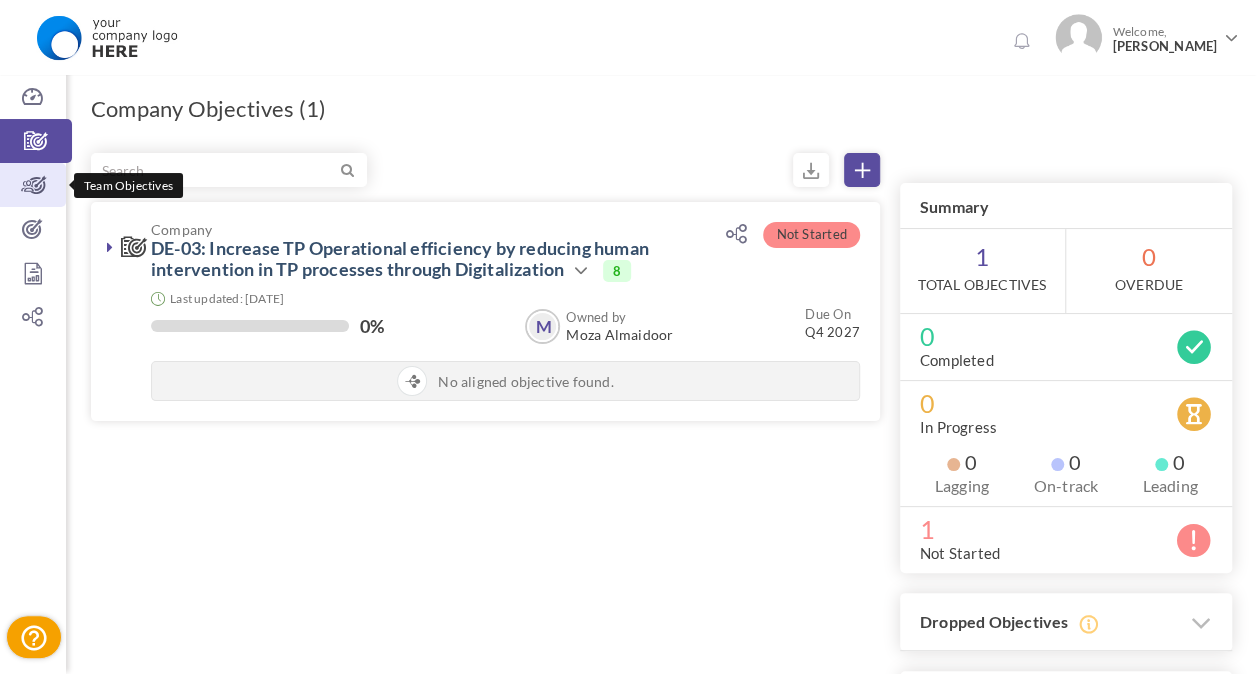 click on "Team Objectives" at bounding box center (33, 185) 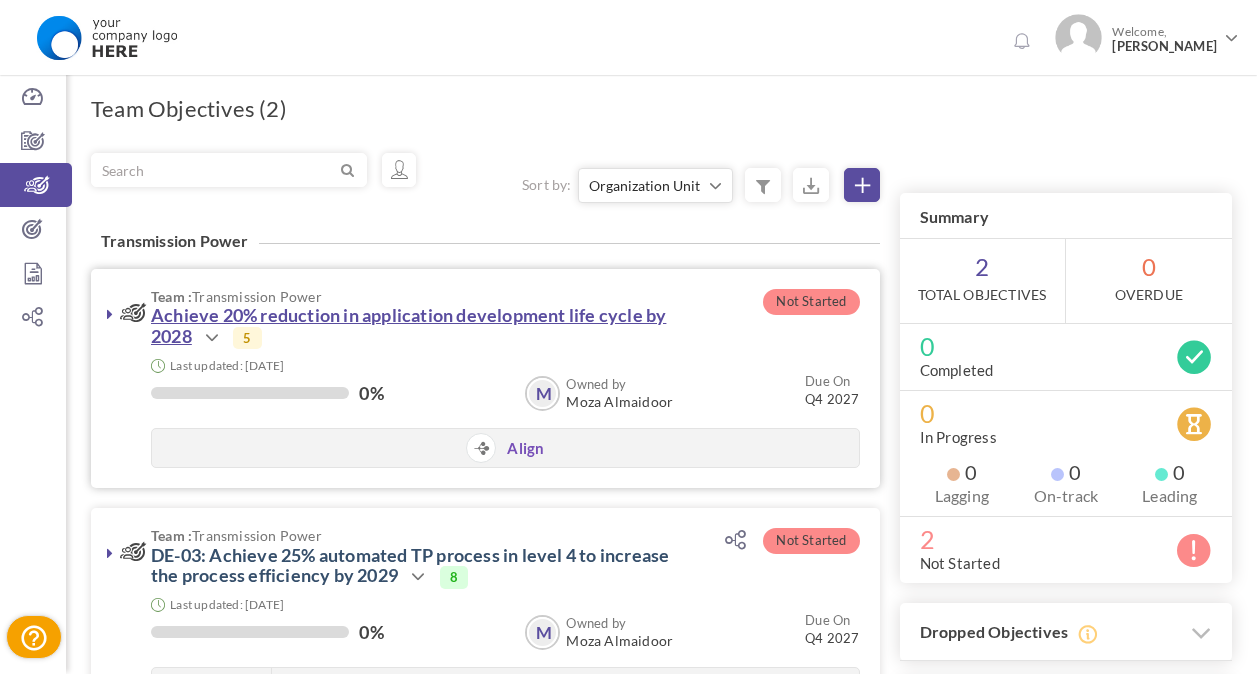 scroll, scrollTop: 0, scrollLeft: 0, axis: both 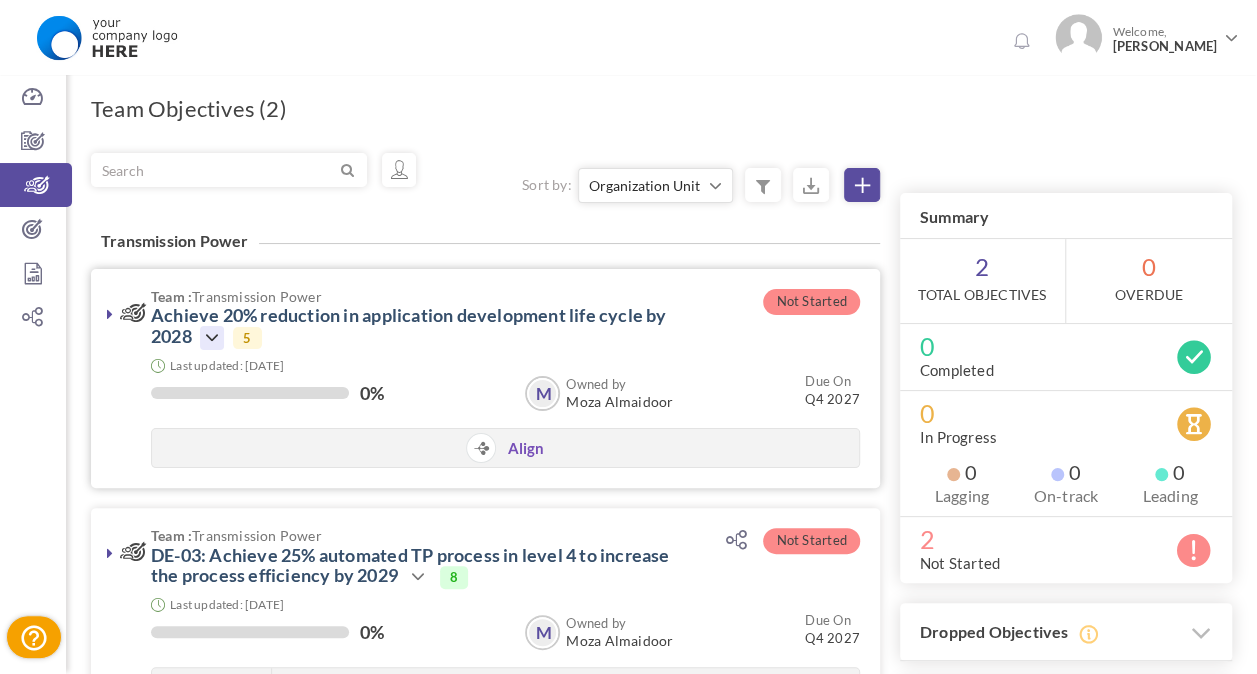 click at bounding box center [212, 338] 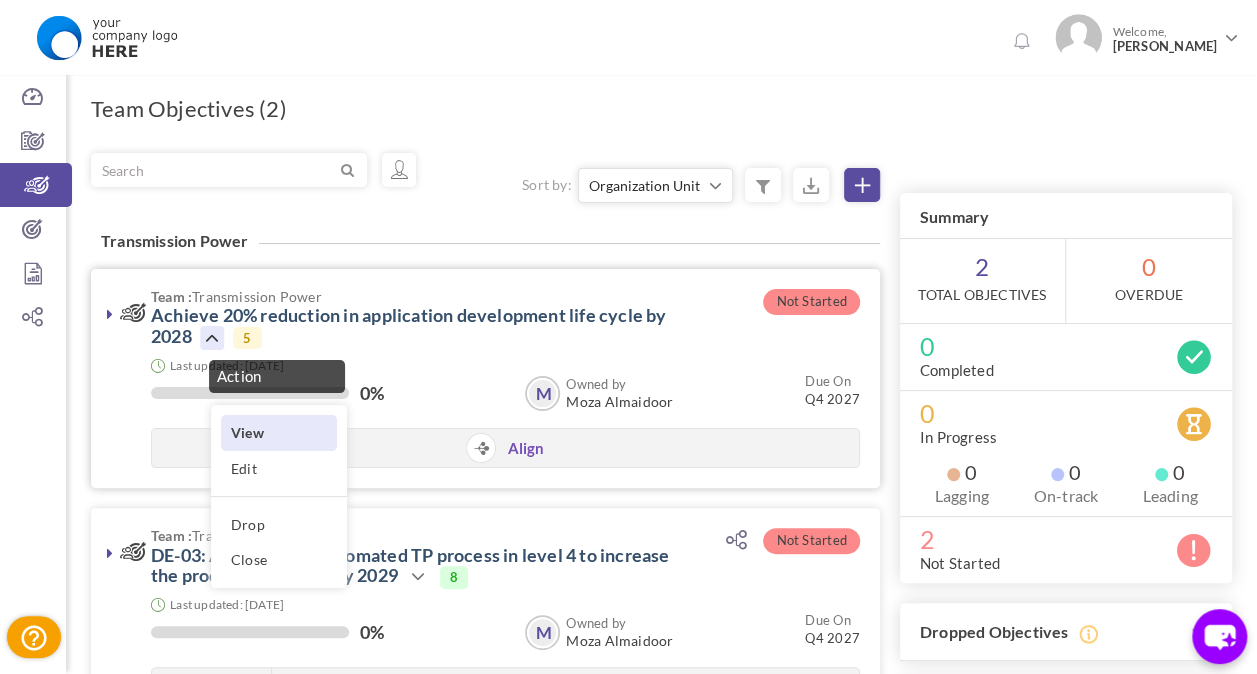 click on "View" at bounding box center [279, 432] 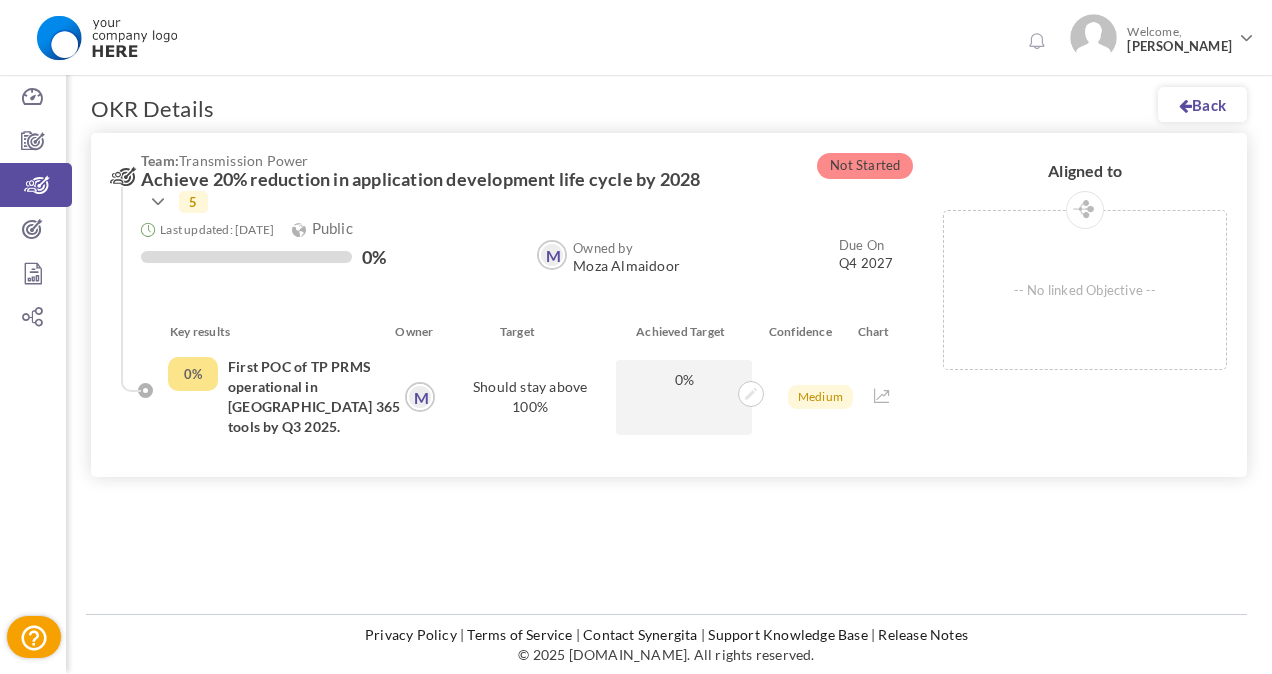 scroll, scrollTop: 0, scrollLeft: 0, axis: both 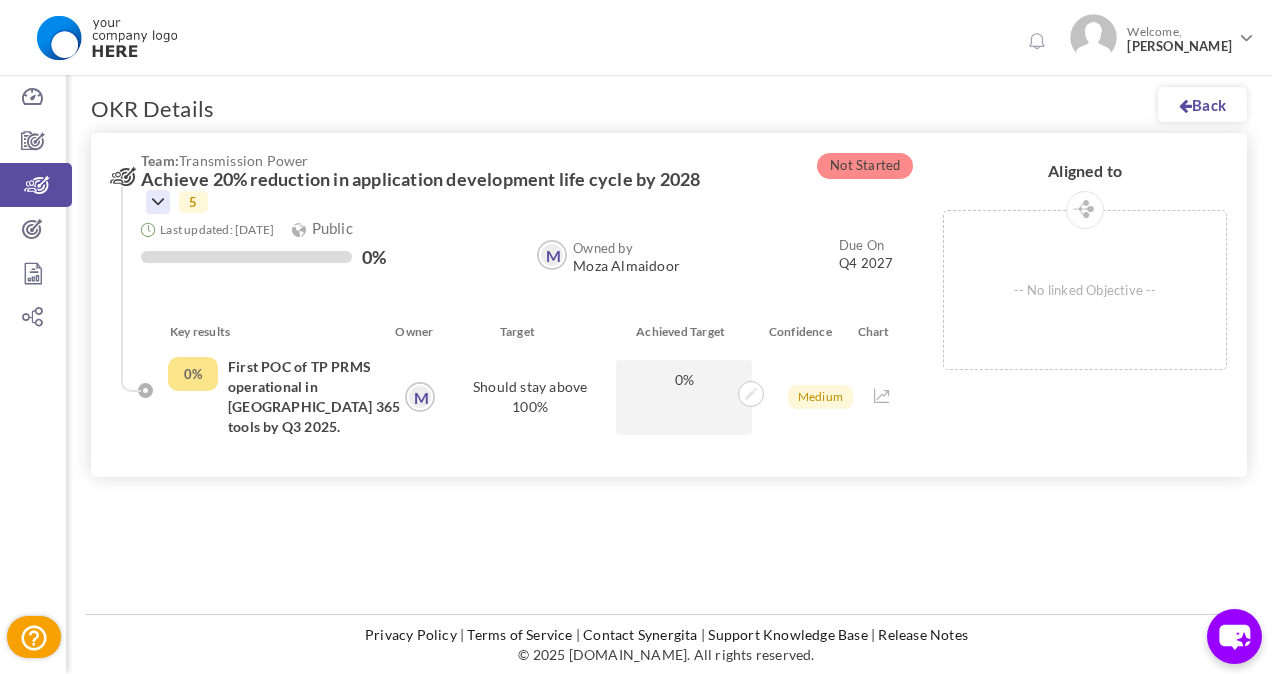 click at bounding box center (158, 202) 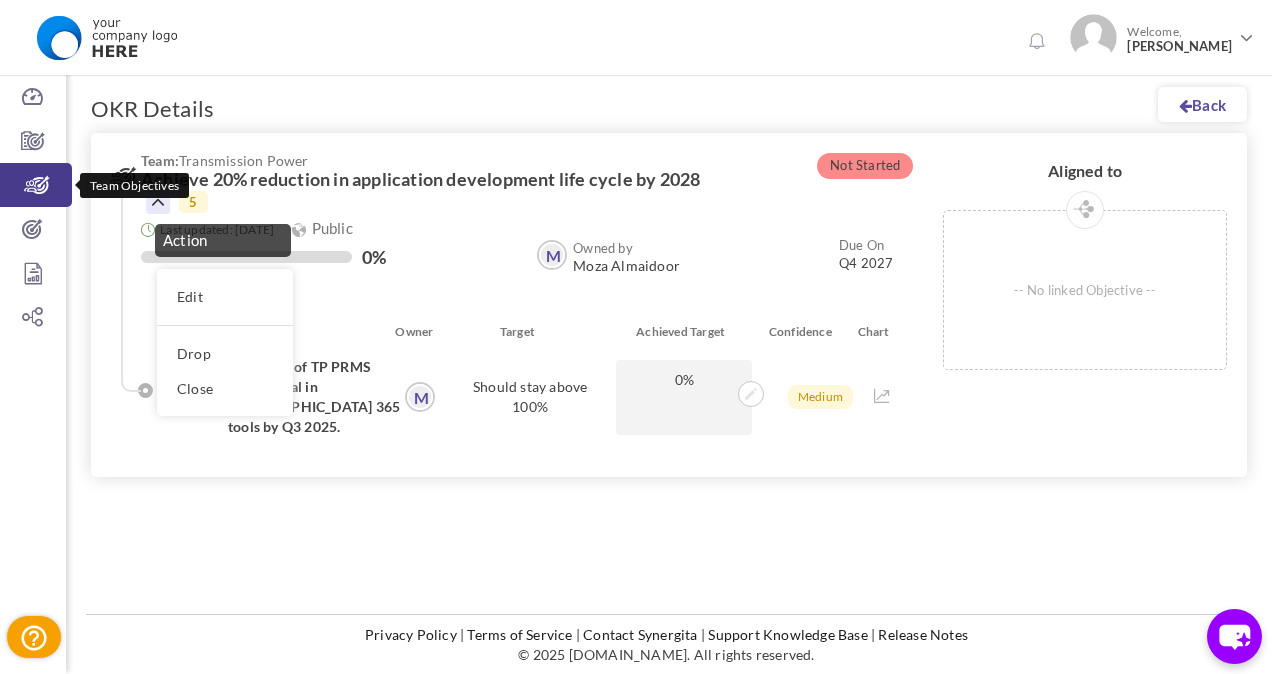 click at bounding box center [36, 185] 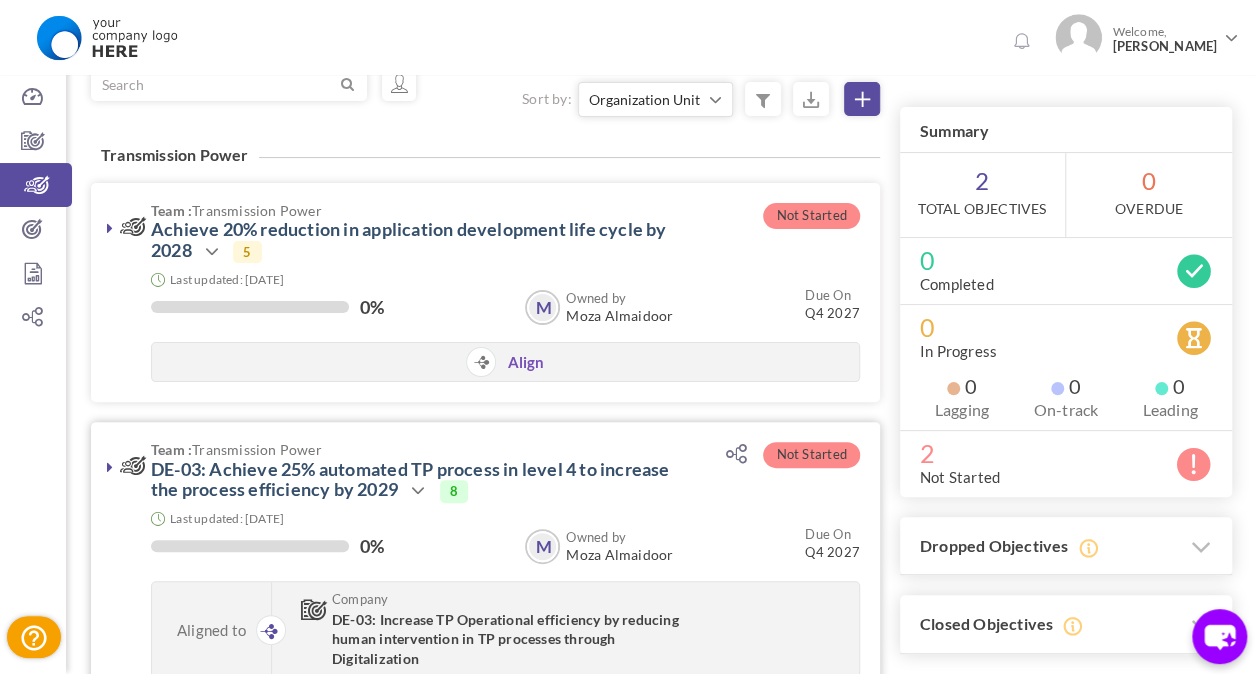 scroll, scrollTop: 46, scrollLeft: 0, axis: vertical 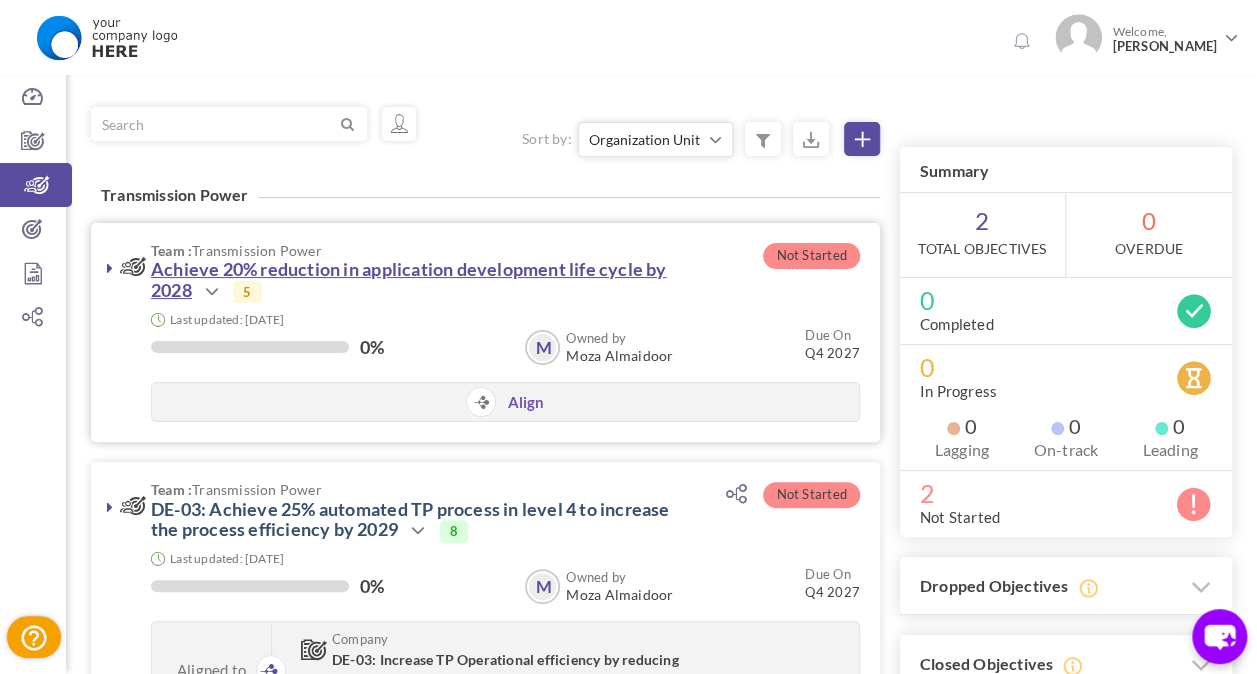click on "Achieve 20% reduction in application development life cycle by 2028" at bounding box center (408, 279) 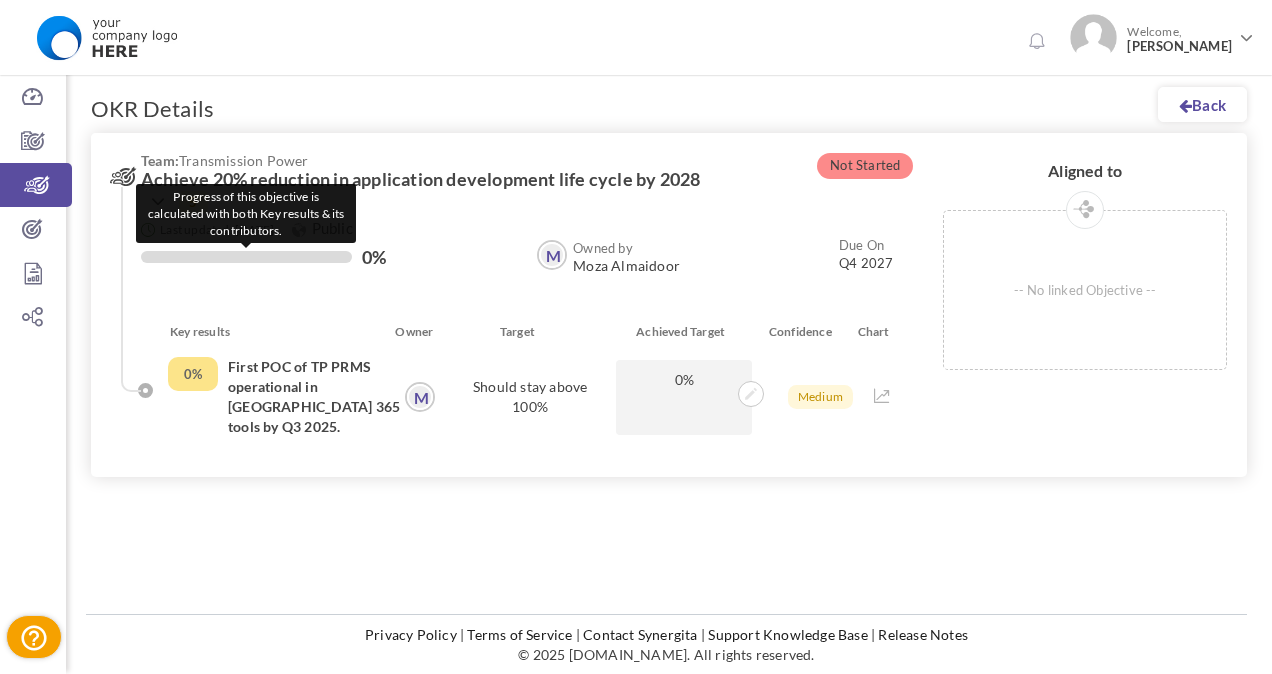 scroll, scrollTop: 0, scrollLeft: 0, axis: both 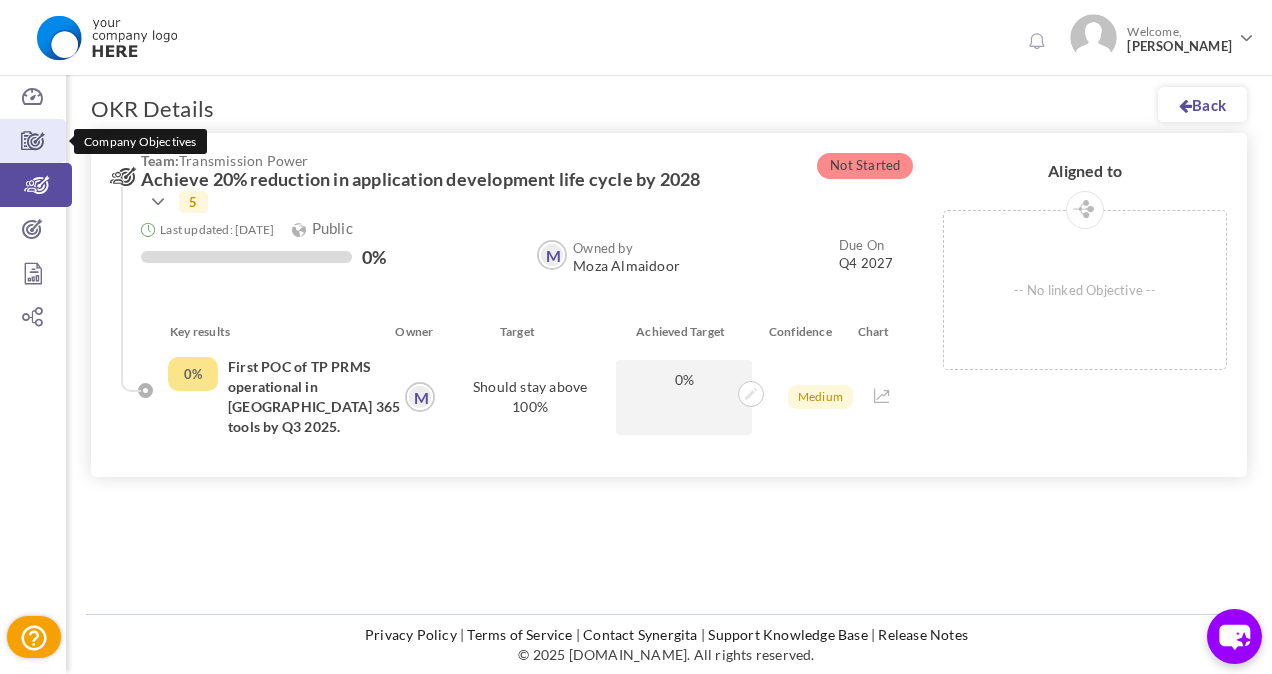 click at bounding box center (33, 141) 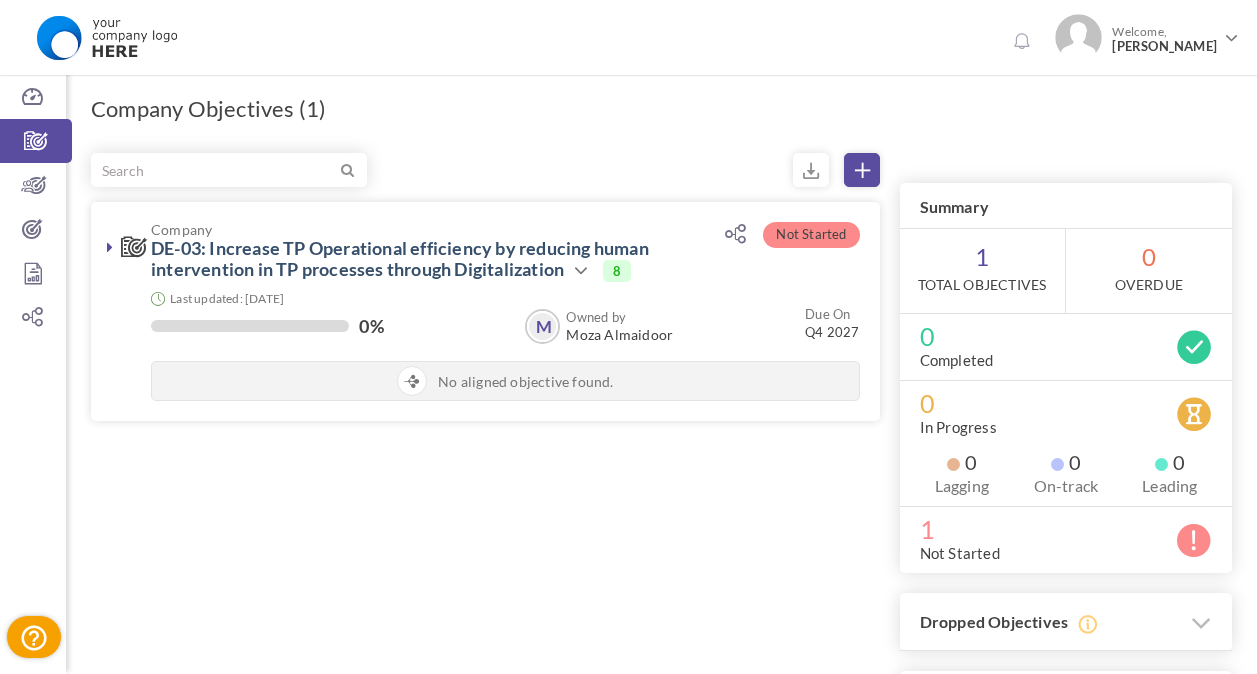 scroll, scrollTop: 0, scrollLeft: 0, axis: both 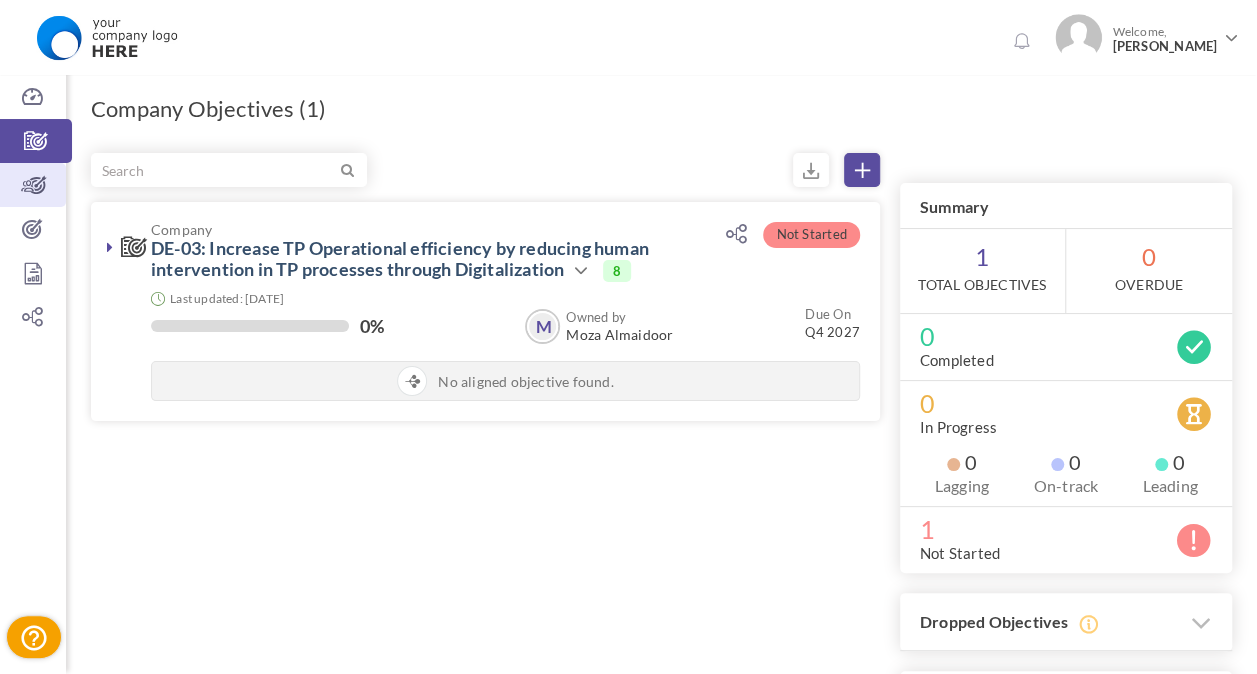 click at bounding box center (33, 185) 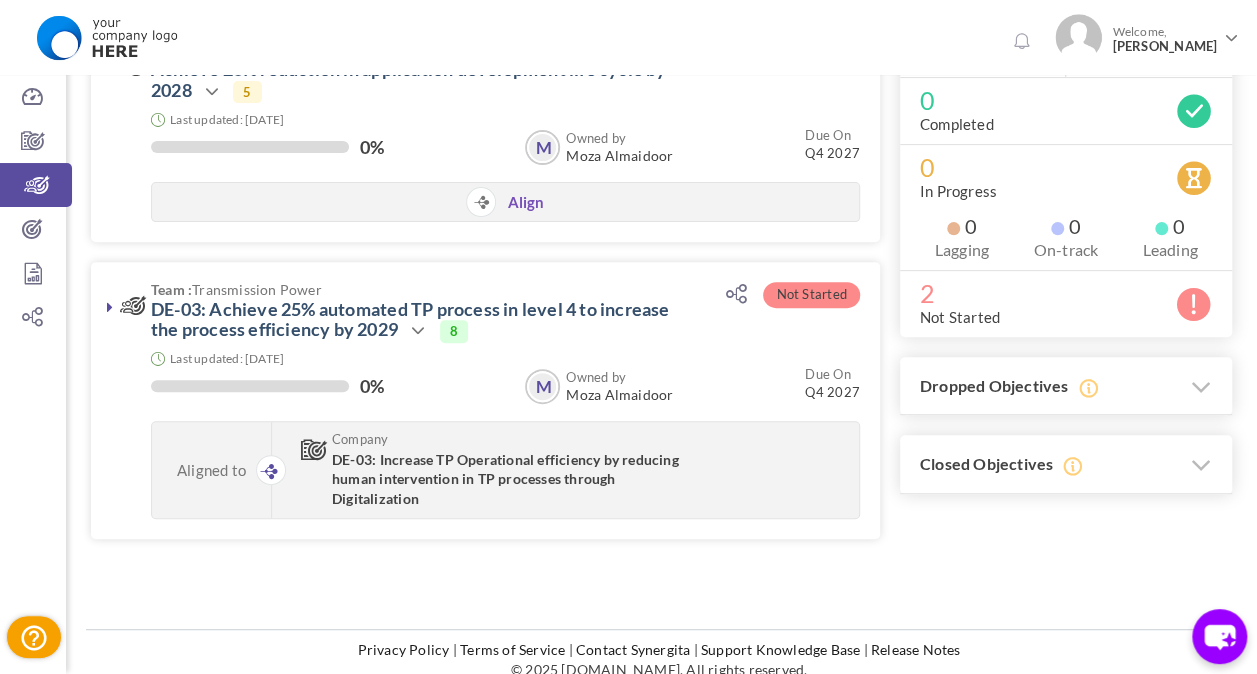 scroll, scrollTop: 146, scrollLeft: 0, axis: vertical 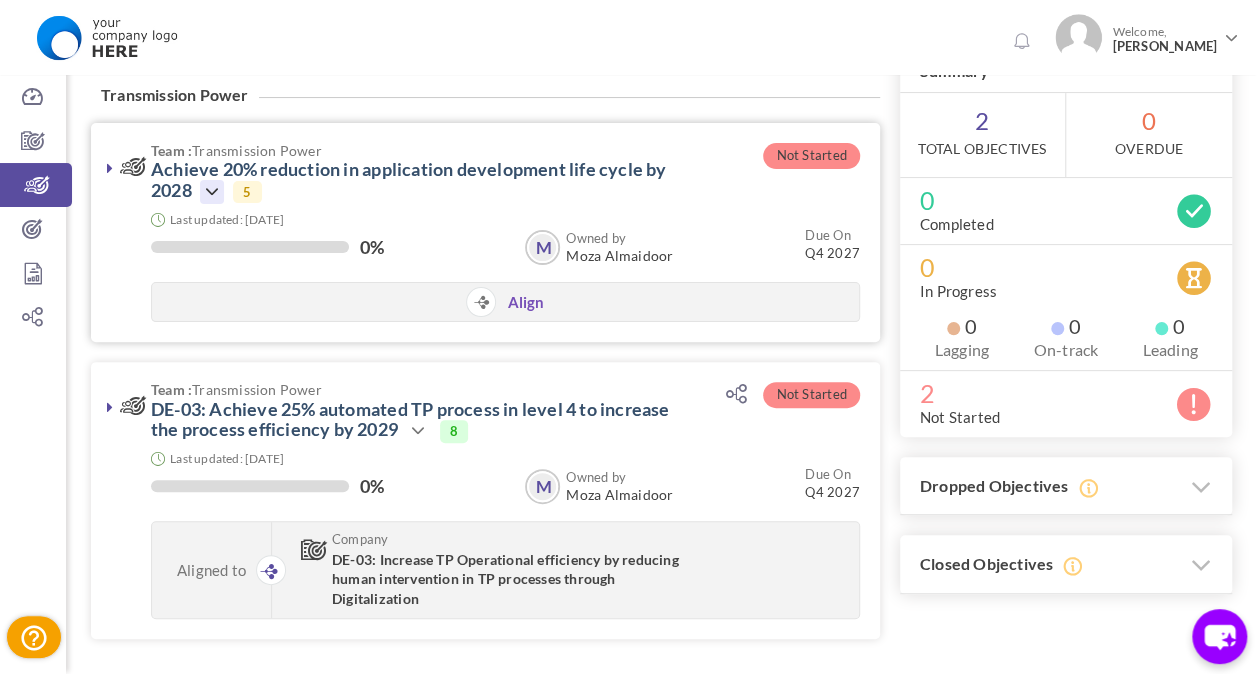 click at bounding box center [212, 192] 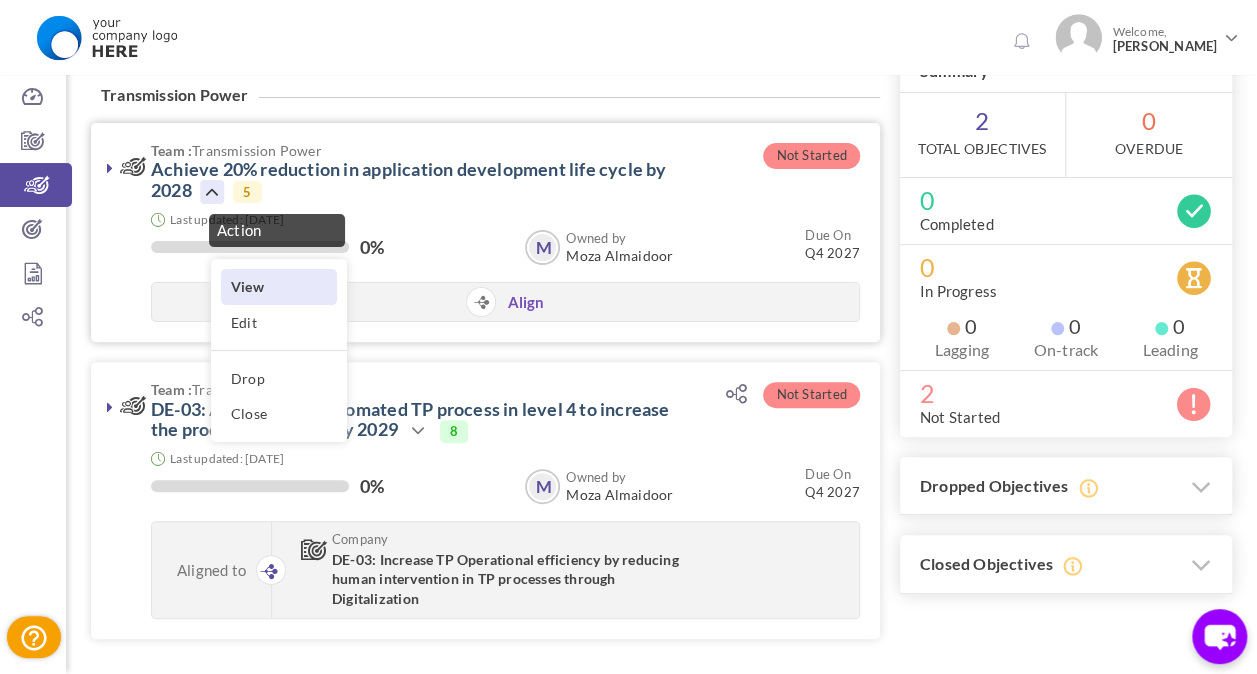 click on "View" at bounding box center (279, 286) 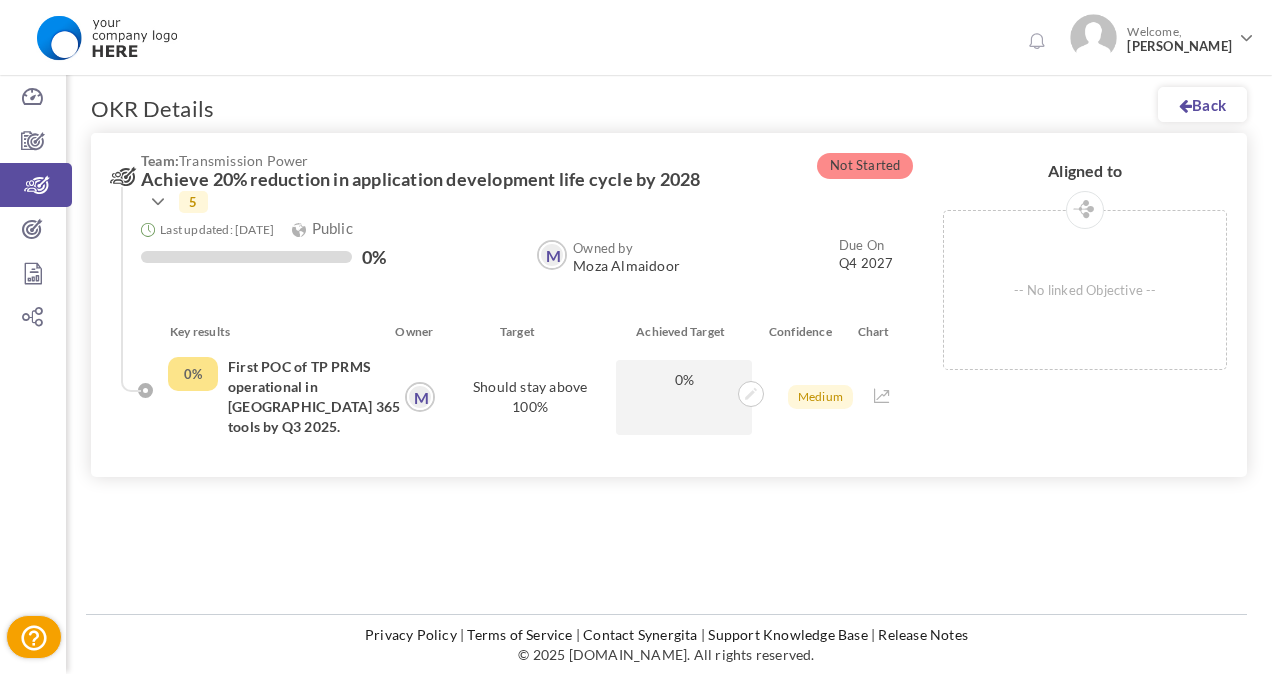 scroll, scrollTop: 0, scrollLeft: 0, axis: both 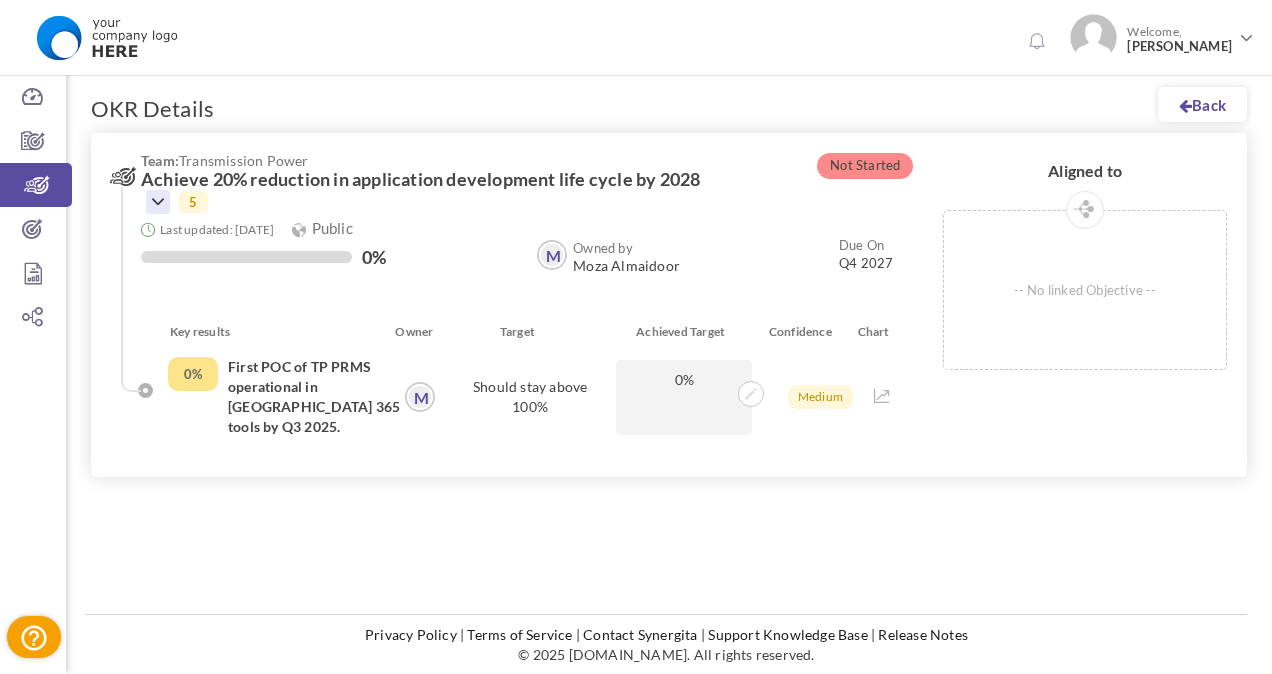 click at bounding box center (158, 202) 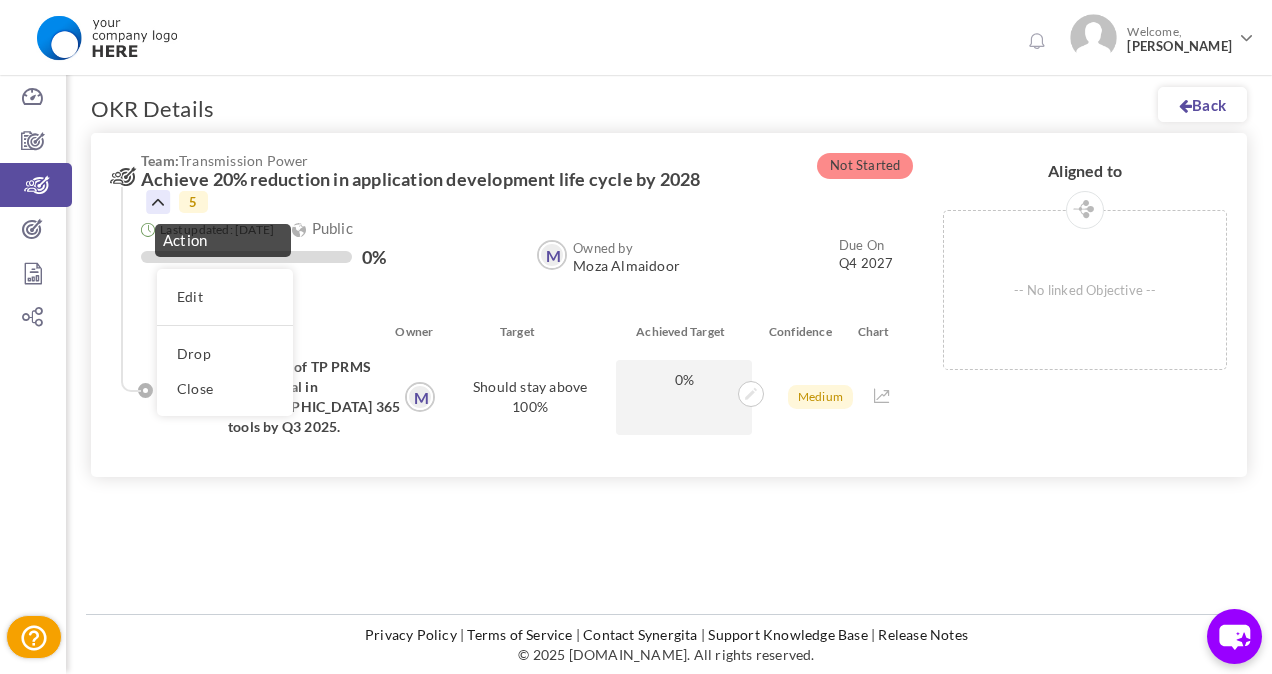 click on "Action" at bounding box center (223, 240) 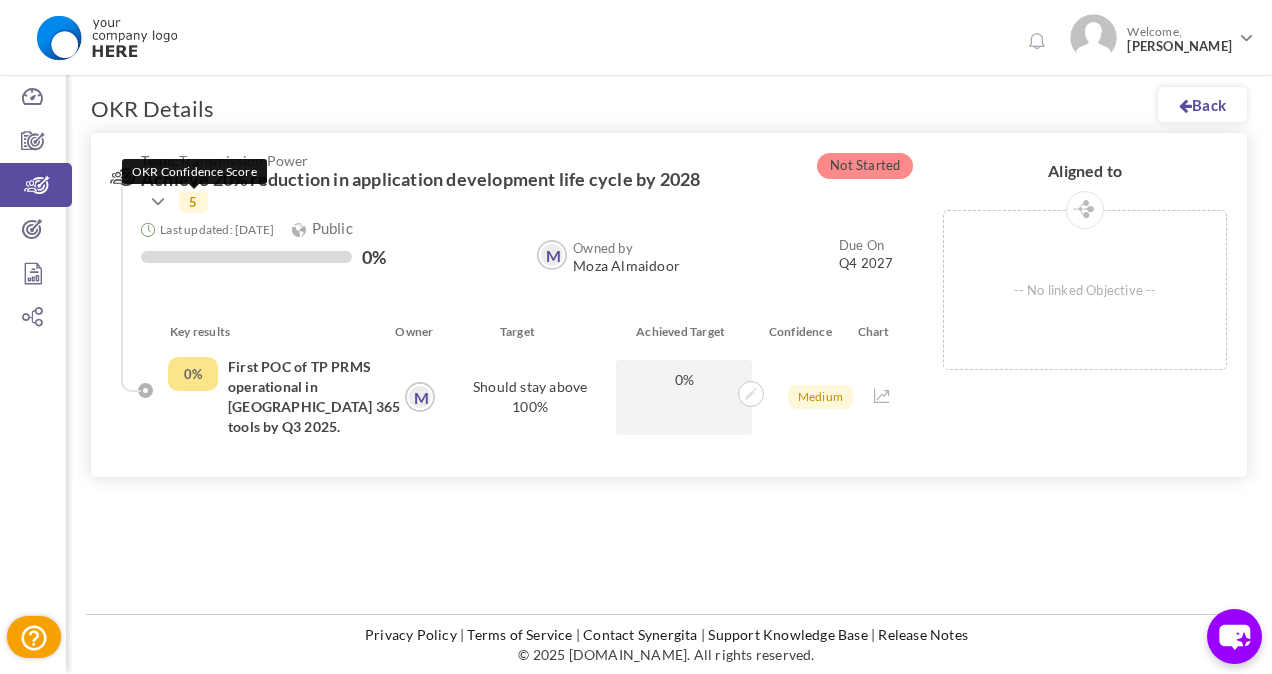 click on "5" at bounding box center [193, 202] 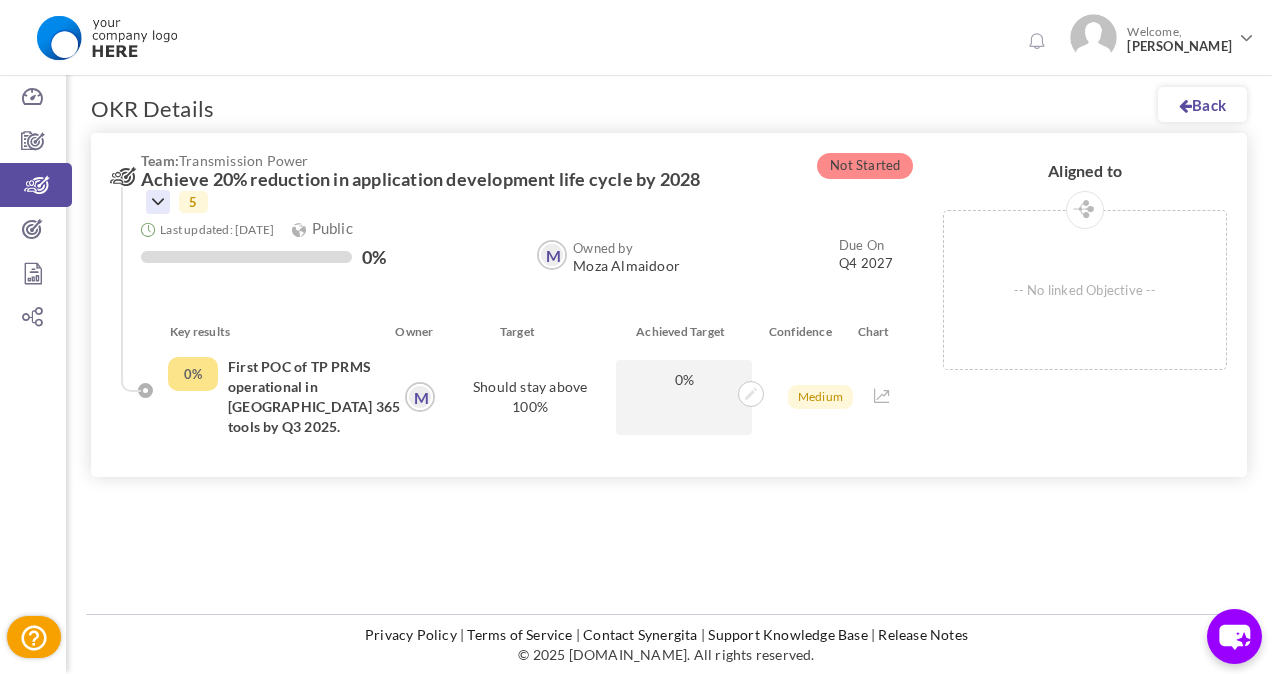 click at bounding box center (158, 202) 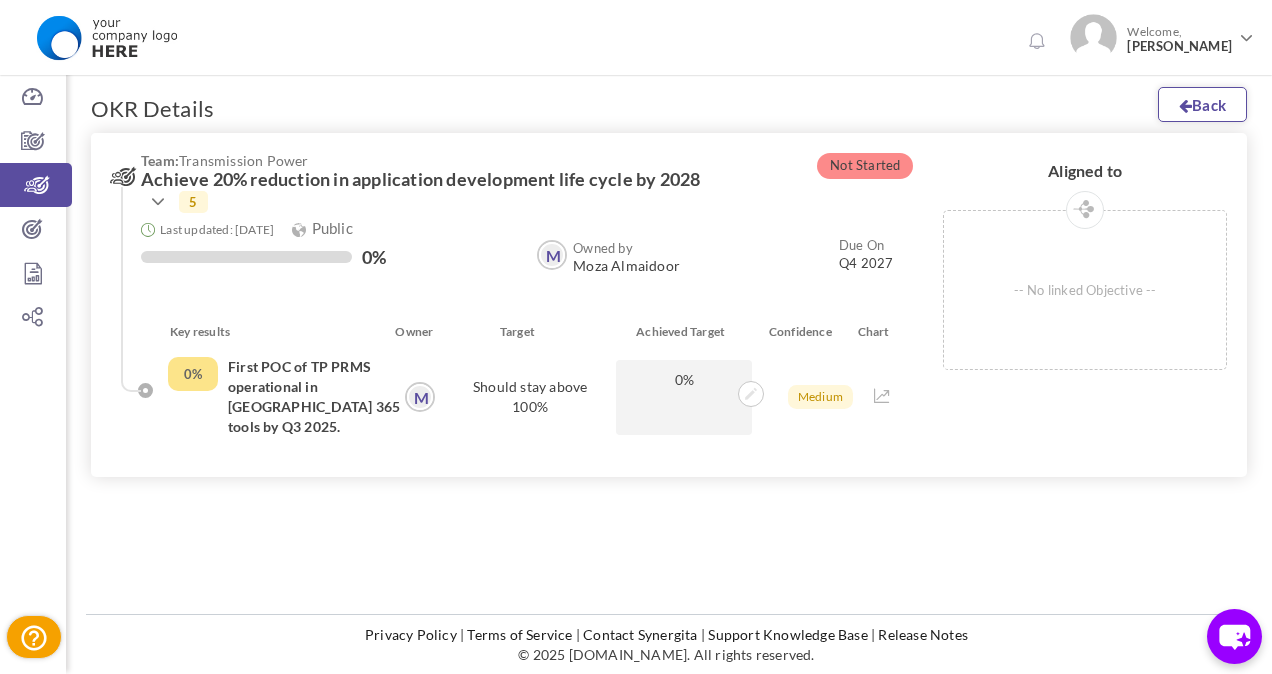 click on "Back" at bounding box center (1202, 104) 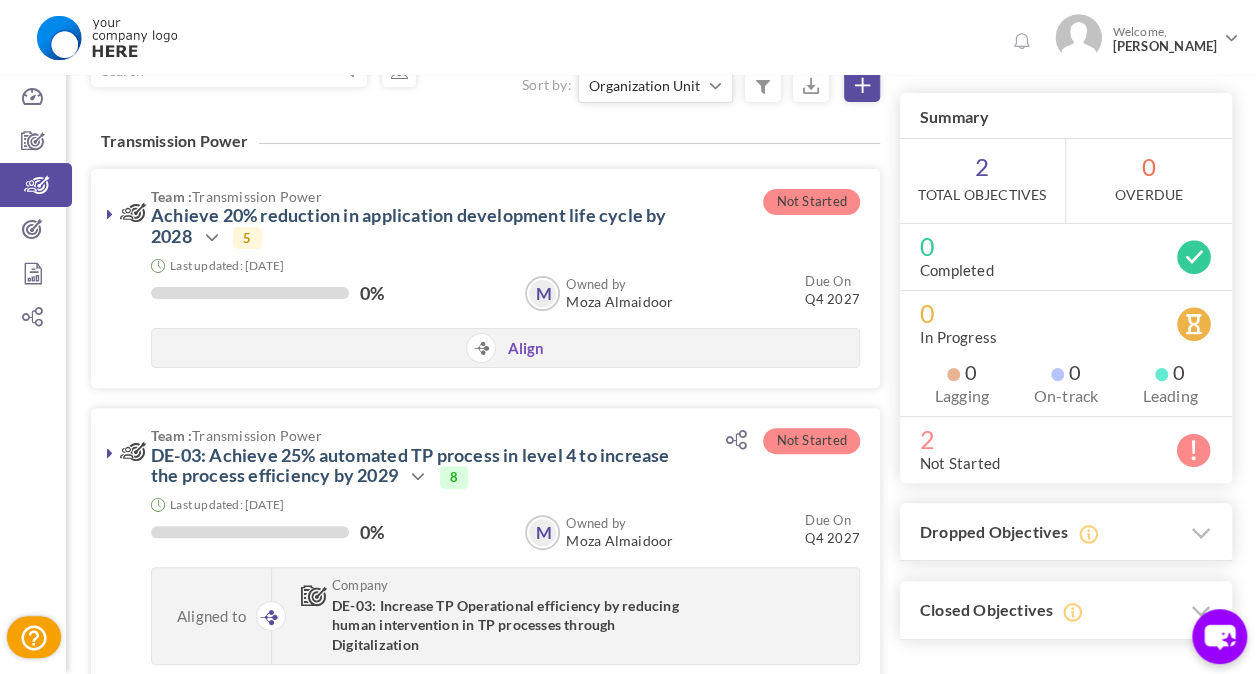 scroll, scrollTop: 246, scrollLeft: 0, axis: vertical 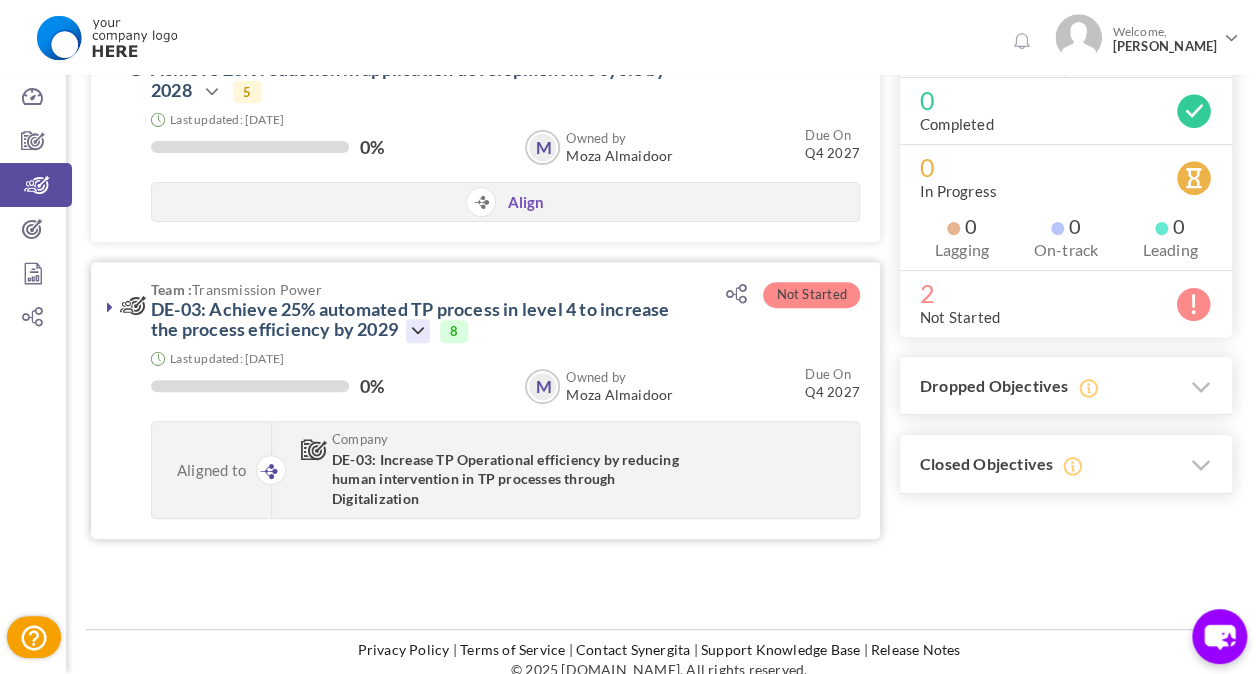 click at bounding box center (418, 331) 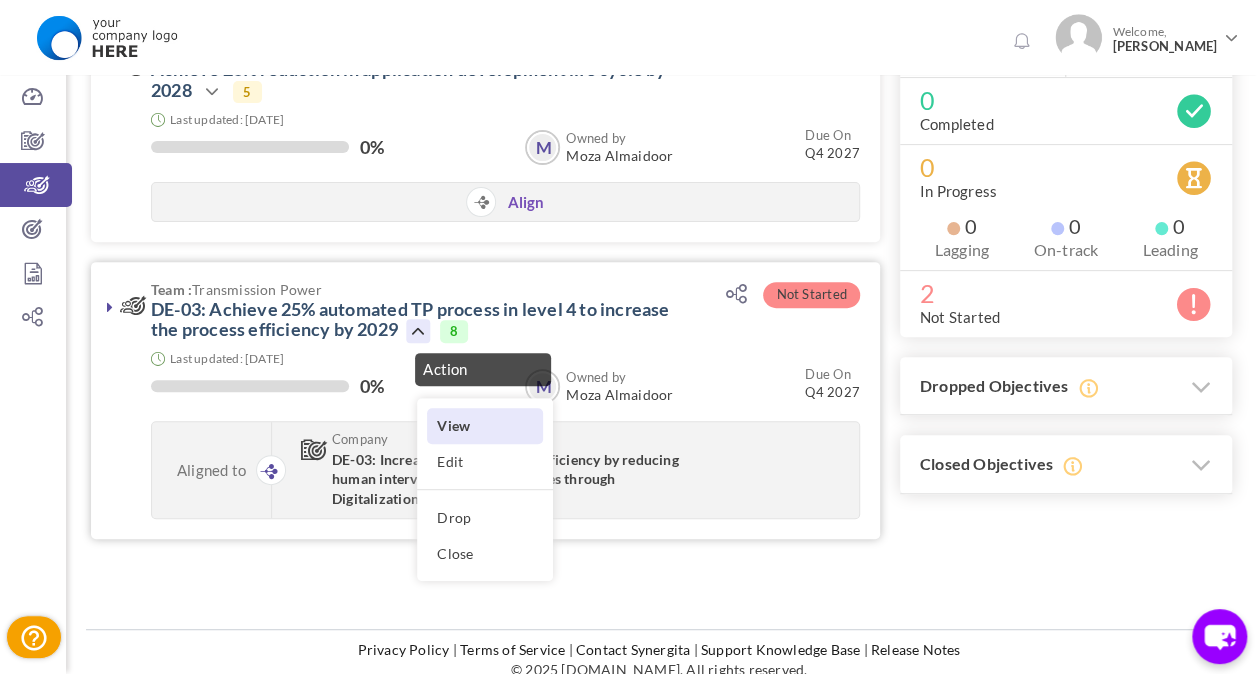 click on "View" at bounding box center (485, 425) 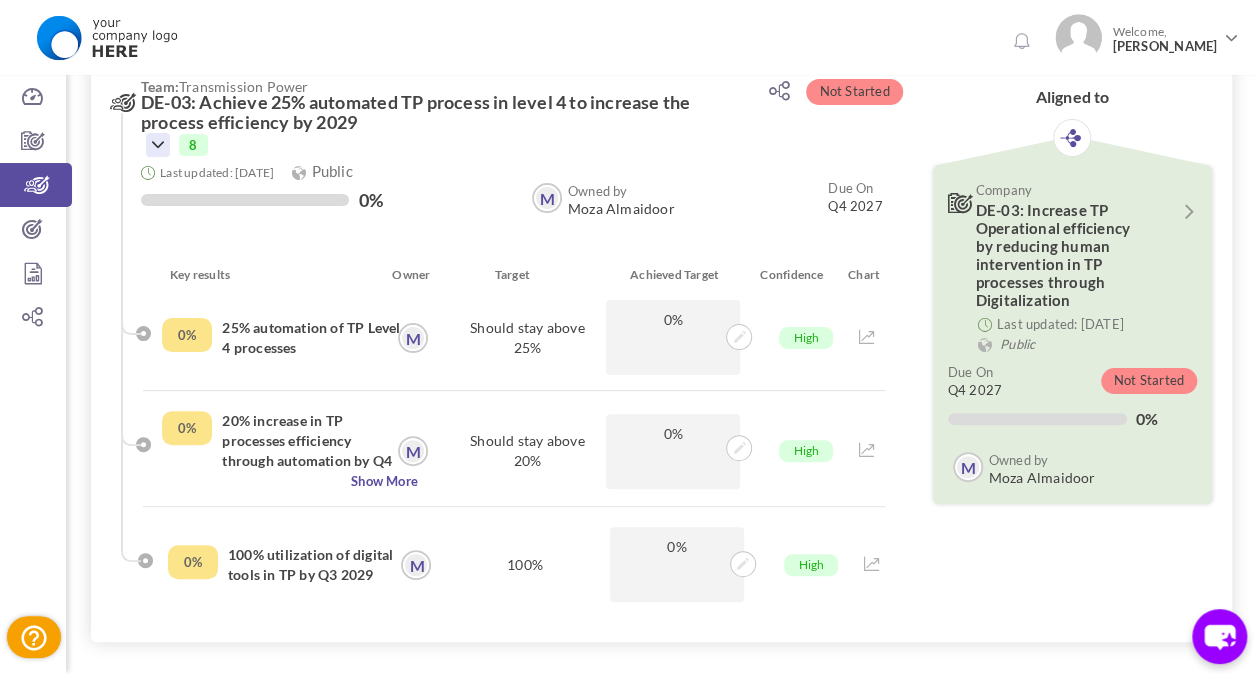 scroll, scrollTop: 0, scrollLeft: 0, axis: both 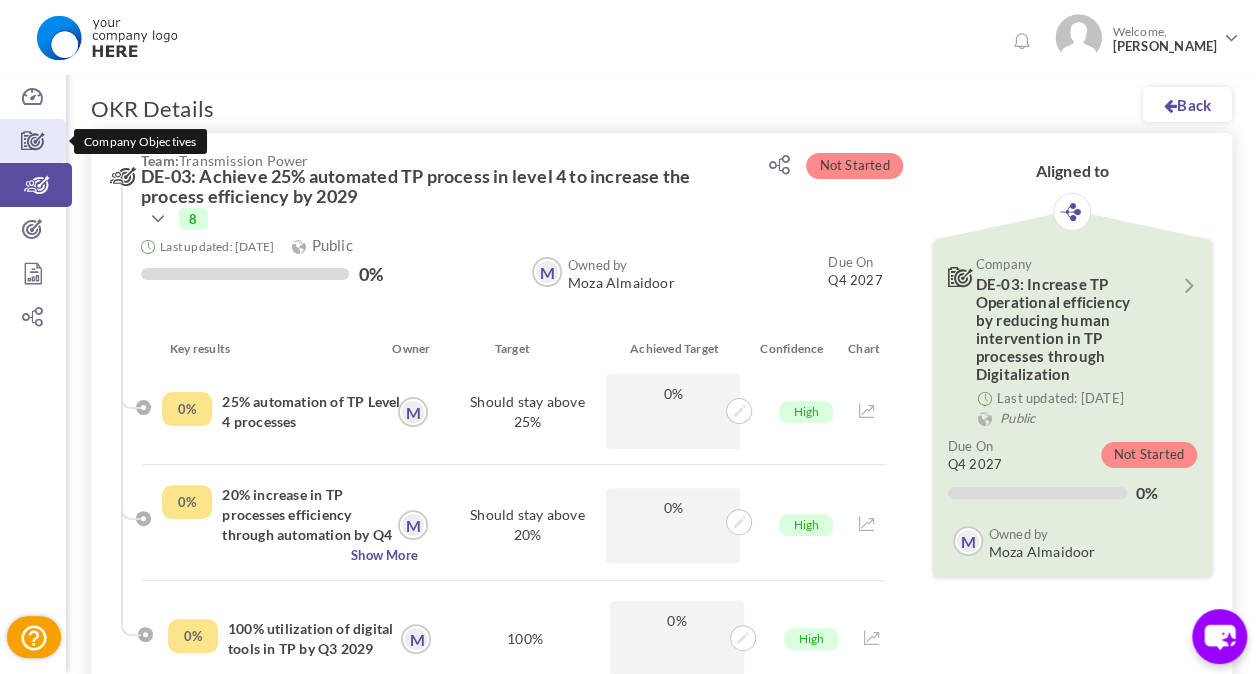 click at bounding box center (33, 141) 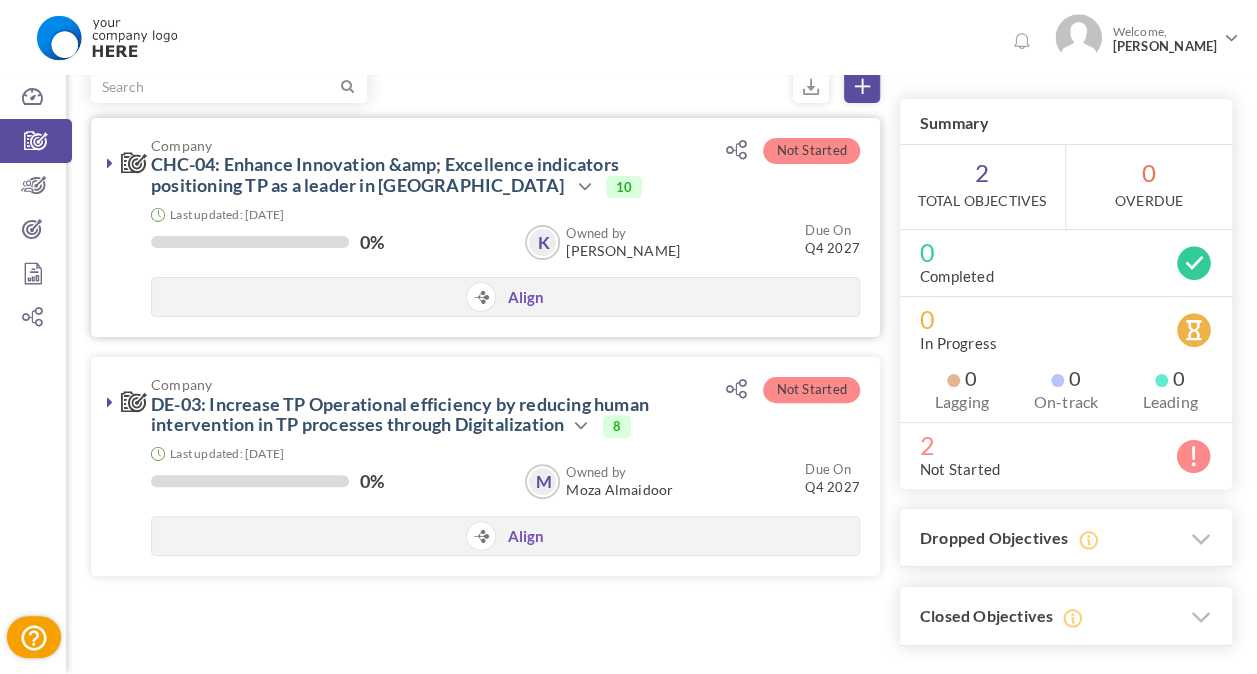 scroll, scrollTop: 0, scrollLeft: 0, axis: both 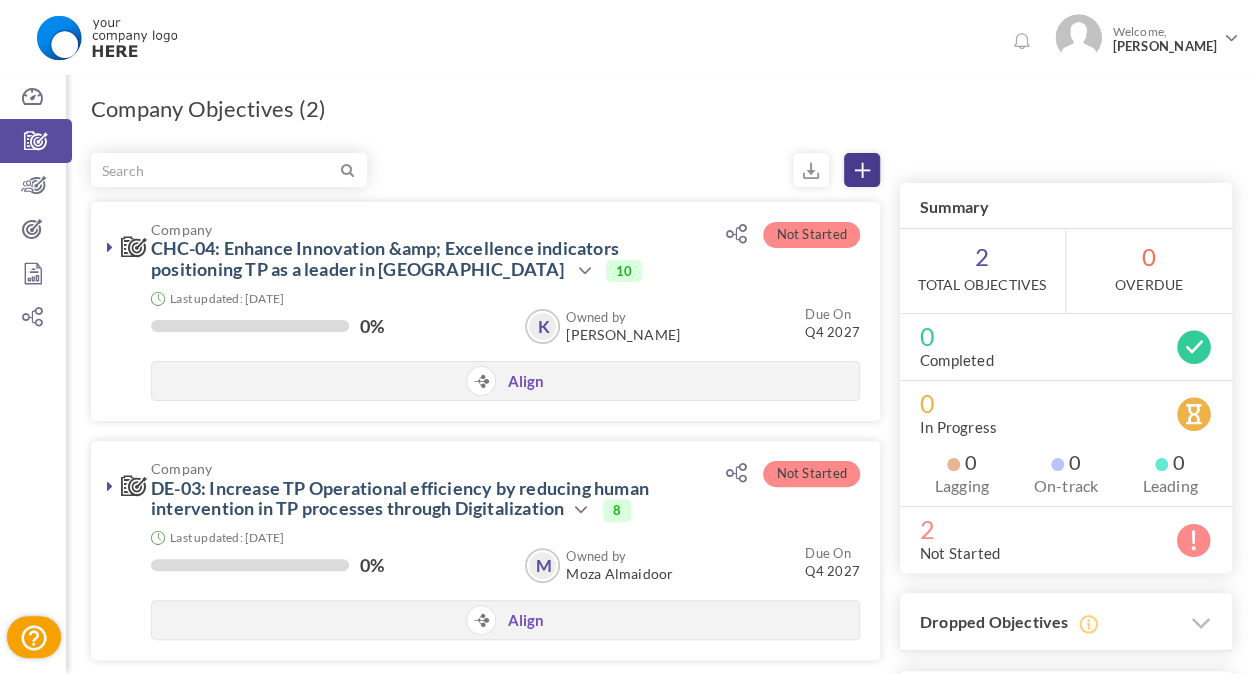 click at bounding box center (862, 170) 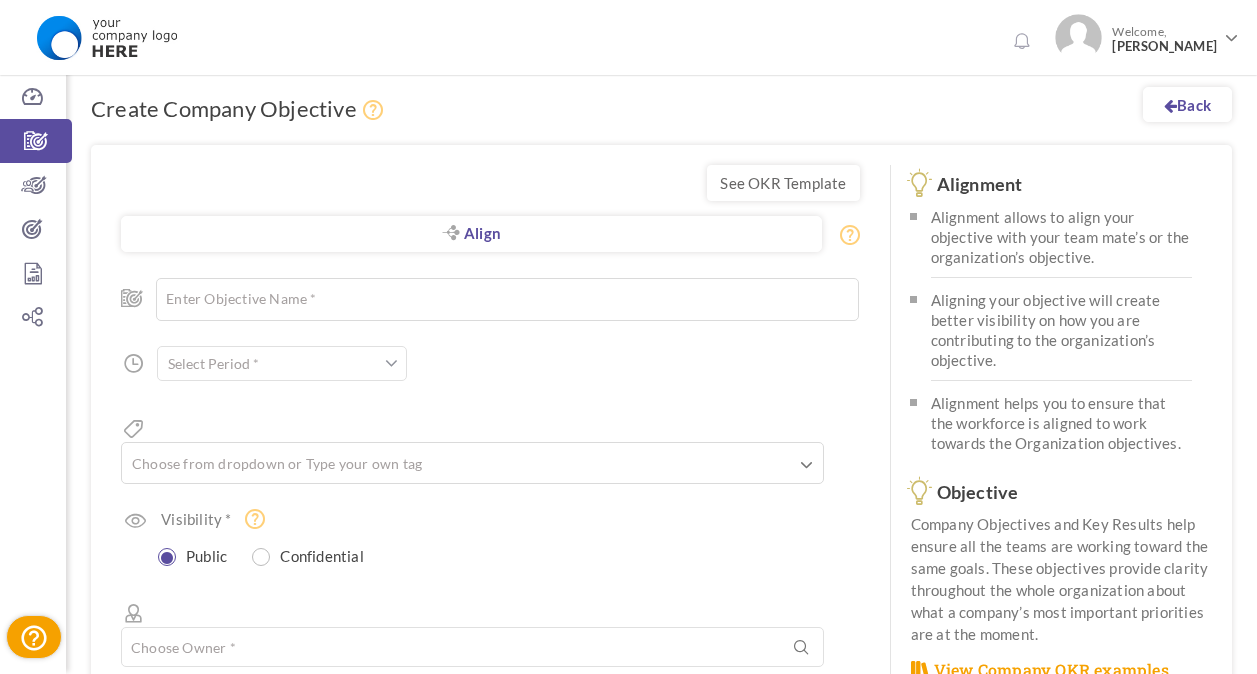 scroll, scrollTop: 0, scrollLeft: 0, axis: both 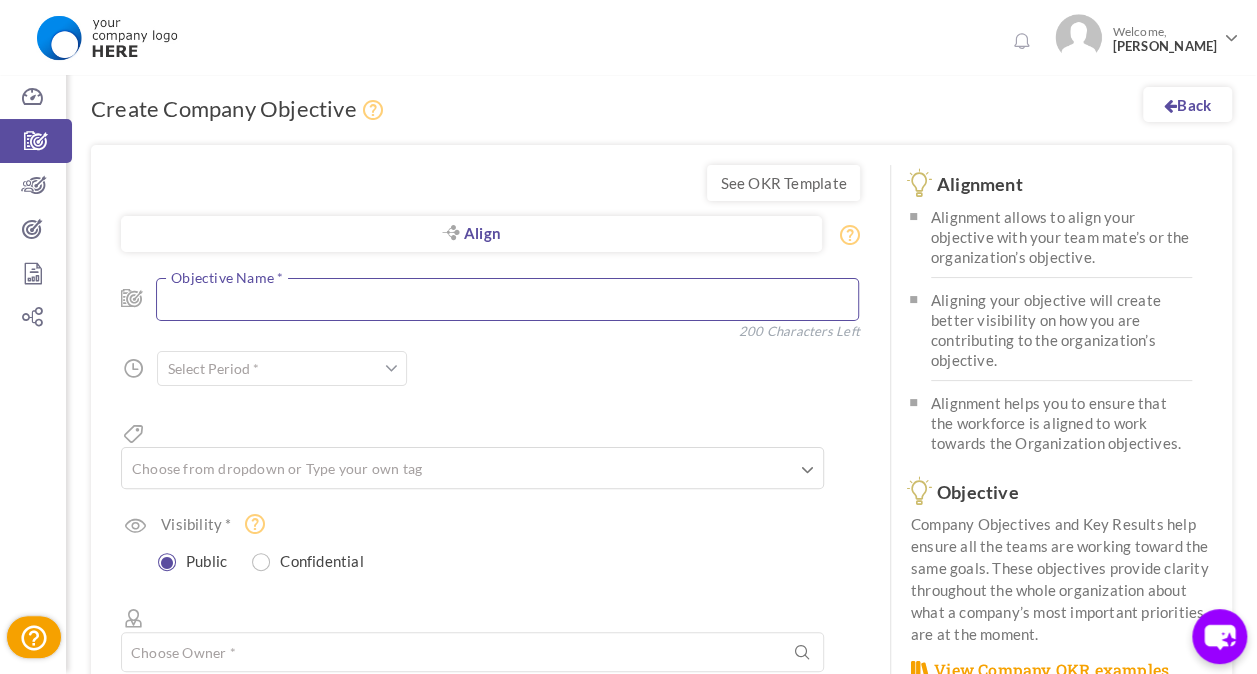 click at bounding box center [507, 299] 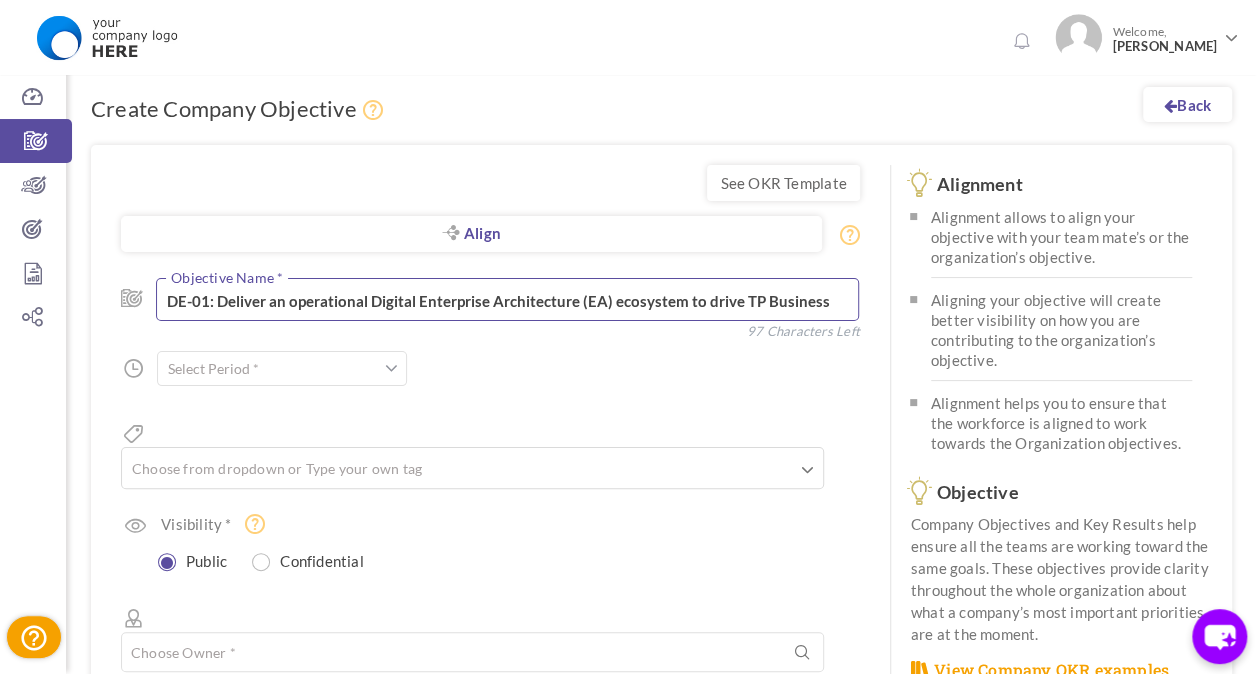 scroll, scrollTop: 0, scrollLeft: 0, axis: both 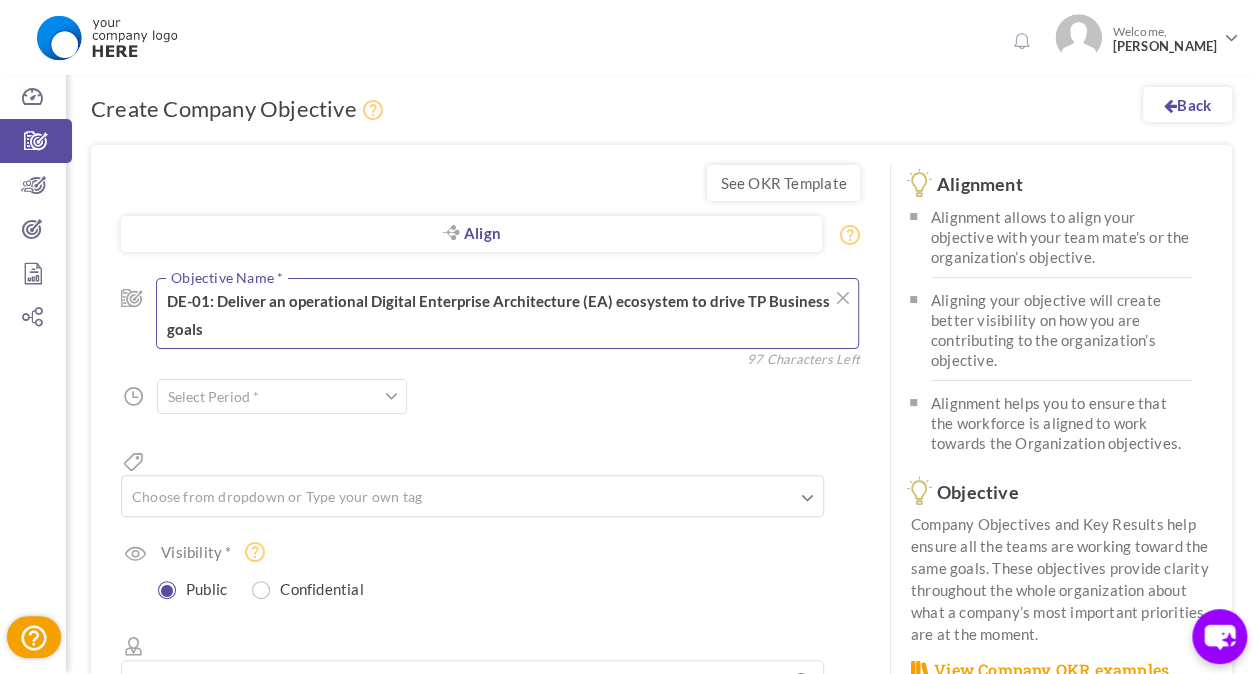 type on "DE-01: Deliver an operational Digital Enterprise Architecture (EA) ecosystem to drive TP Business goals" 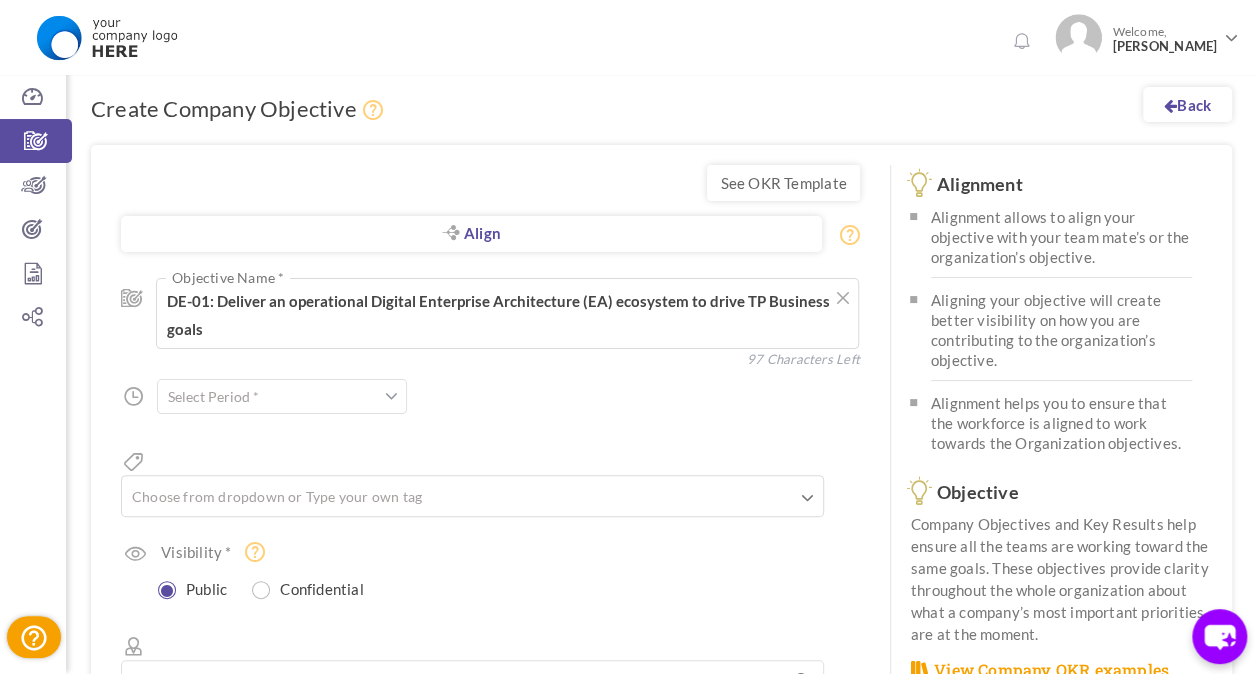 click at bounding box center [282, 396] 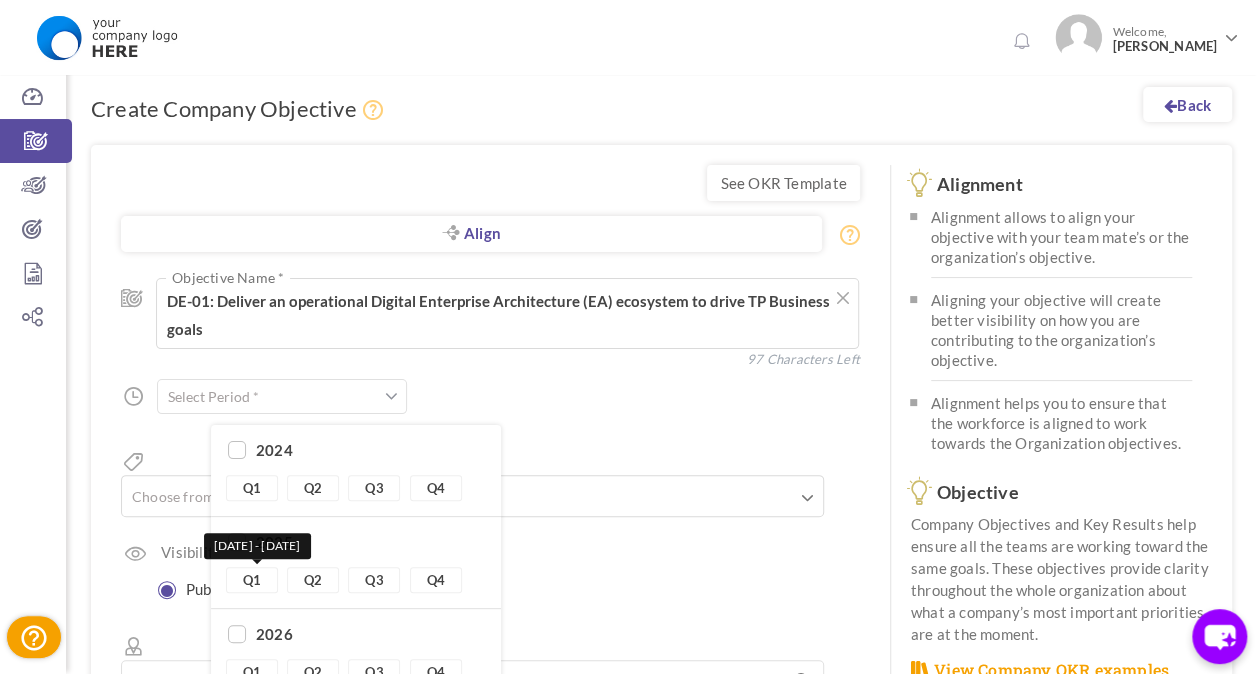 click on "Q1" at bounding box center [252, 580] 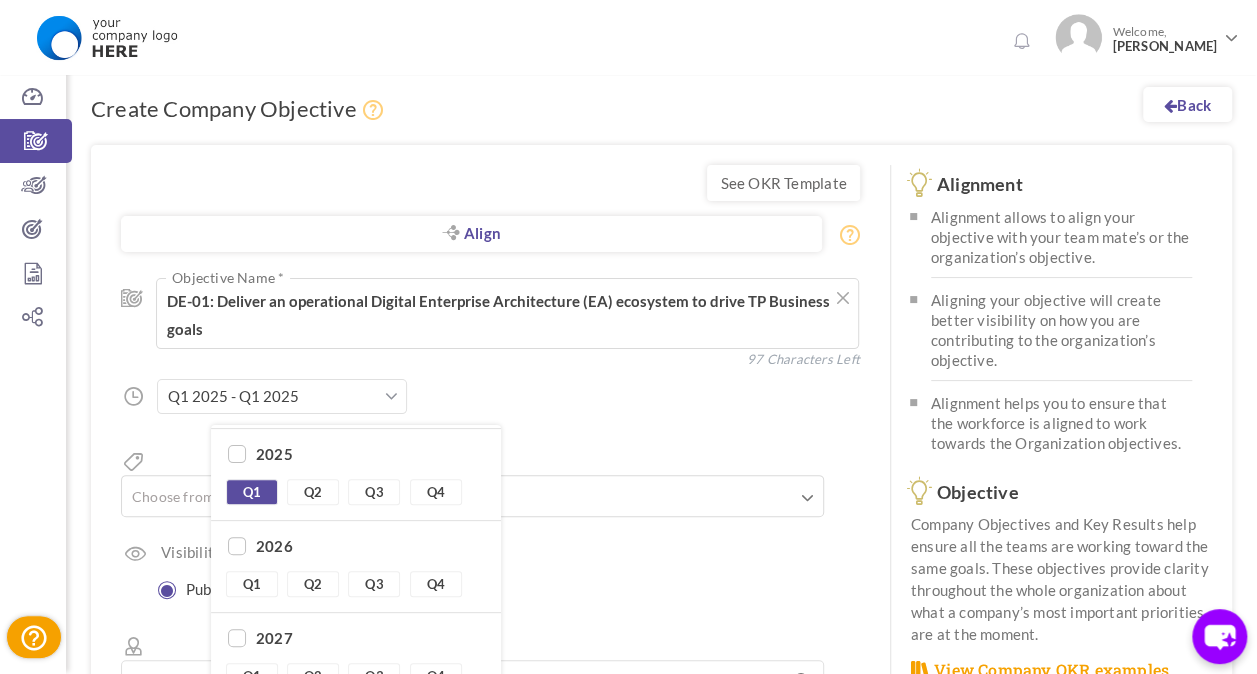 scroll, scrollTop: 91, scrollLeft: 0, axis: vertical 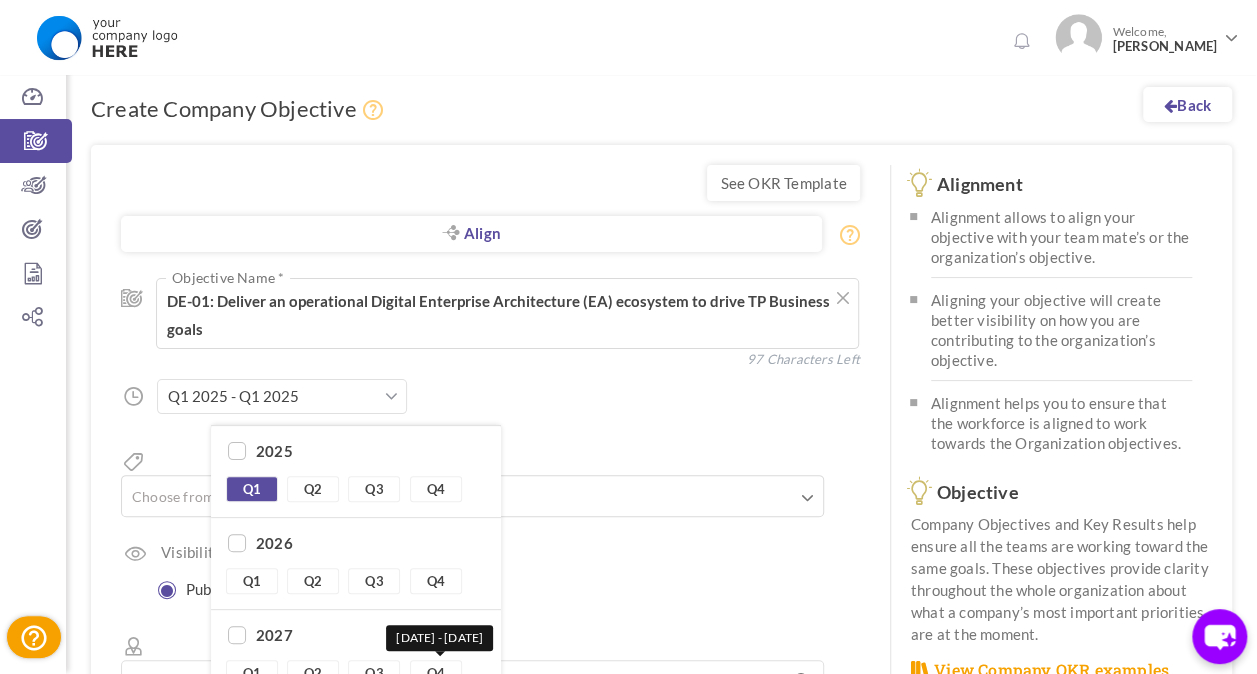 click on "Q4" at bounding box center (436, 673) 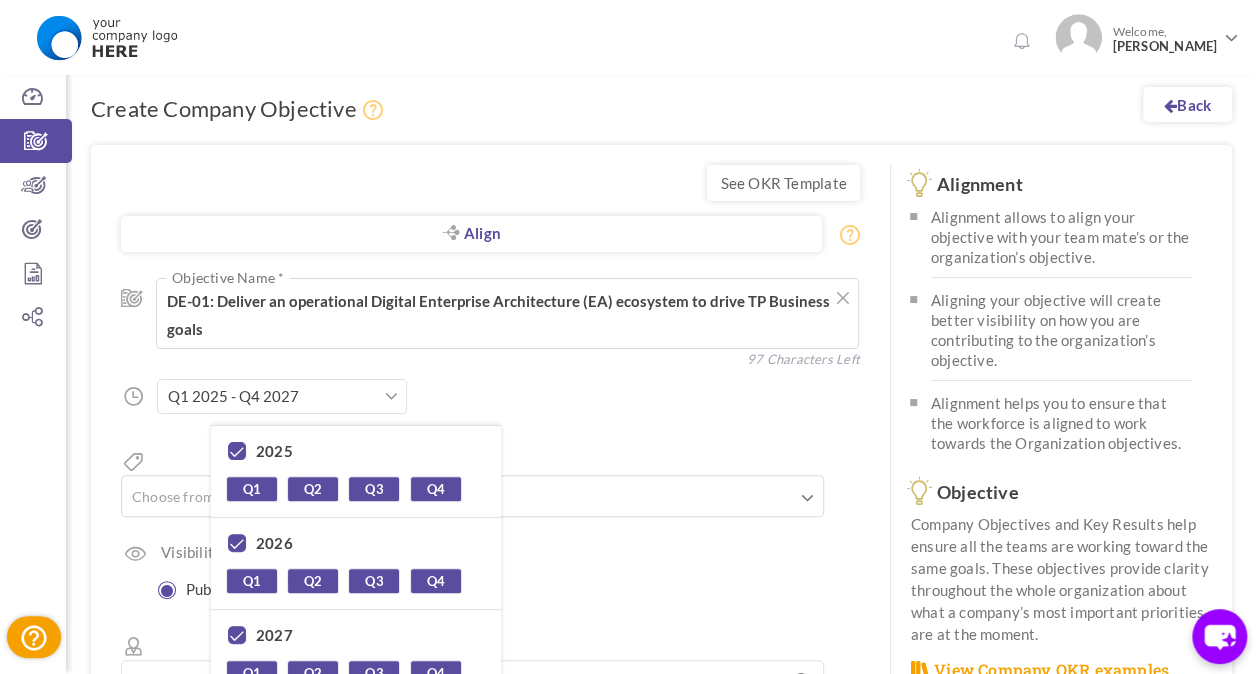 click on "Align Objective
Choose Objective
DE-01: Deliver an operational Digital Enterprise Architecture (EA) ecosystem to drive TP Business goals
Objective Name *
97 Characters Left
Start Date *
to
Due Date * Period  2024" at bounding box center (490, 491) 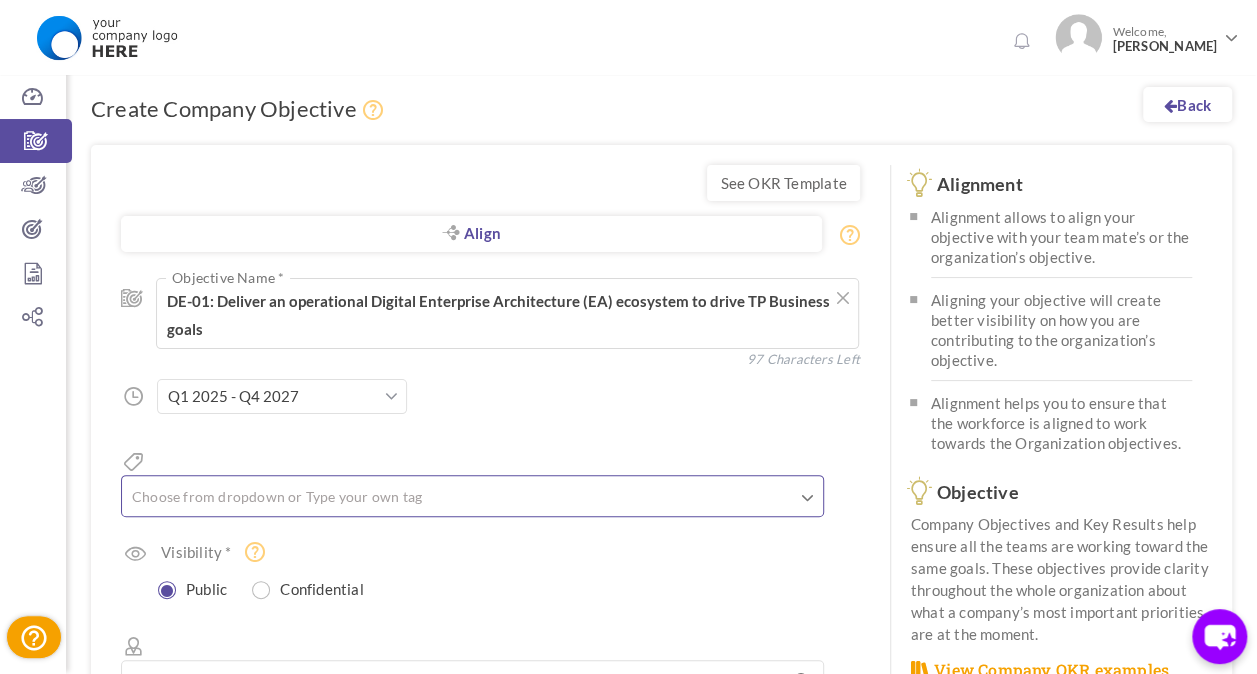 click at bounding box center [229, 496] 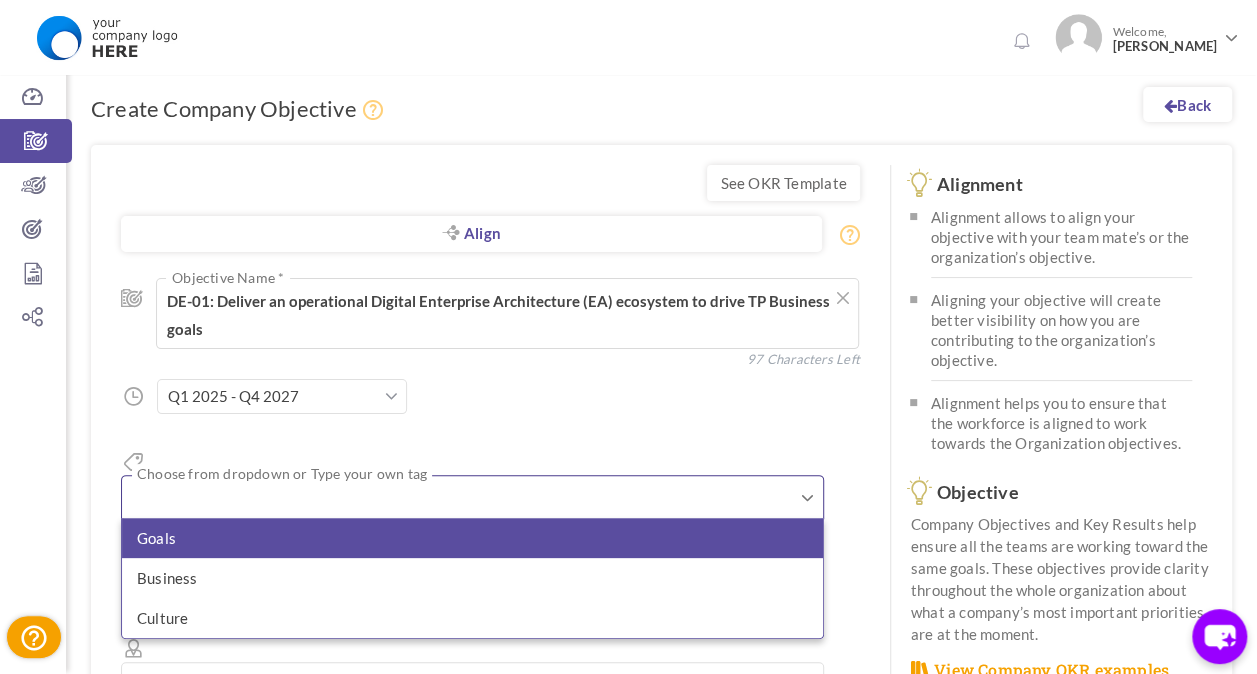 click on "Goals" at bounding box center [472, 538] 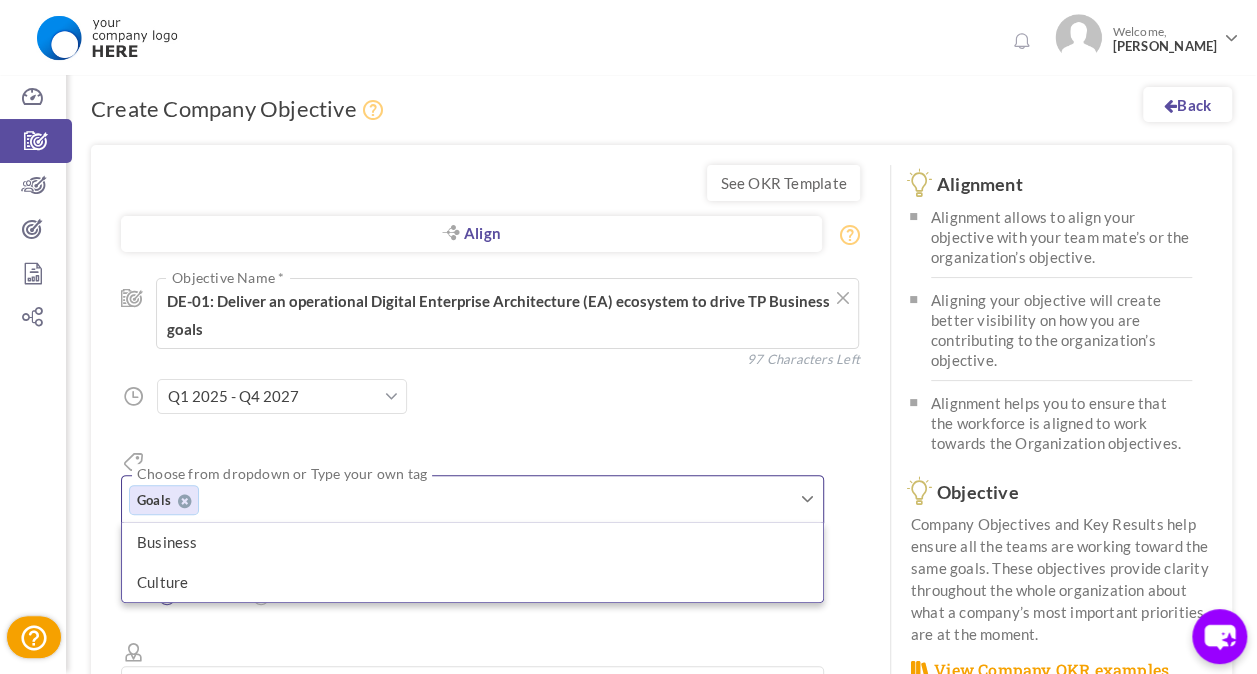click on "Align Objective
Choose Objective
DE-01: Deliver an operational Digital Enterprise Architecture (EA) ecosystem to drive TP Business goals
Objective Name *
97 Characters Left
Start Date *
to
Due Date * Period  2024" at bounding box center (490, 494) 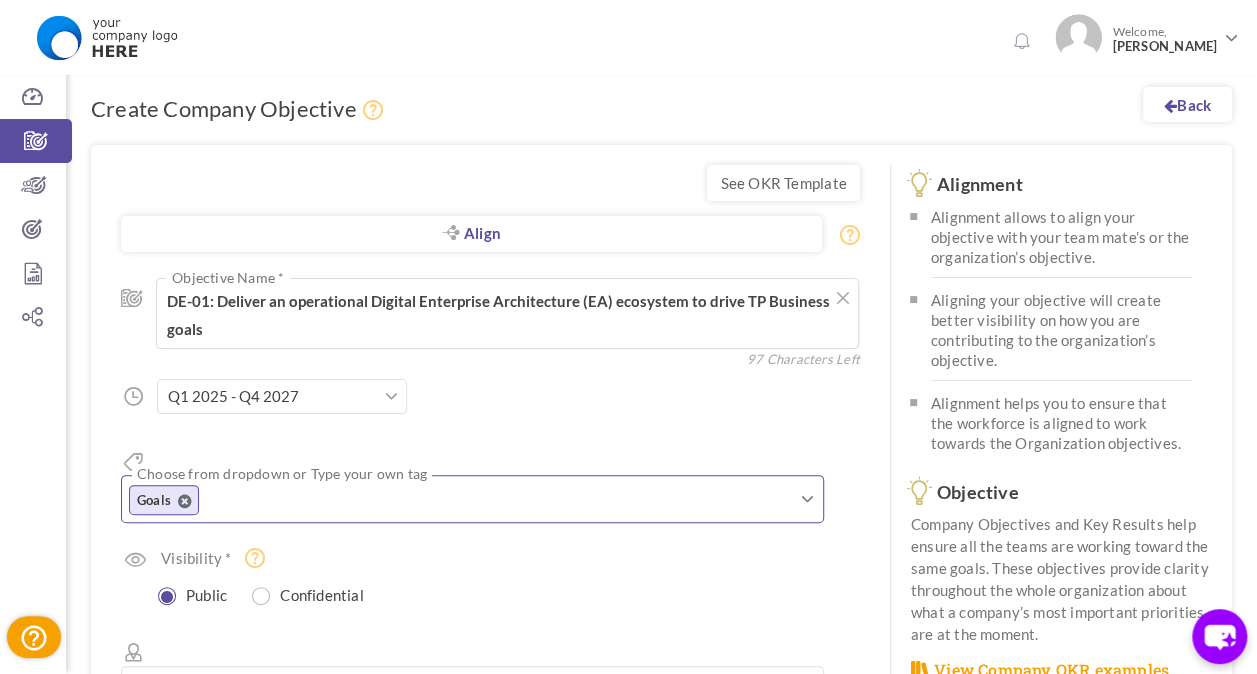 click at bounding box center [185, 501] 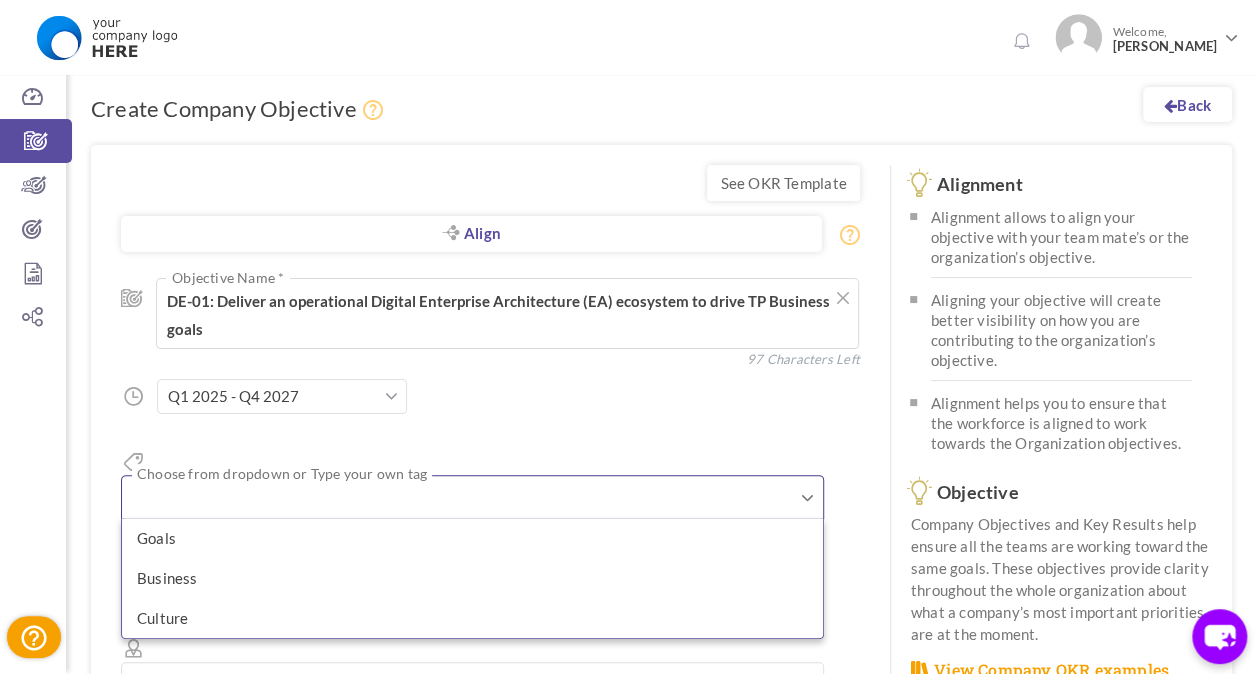 click on "Align Objective
Choose Objective
DE-01: Deliver an operational Digital Enterprise Architecture (EA) ecosystem to drive TP Business goals
Objective Name *
97 Characters Left
Start Date *
to
Due Date * Period  2024" at bounding box center (490, 492) 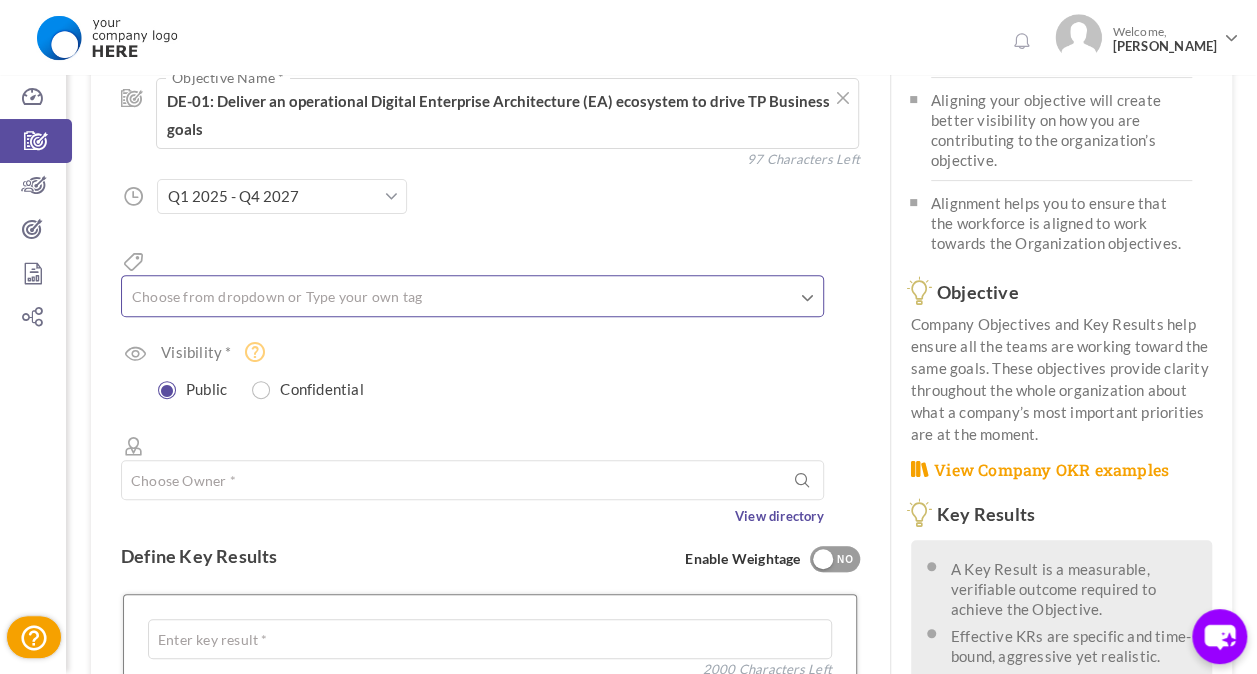 scroll, scrollTop: 300, scrollLeft: 0, axis: vertical 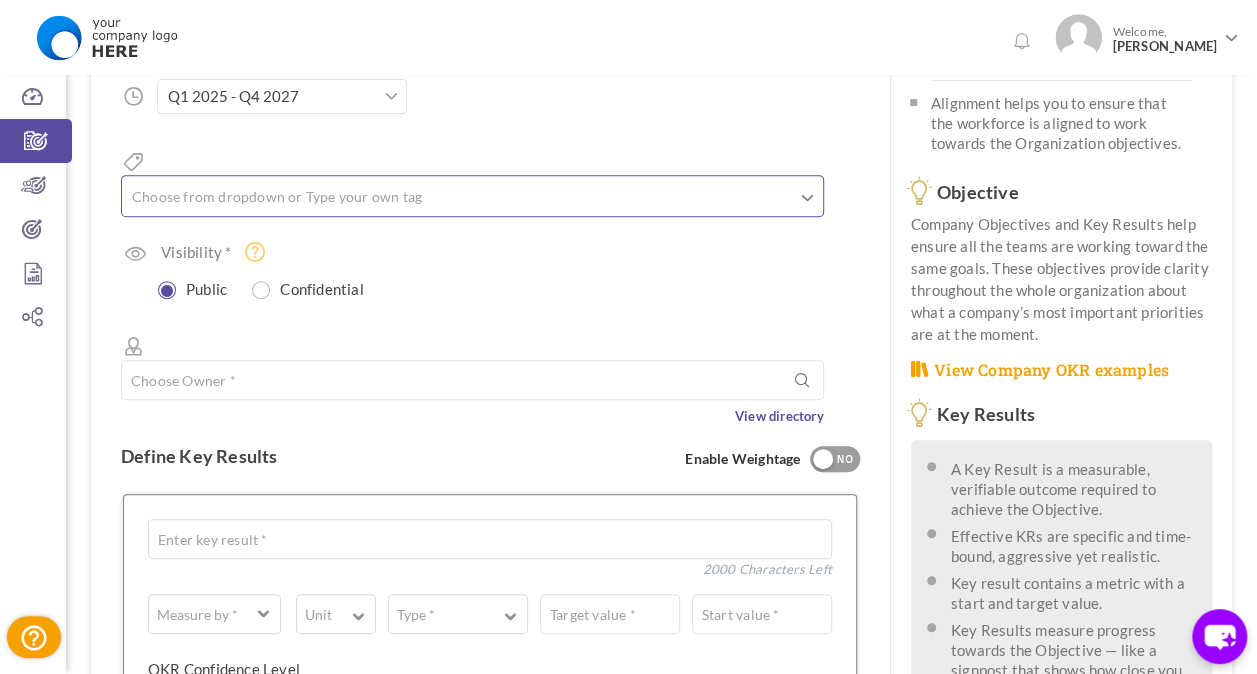 click on "Choose Owner *
View directory" at bounding box center (472, 393) 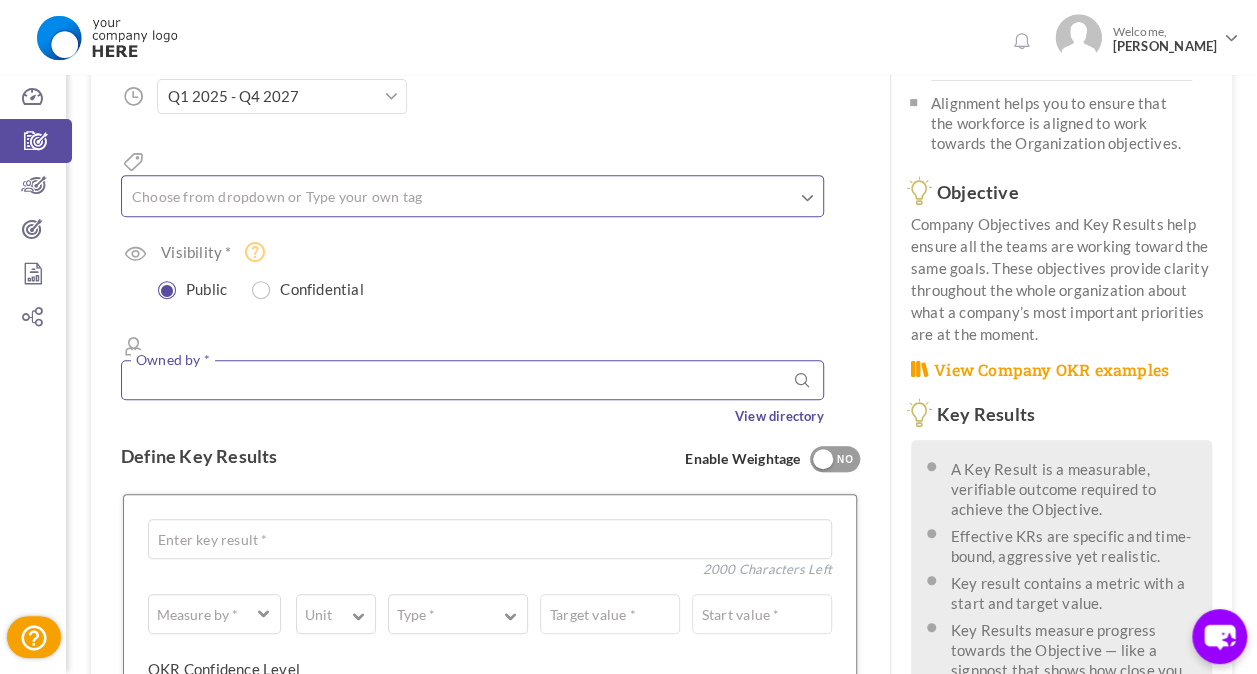 click at bounding box center (472, 380) 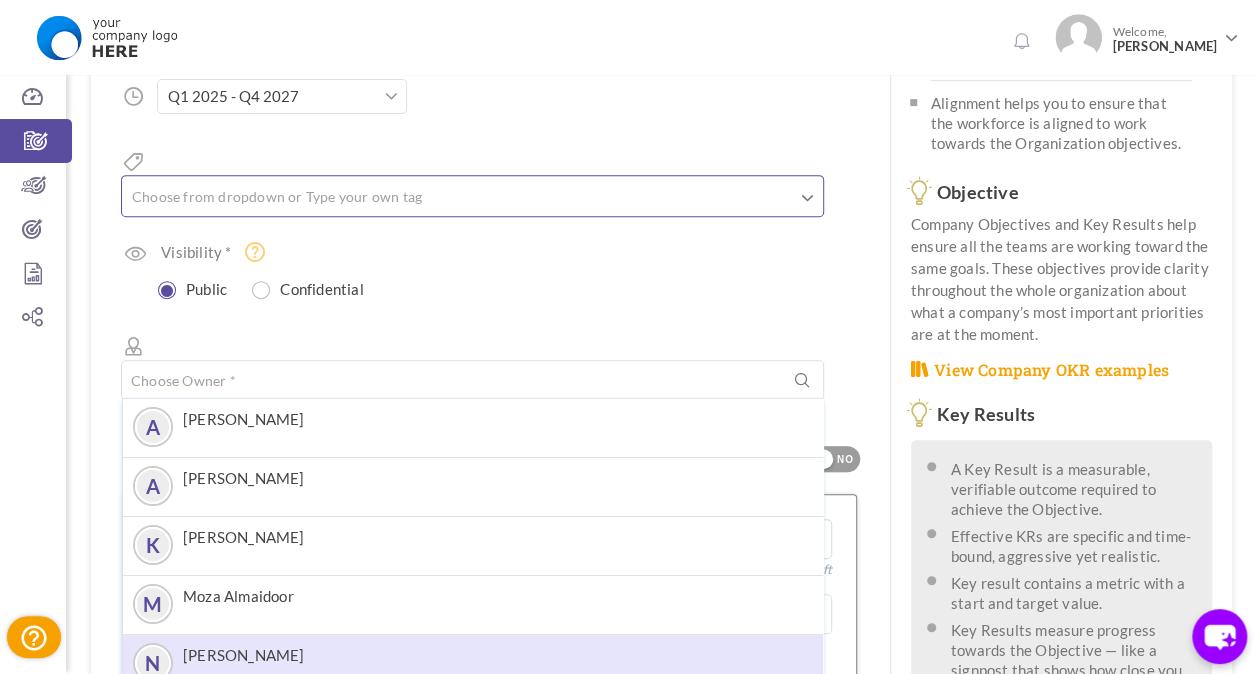 click on "[PERSON_NAME]" at bounding box center [244, 655] 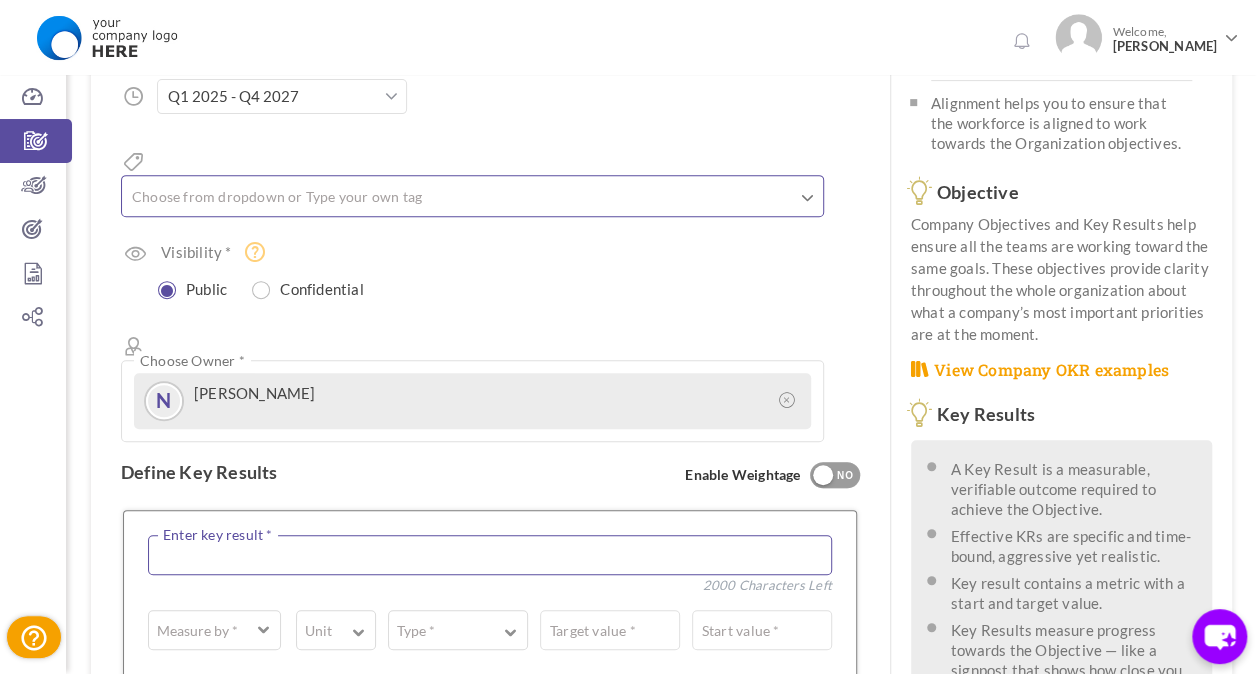 click at bounding box center [490, 555] 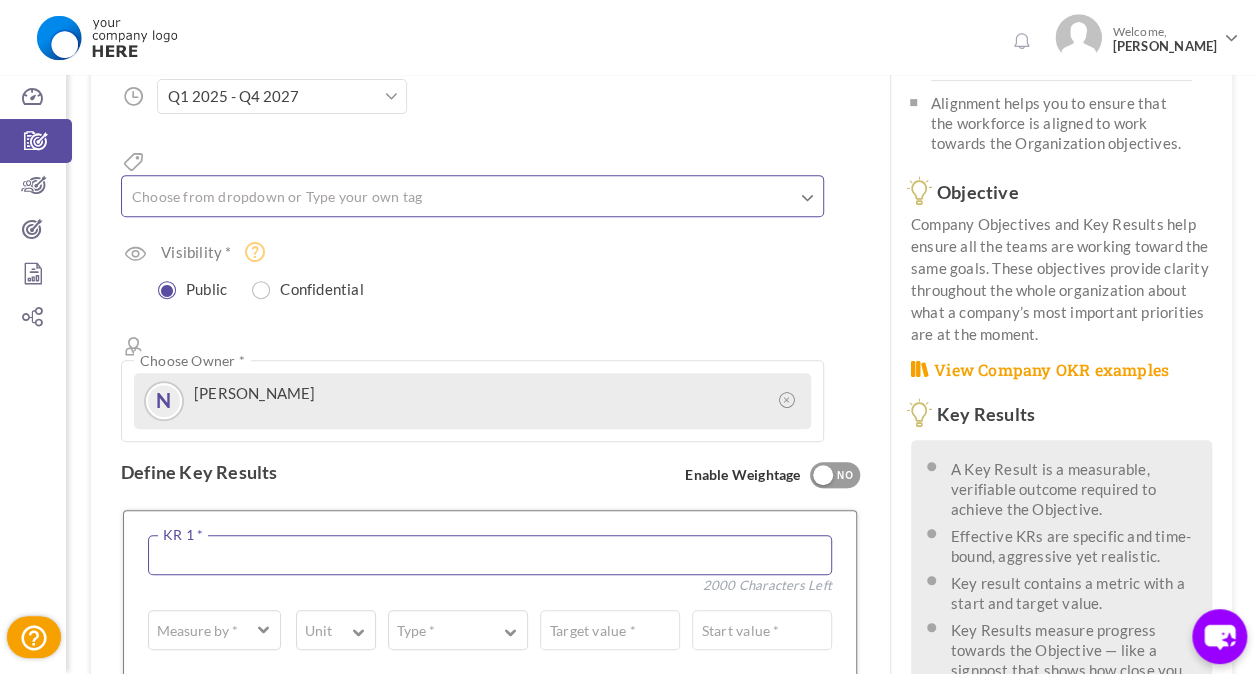 click at bounding box center (490, 555) 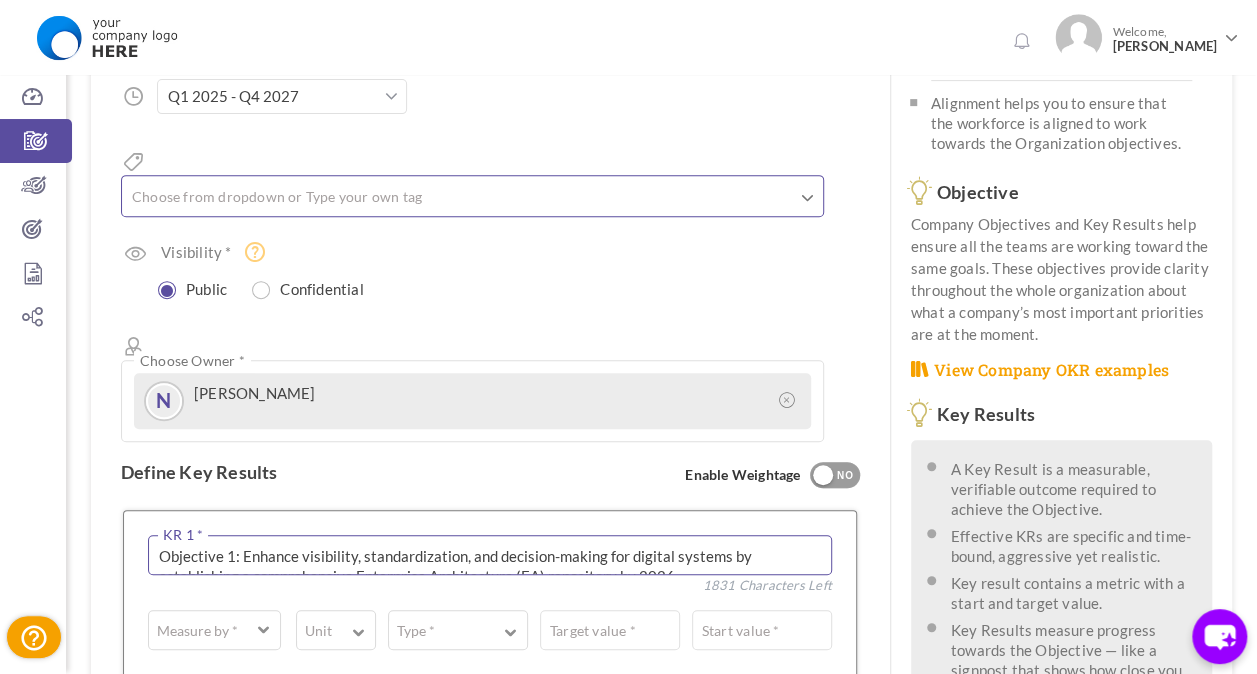 scroll, scrollTop: 10, scrollLeft: 0, axis: vertical 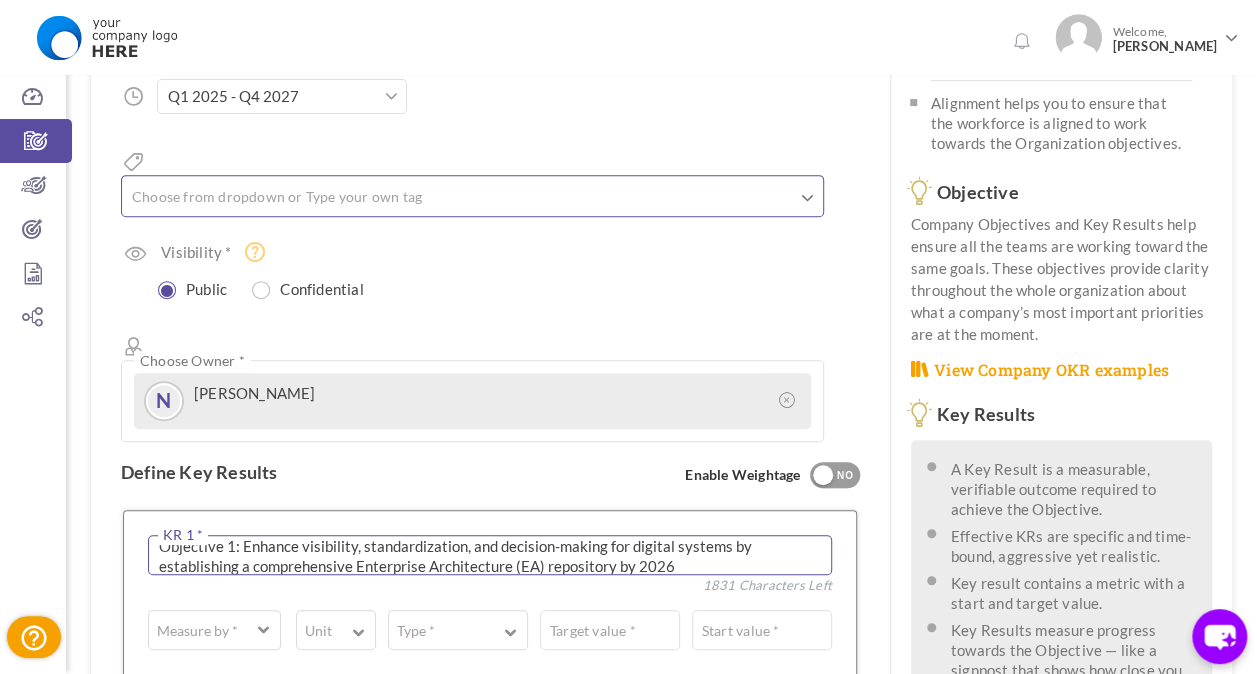 click on "Objective 1: Enhance visibility, standardization, and decision-making for digital systems by establishing a comprehensive Enterprise Architecture (EA) repository by 2026" at bounding box center (490, 555) 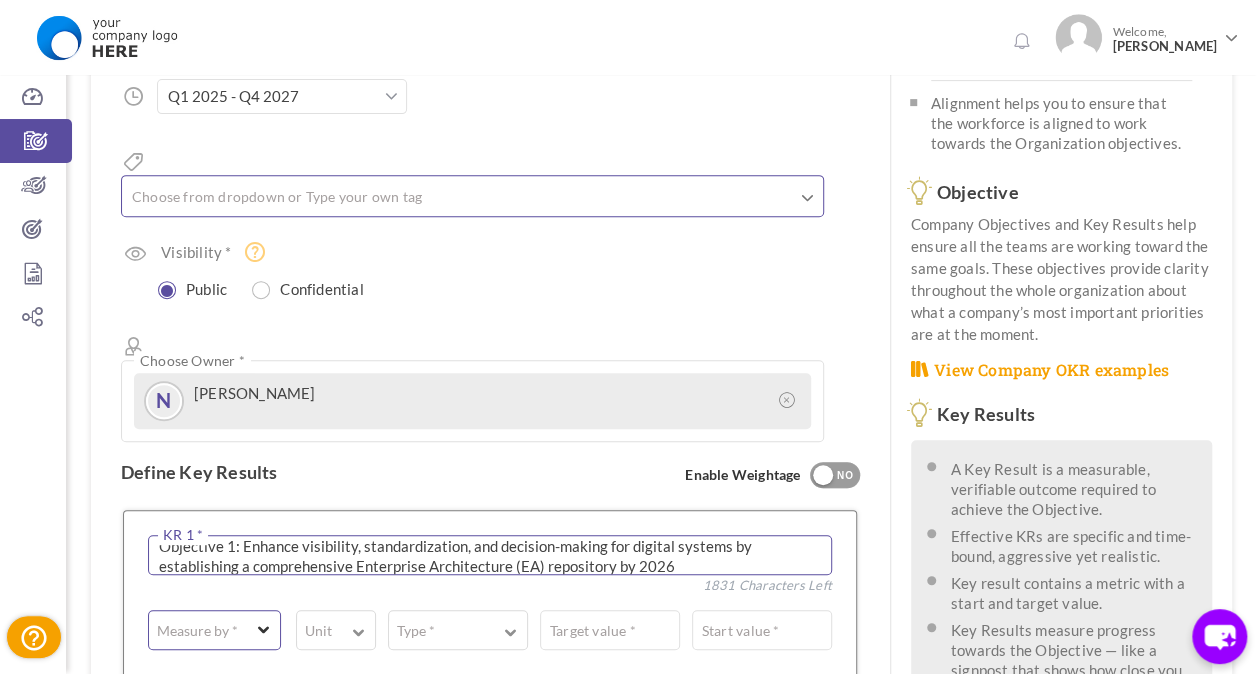 type on "Objective 1: Enhance visibility, standardization, and decision-making for digital systems by establishing a comprehensive Enterprise Architecture (EA) repository by 2026" 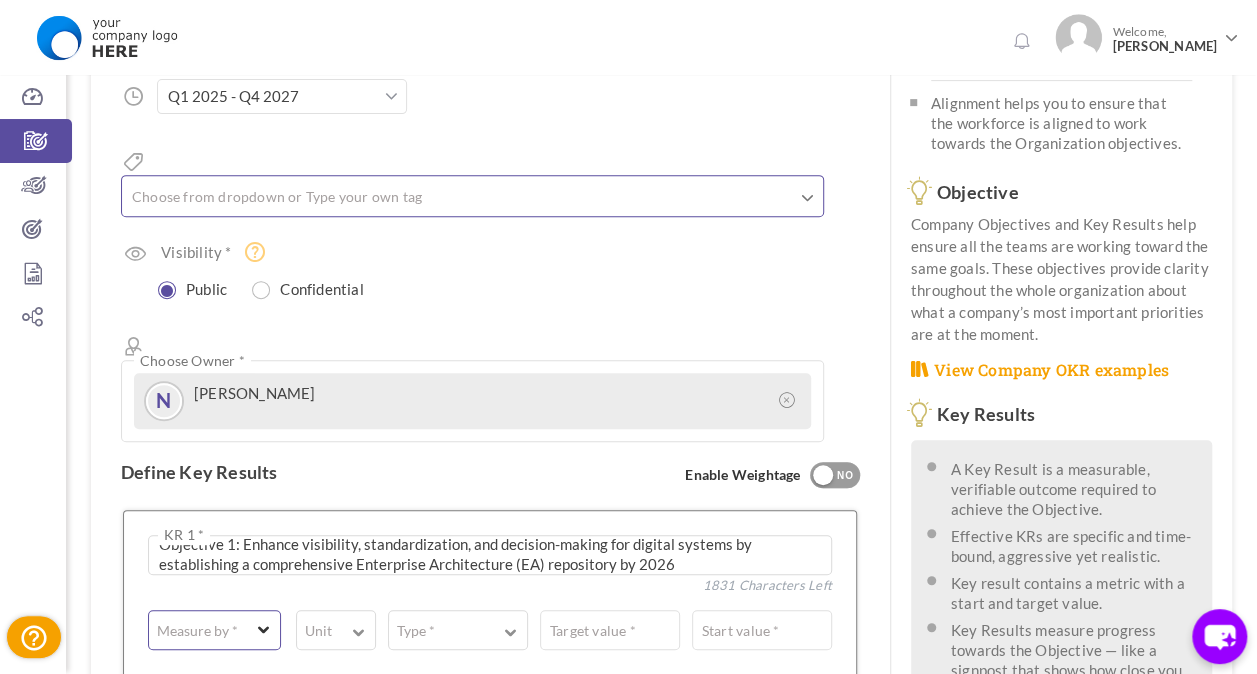 click on "Measure by *" at bounding box center (214, 630) 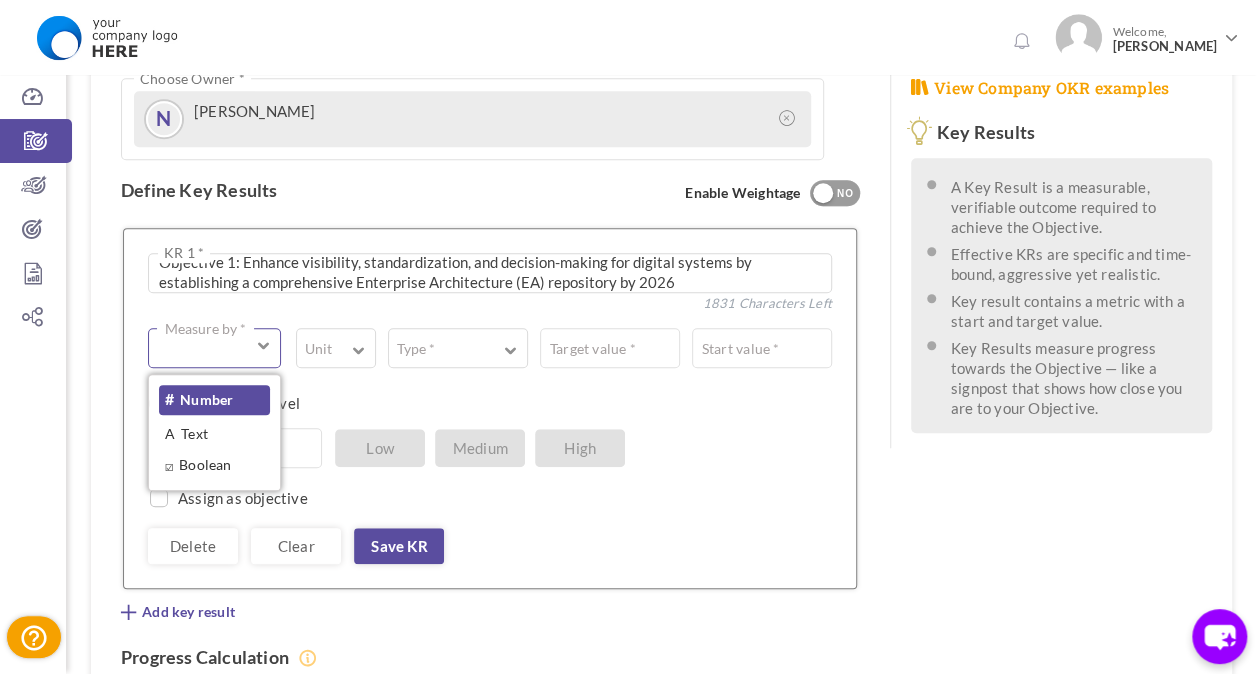 scroll, scrollTop: 600, scrollLeft: 0, axis: vertical 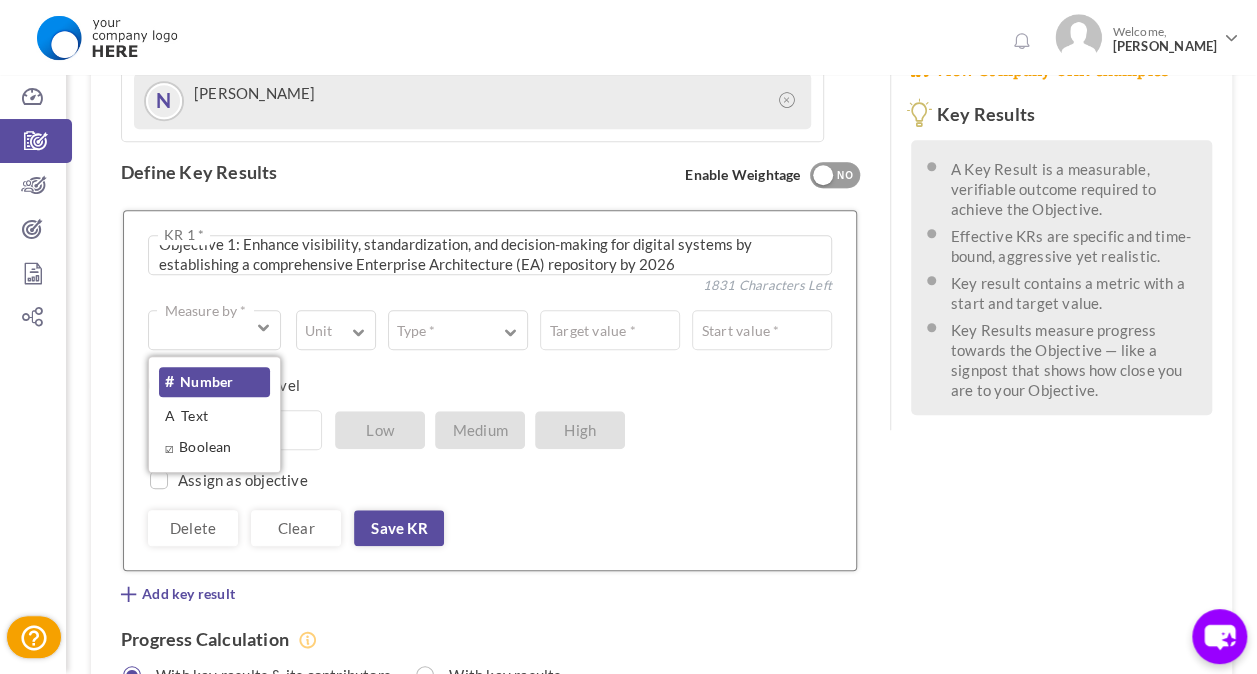 click on "# Number" at bounding box center [214, 382] 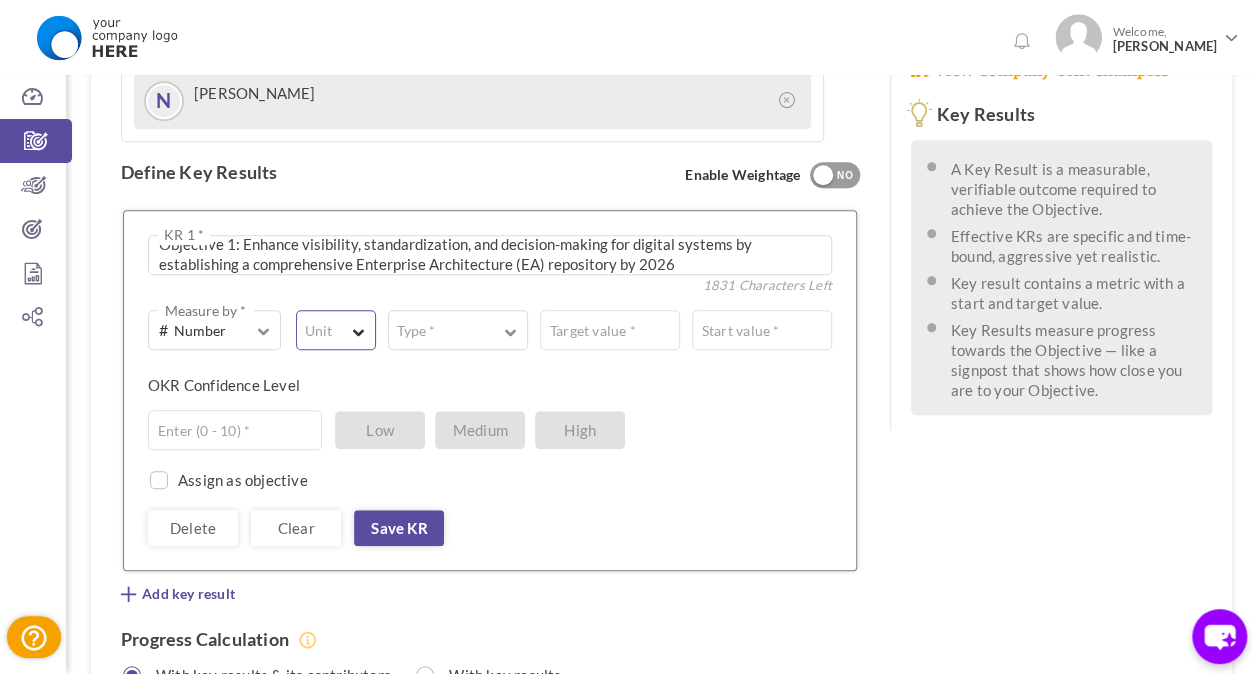 click at bounding box center (359, 330) 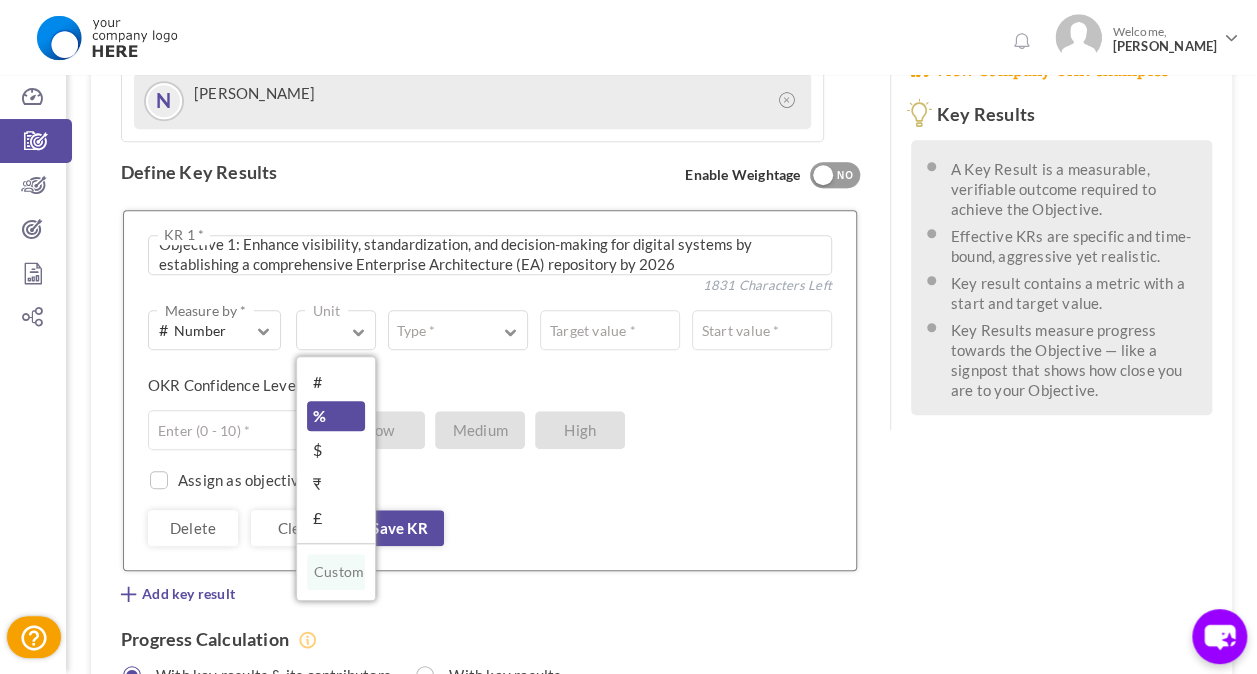 click on "%" at bounding box center [336, 416] 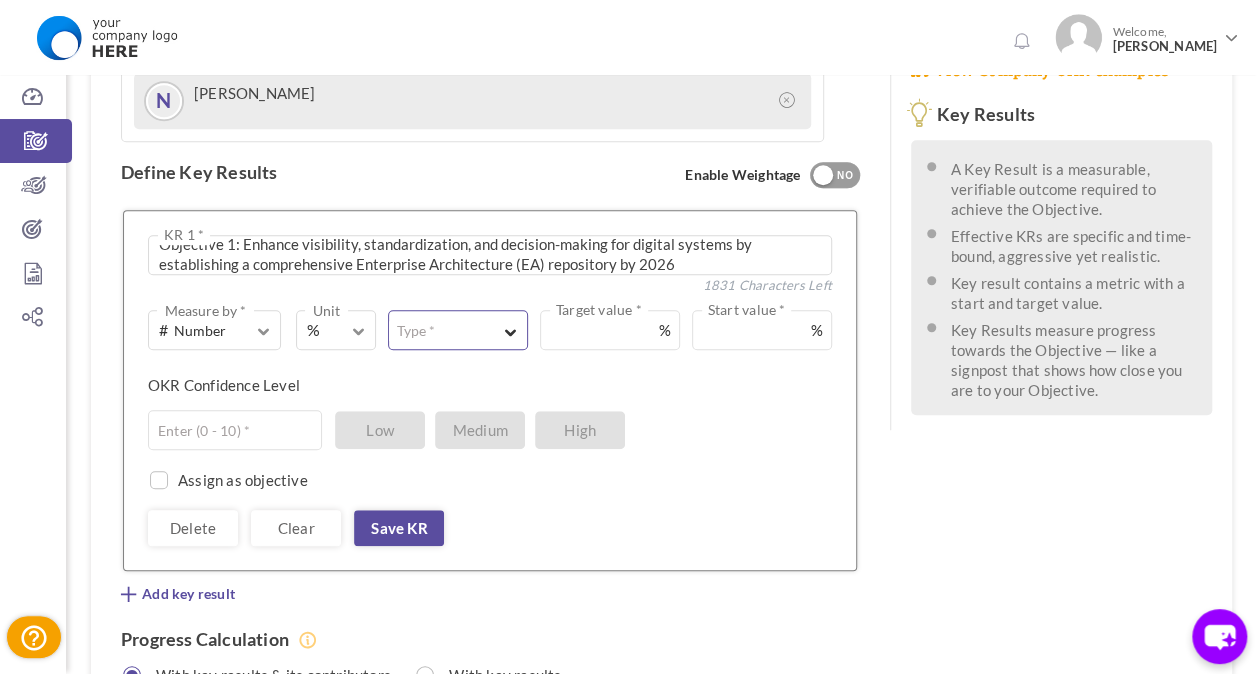 click at bounding box center [511, 330] 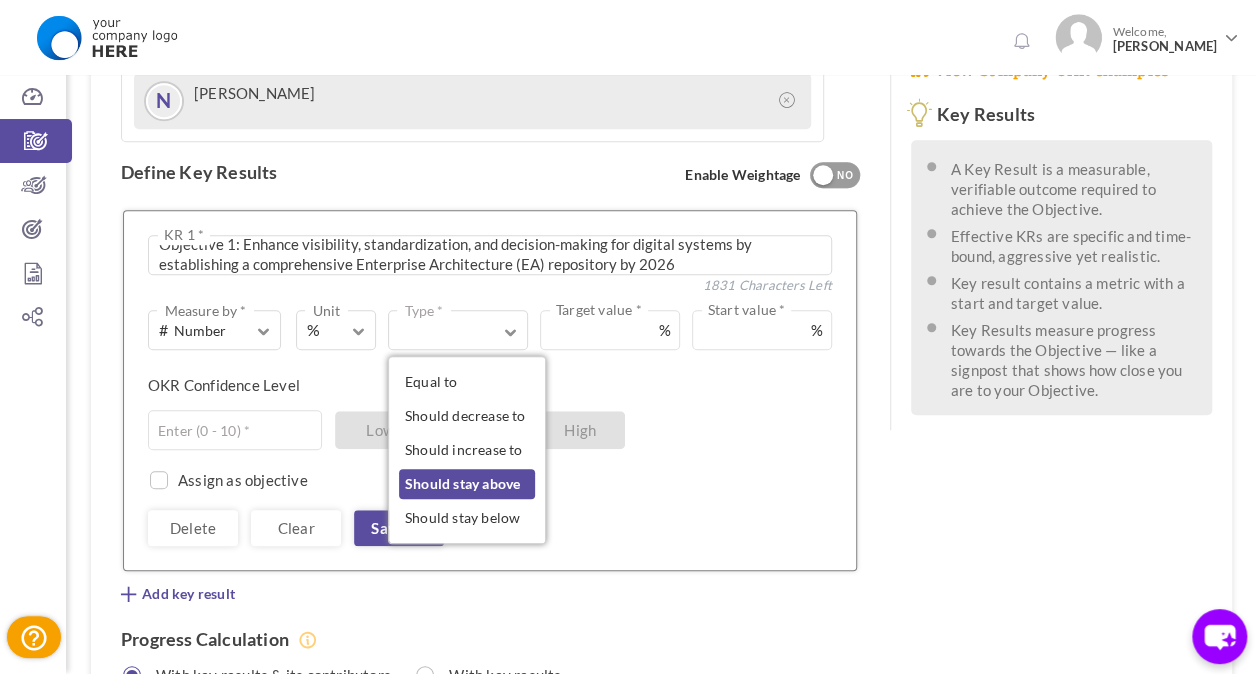 click on "Should stay above" at bounding box center [467, 484] 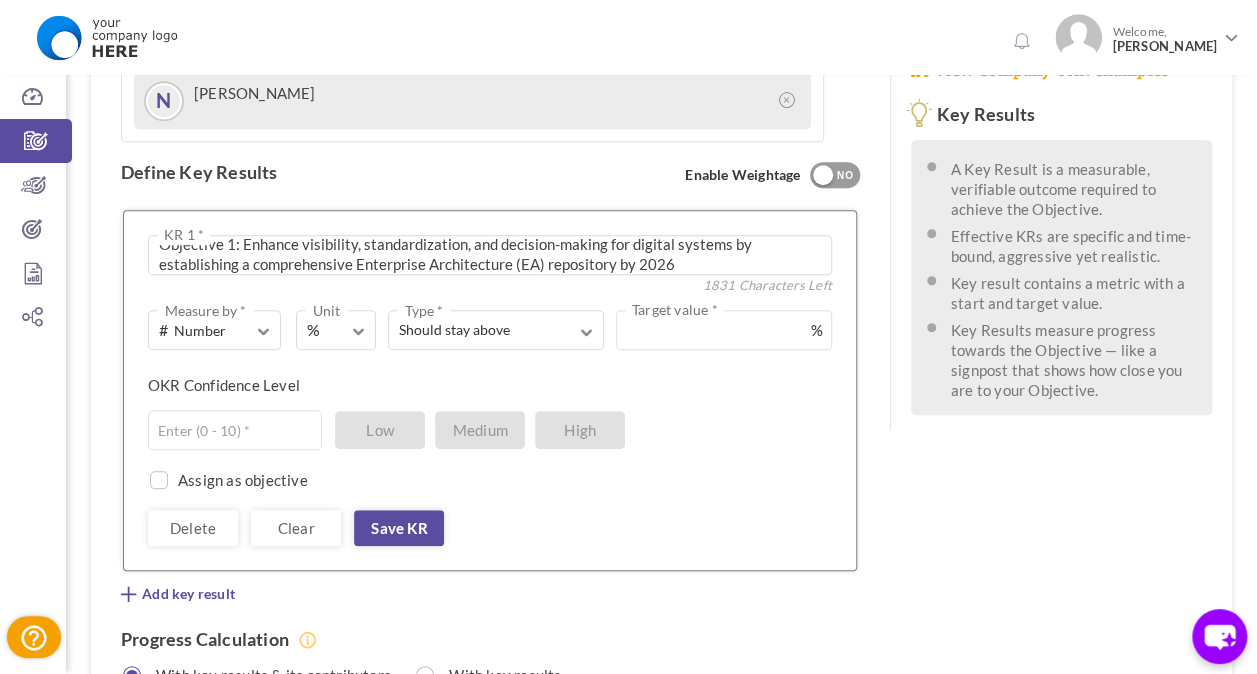 click on "%" at bounding box center (816, 330) 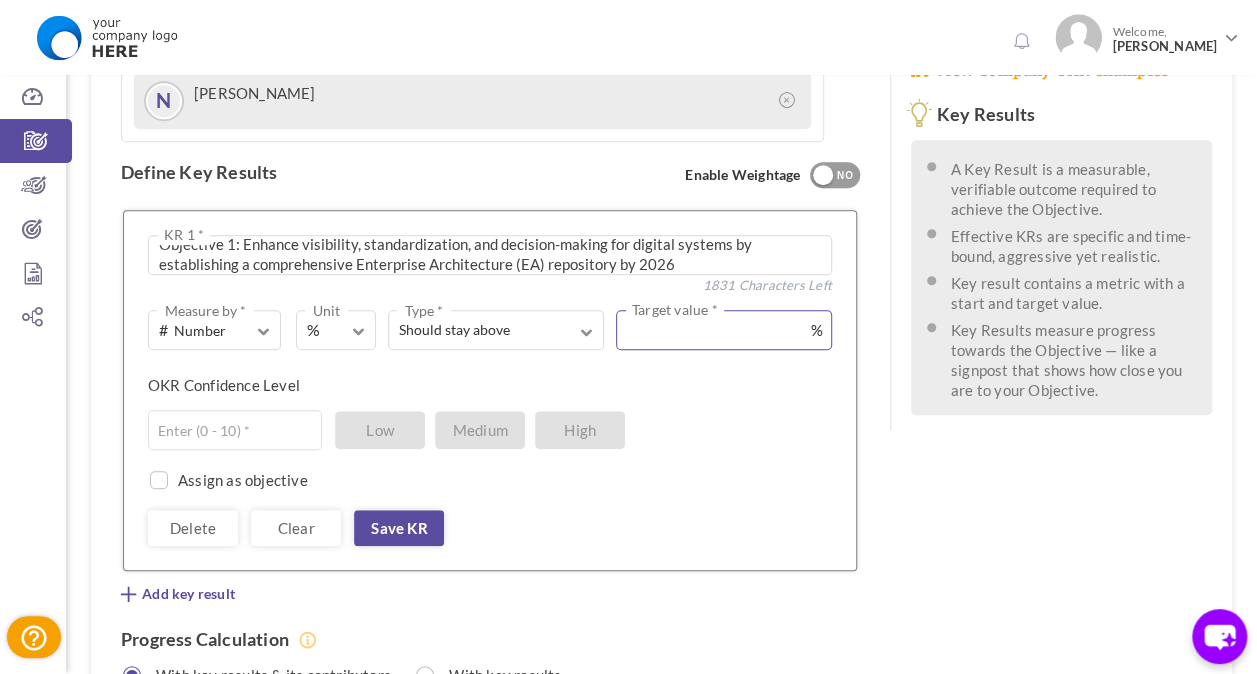 click at bounding box center [724, 330] 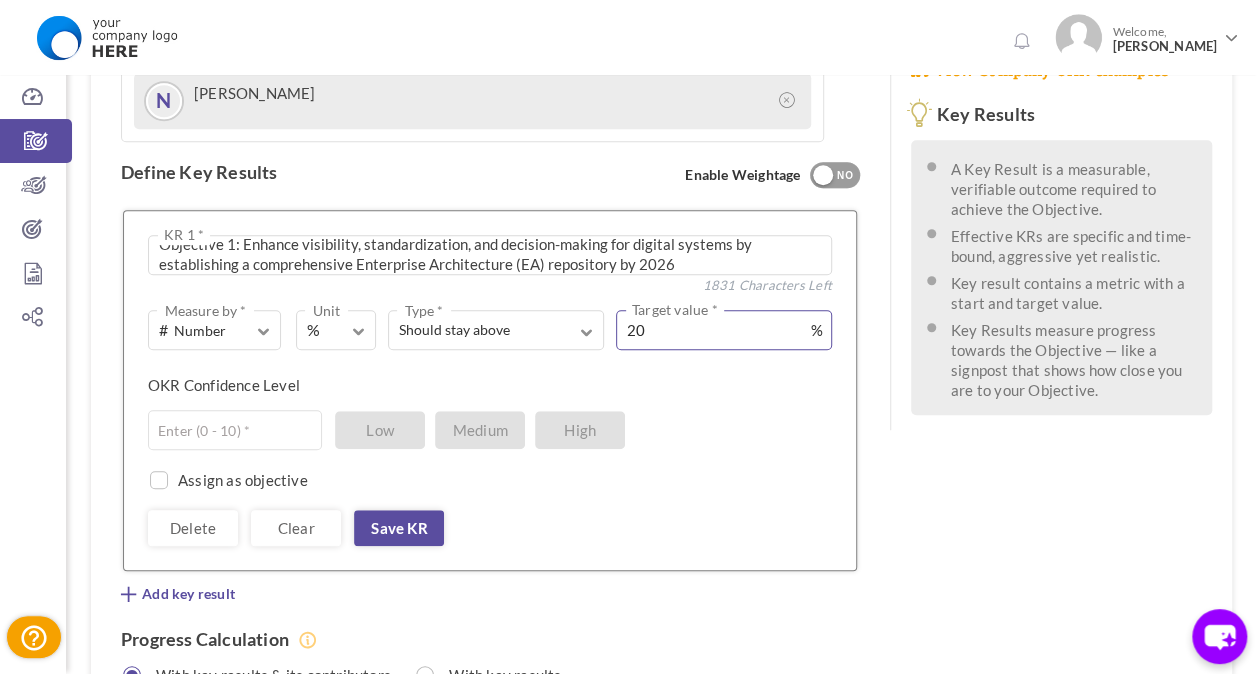 type on "20" 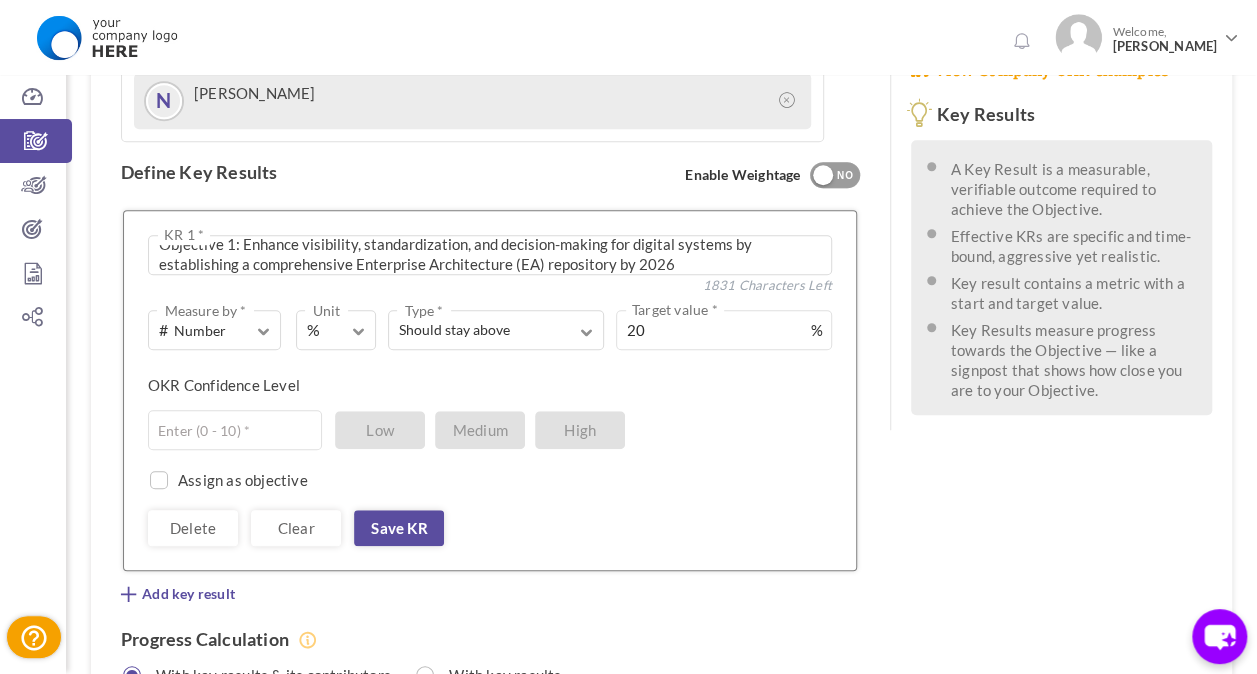 click on "Medium" at bounding box center (480, 430) 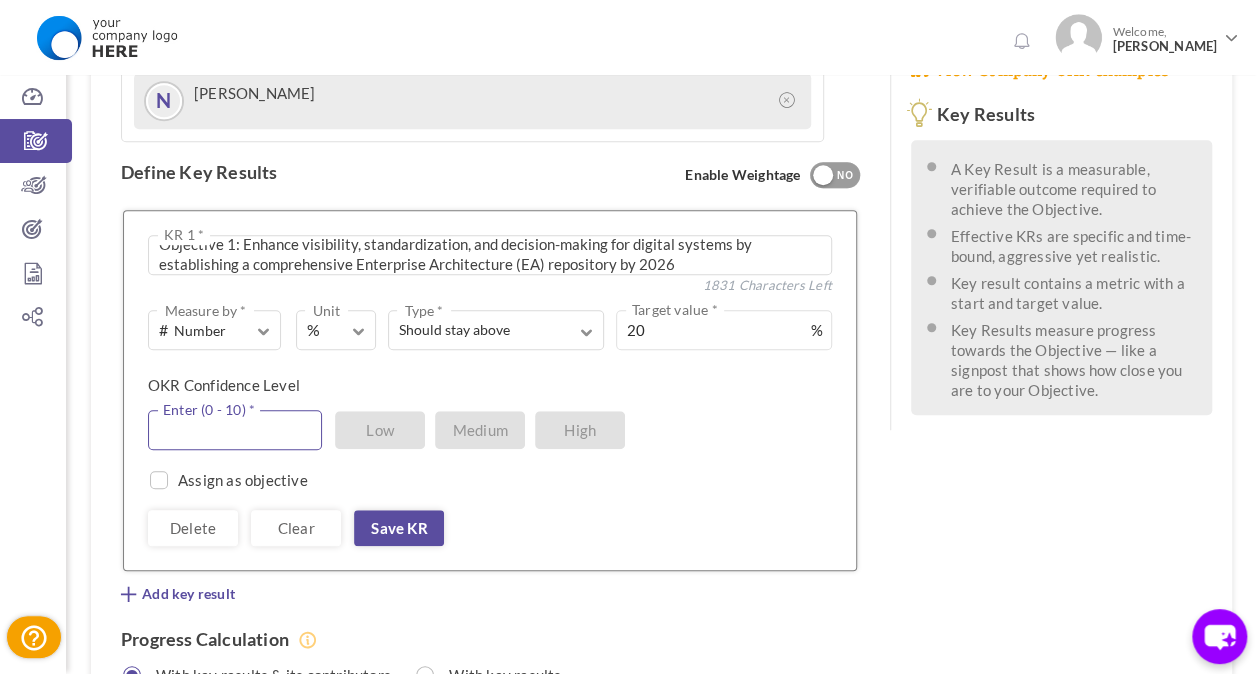 click at bounding box center [235, 430] 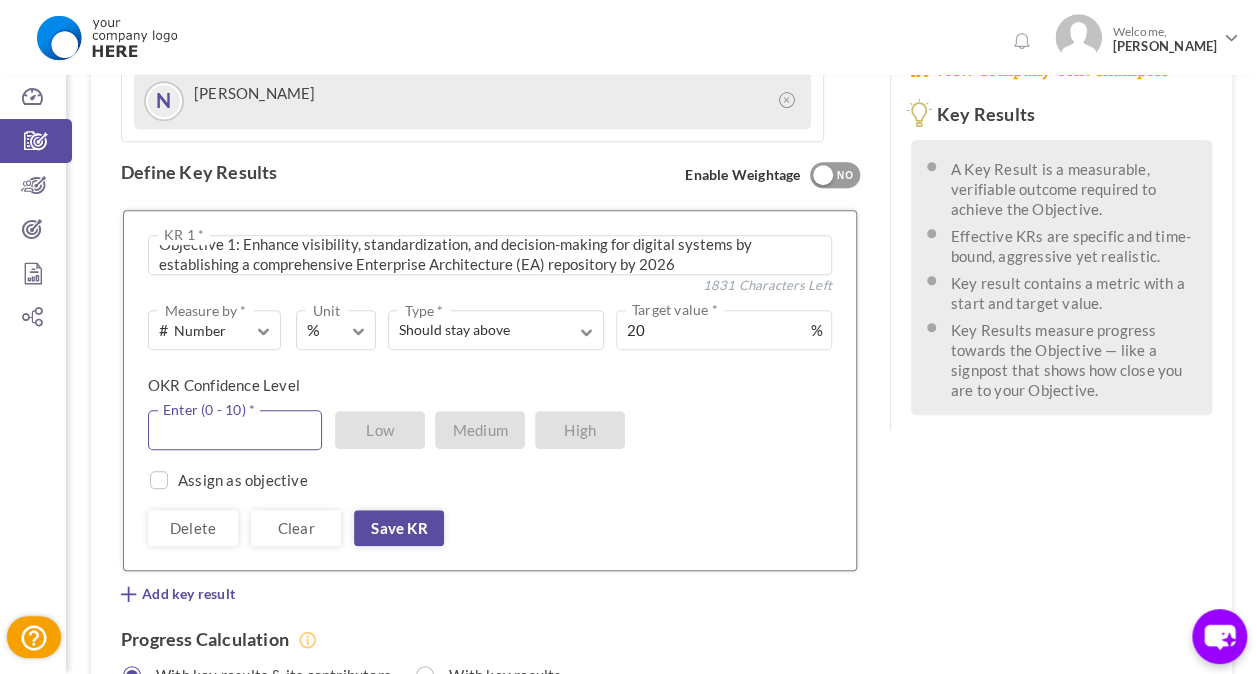 type on "8" 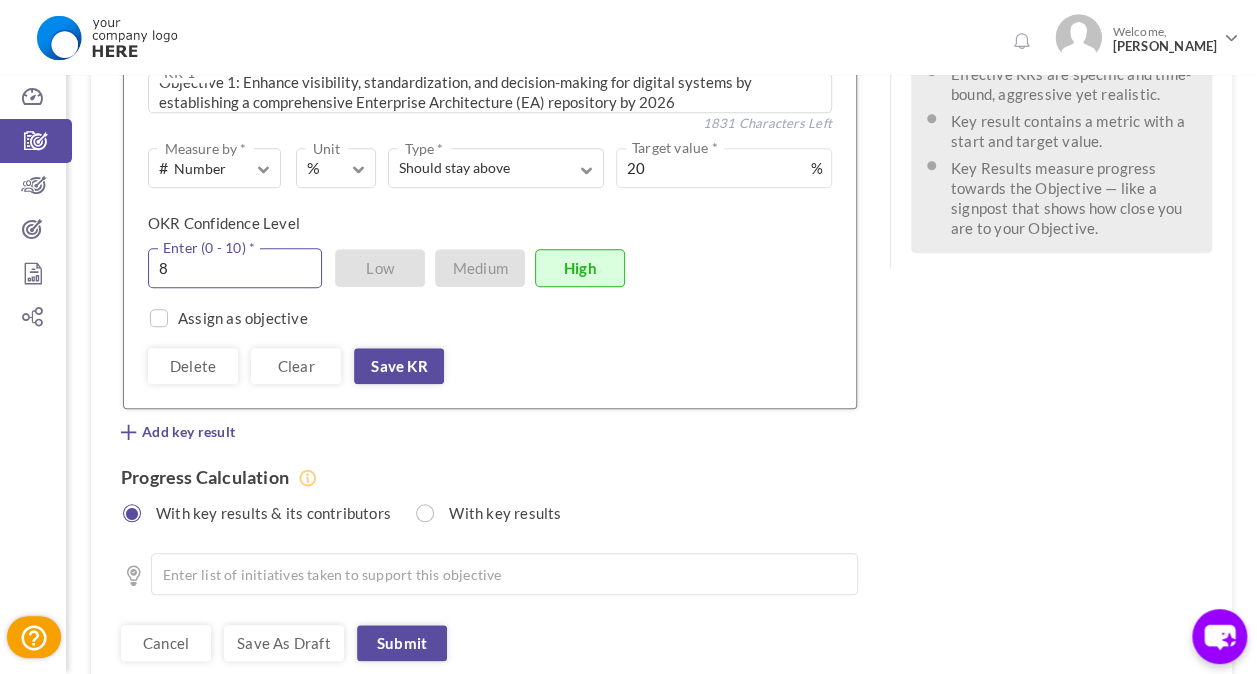scroll, scrollTop: 800, scrollLeft: 0, axis: vertical 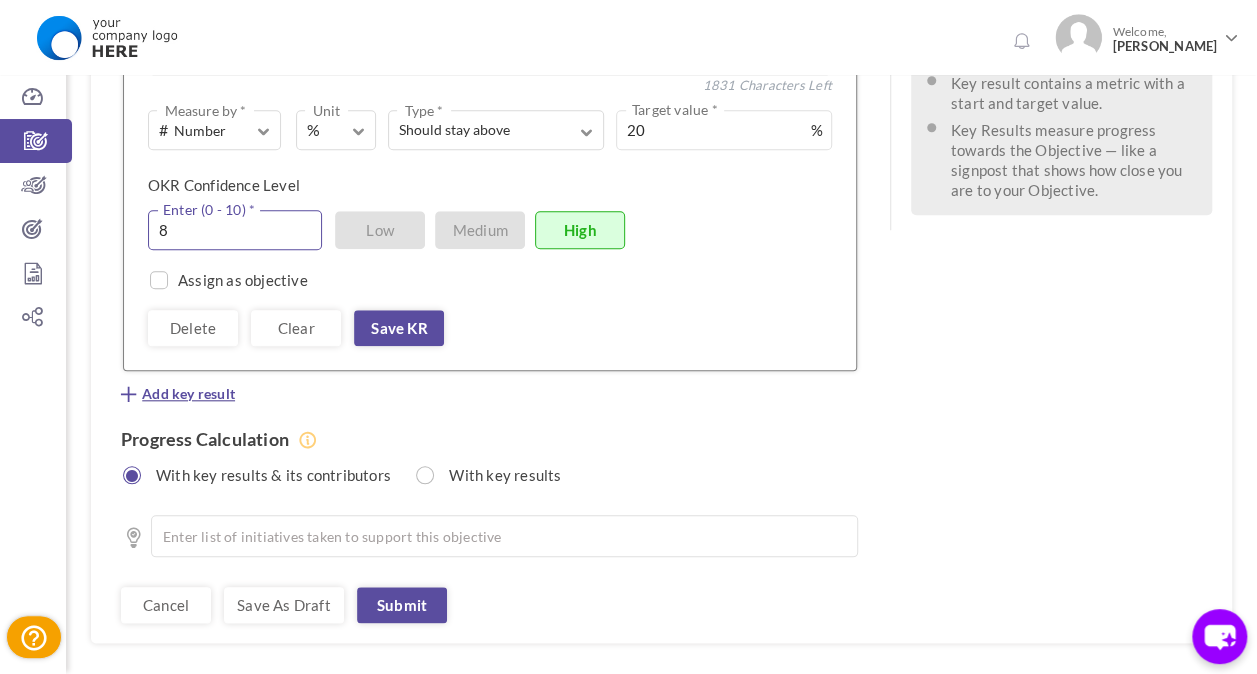 click at bounding box center (128, 394) 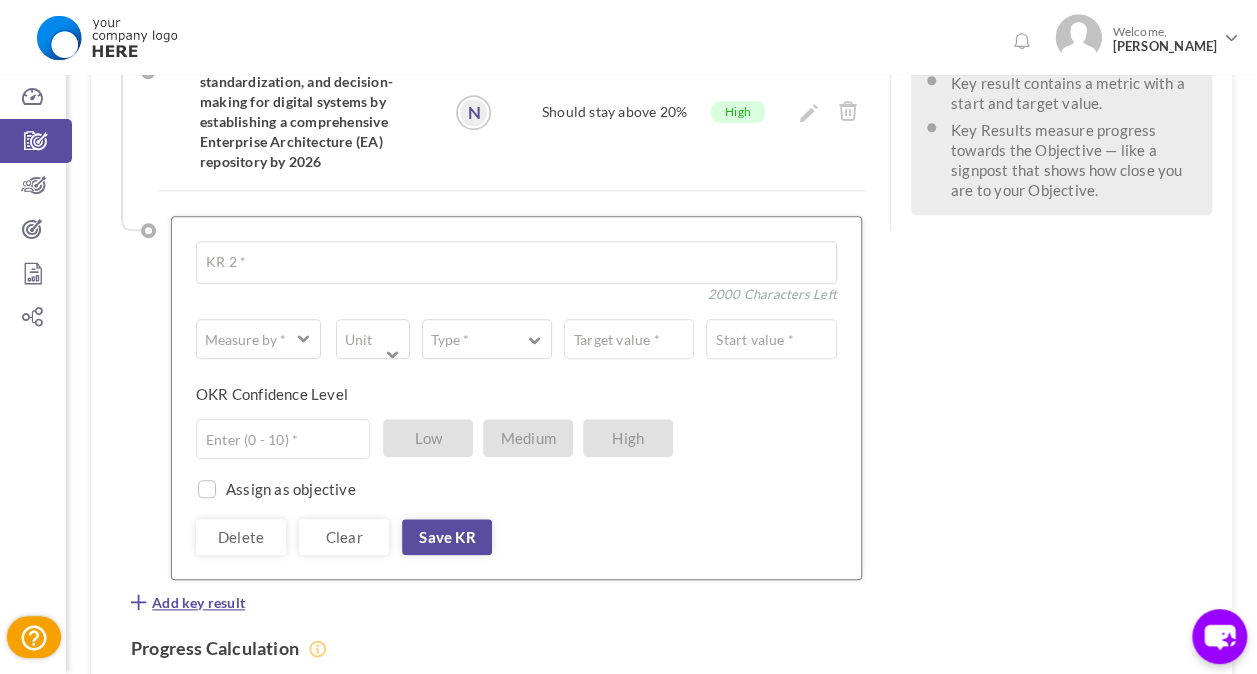 scroll, scrollTop: 647, scrollLeft: 0, axis: vertical 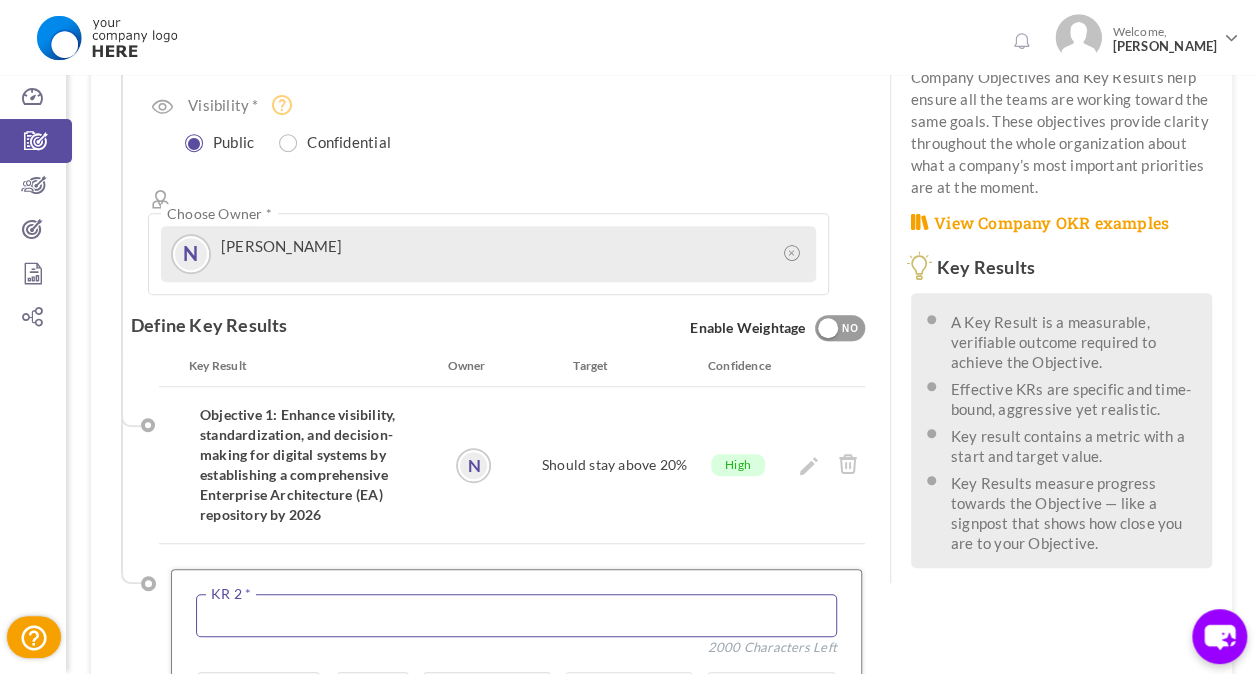 click at bounding box center (516, 615) 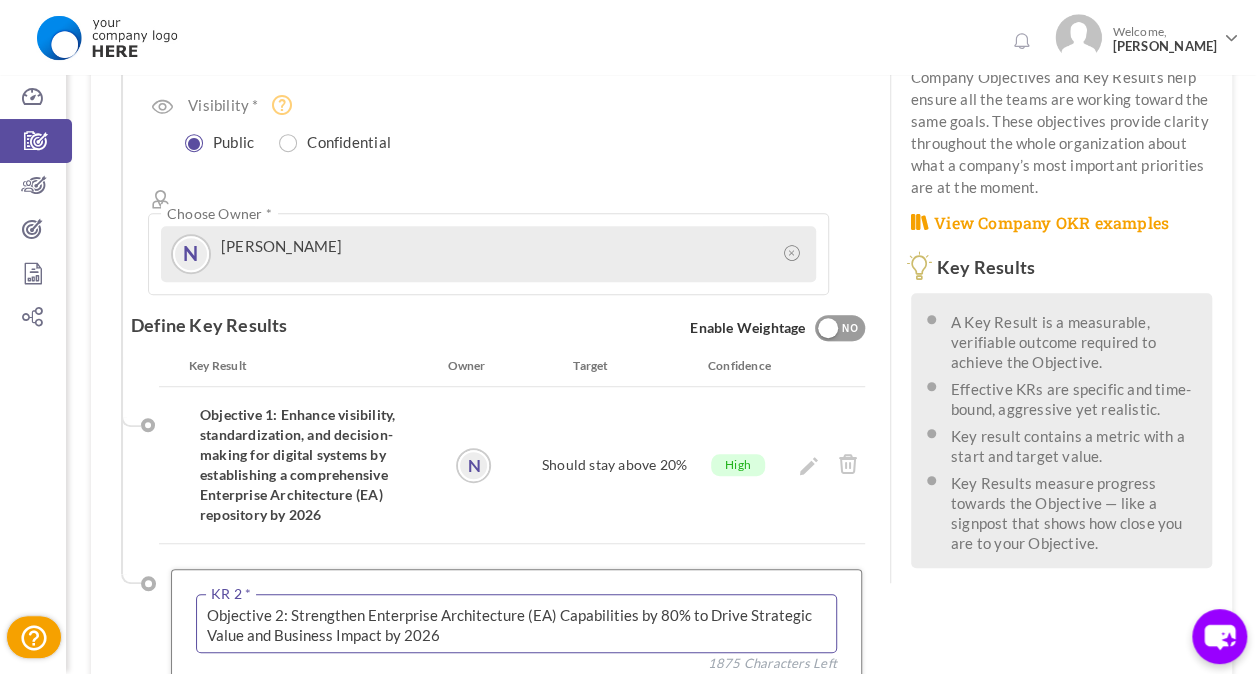scroll, scrollTop: 0, scrollLeft: 0, axis: both 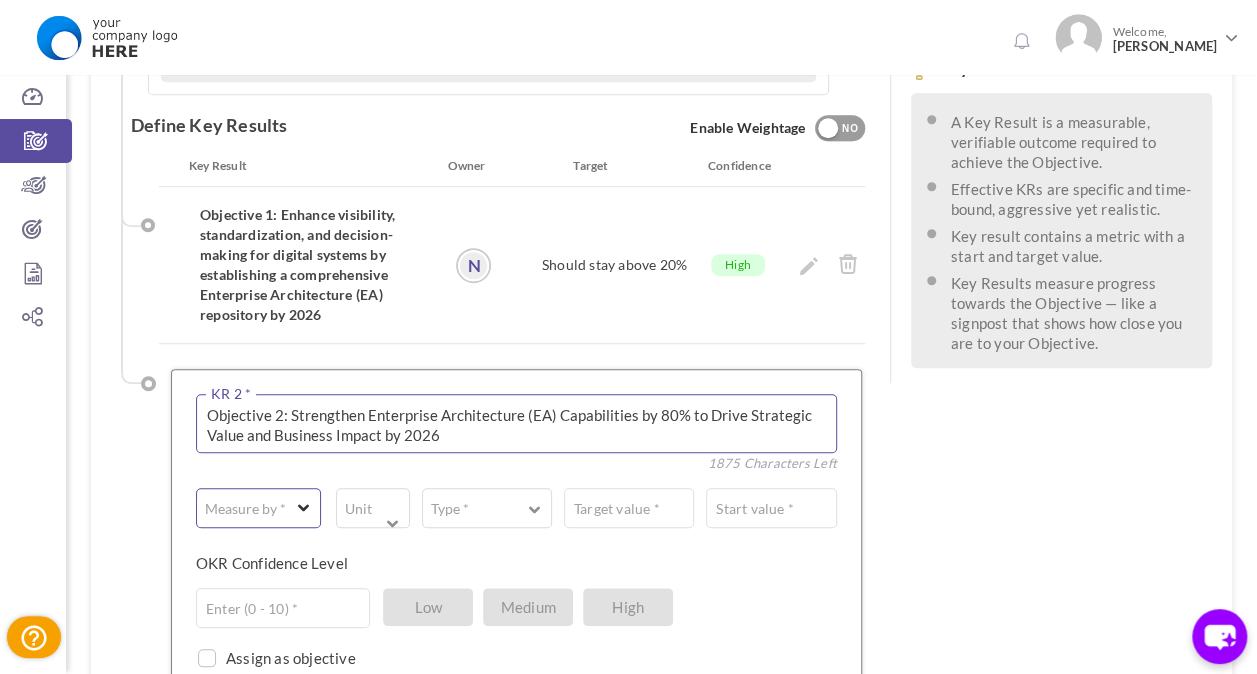 type on "Objective 2: Strengthen Enterprise Architecture (EA) Capabilities by 80% to Drive Strategic Value and Business Impact by 2026" 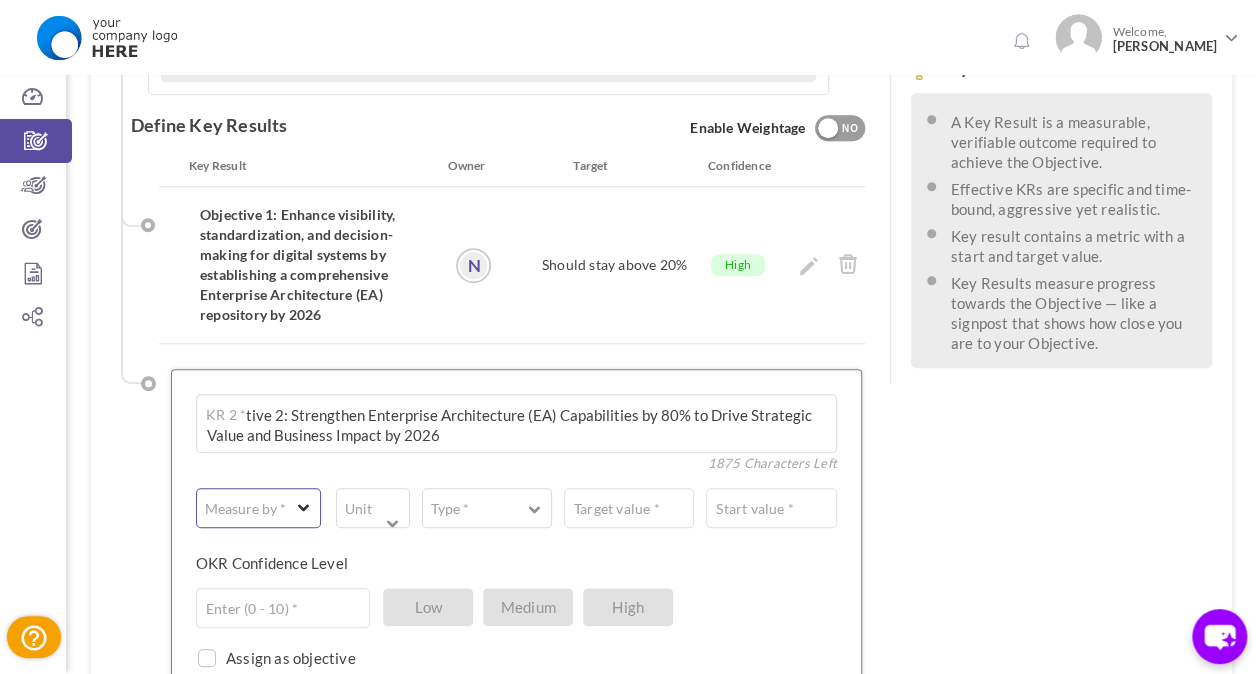 click at bounding box center (304, 505) 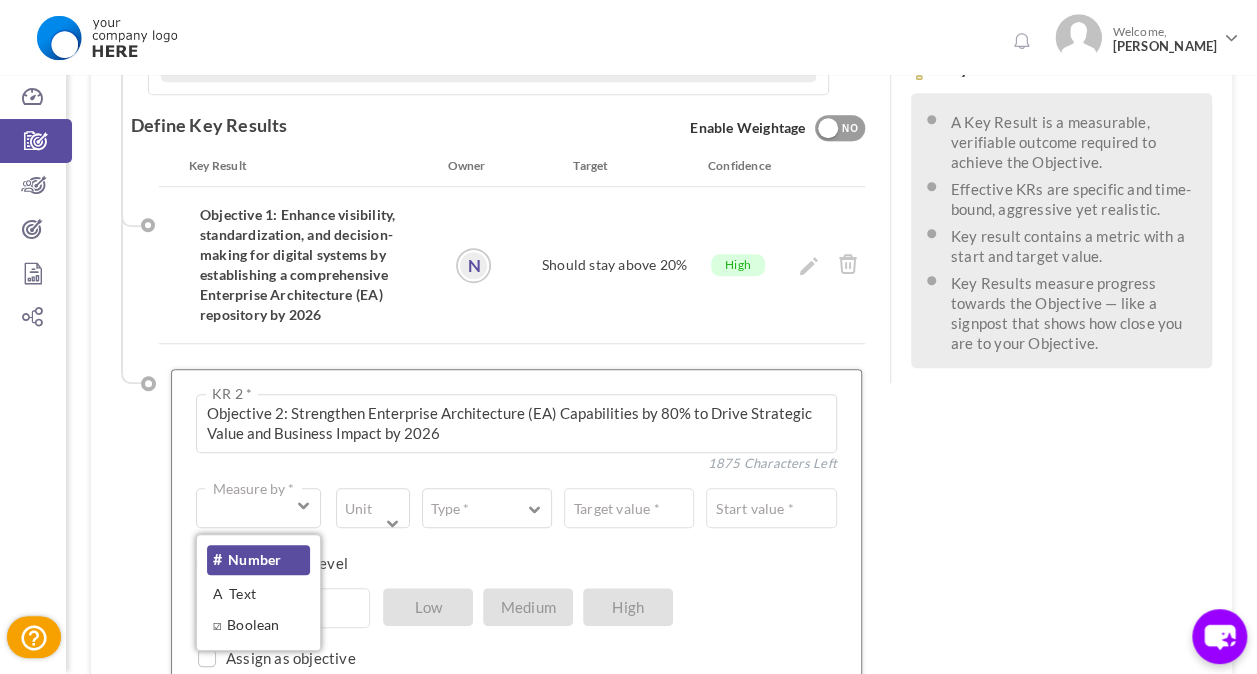 click on "# Number" at bounding box center (258, 560) 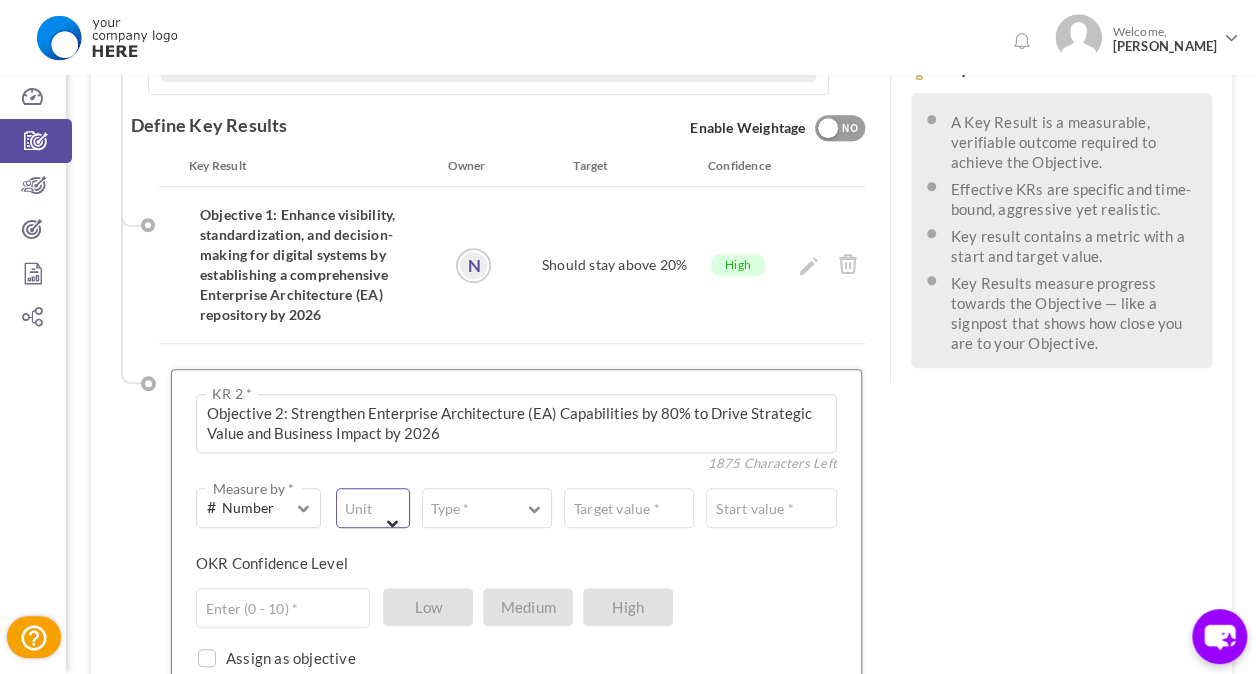 click at bounding box center [393, 521] 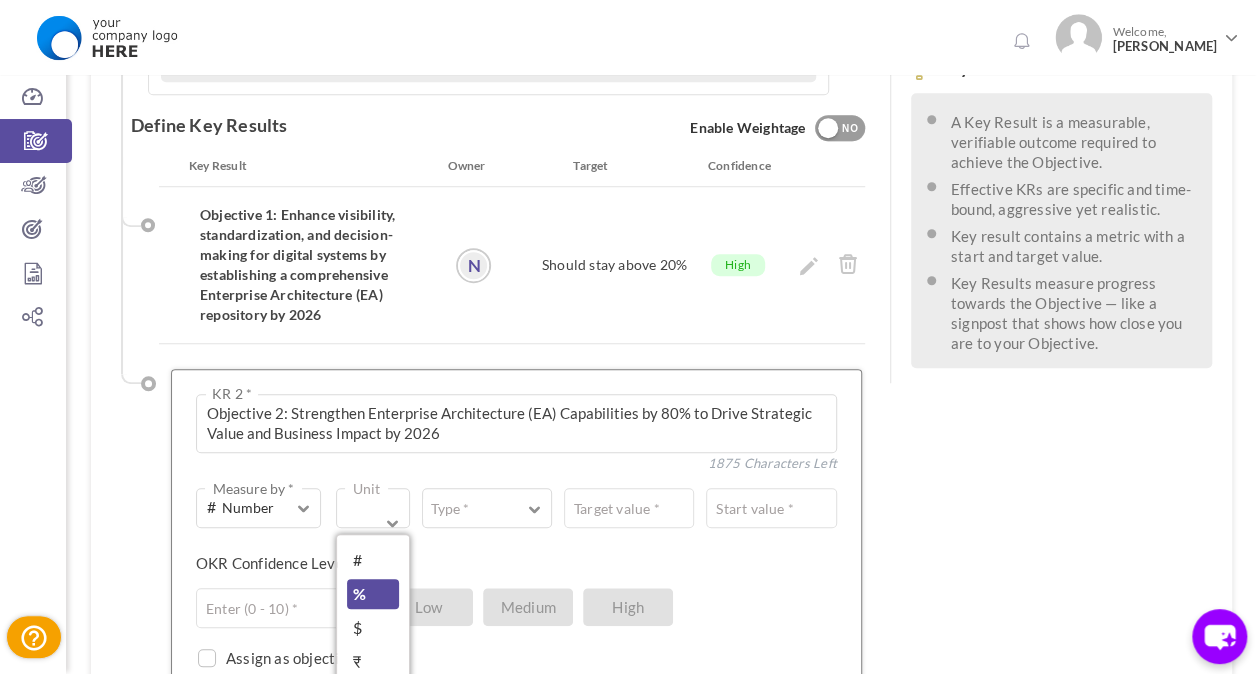 click on "%" at bounding box center [373, 594] 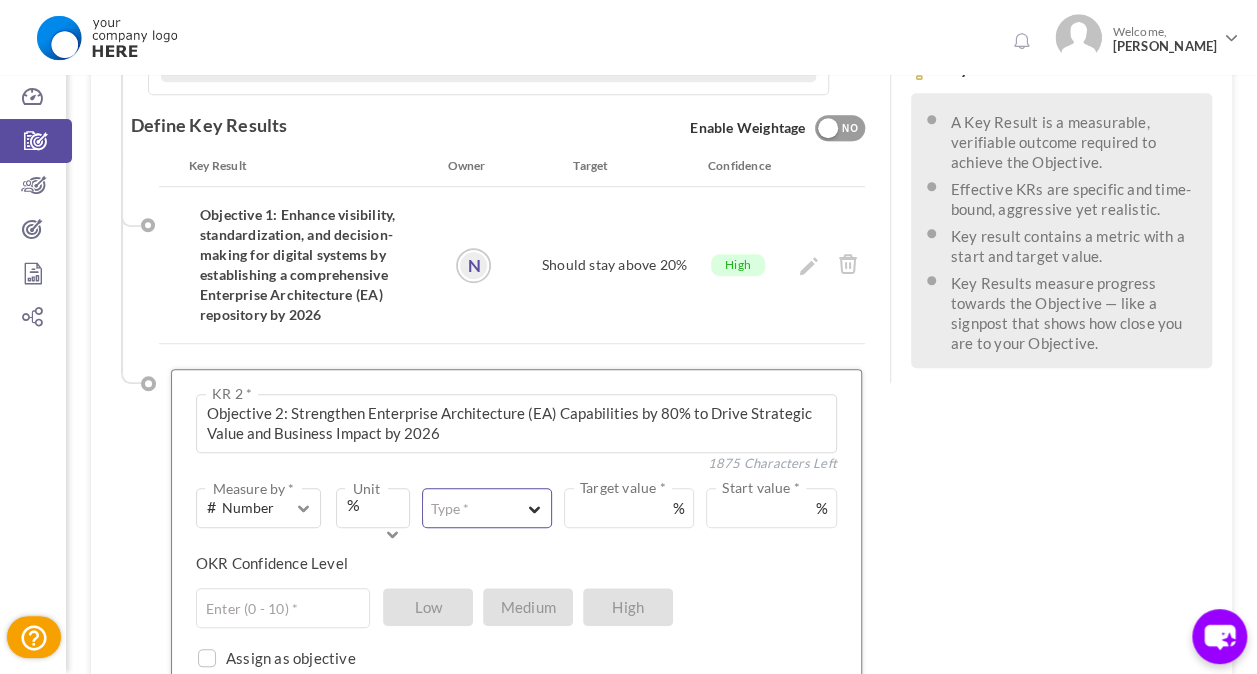 click at bounding box center (535, 507) 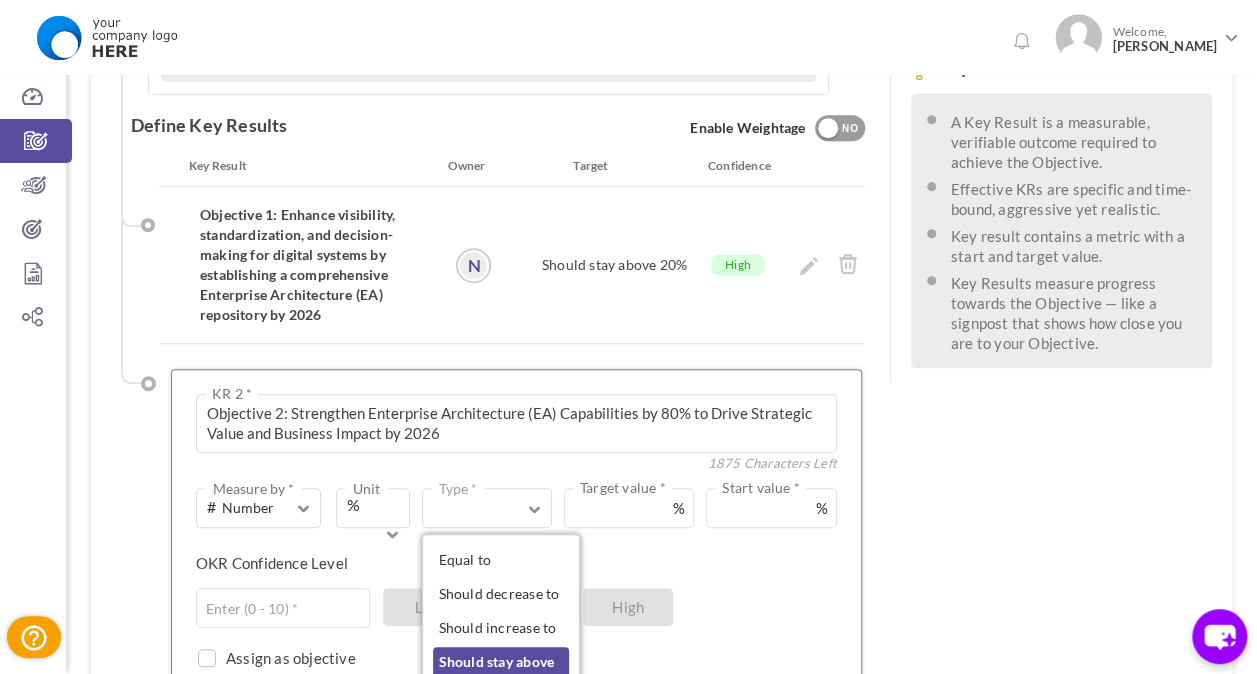 click on "Should stay above" at bounding box center [501, 662] 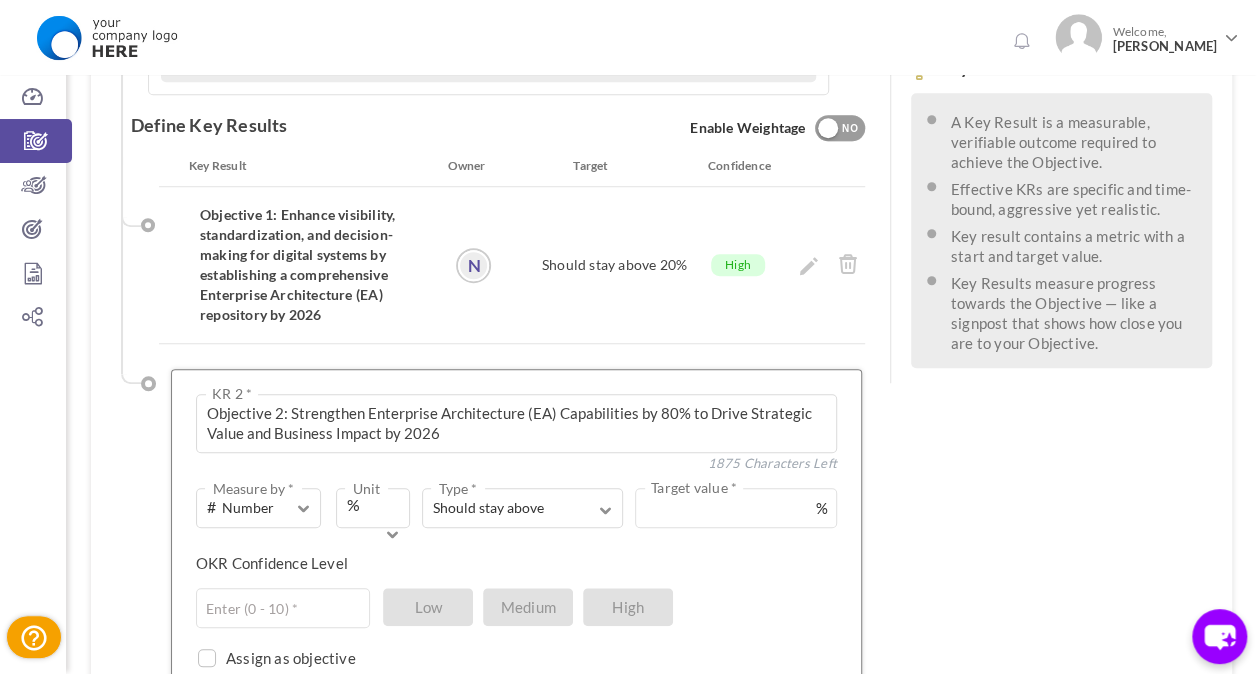 click on "%" at bounding box center [821, 508] 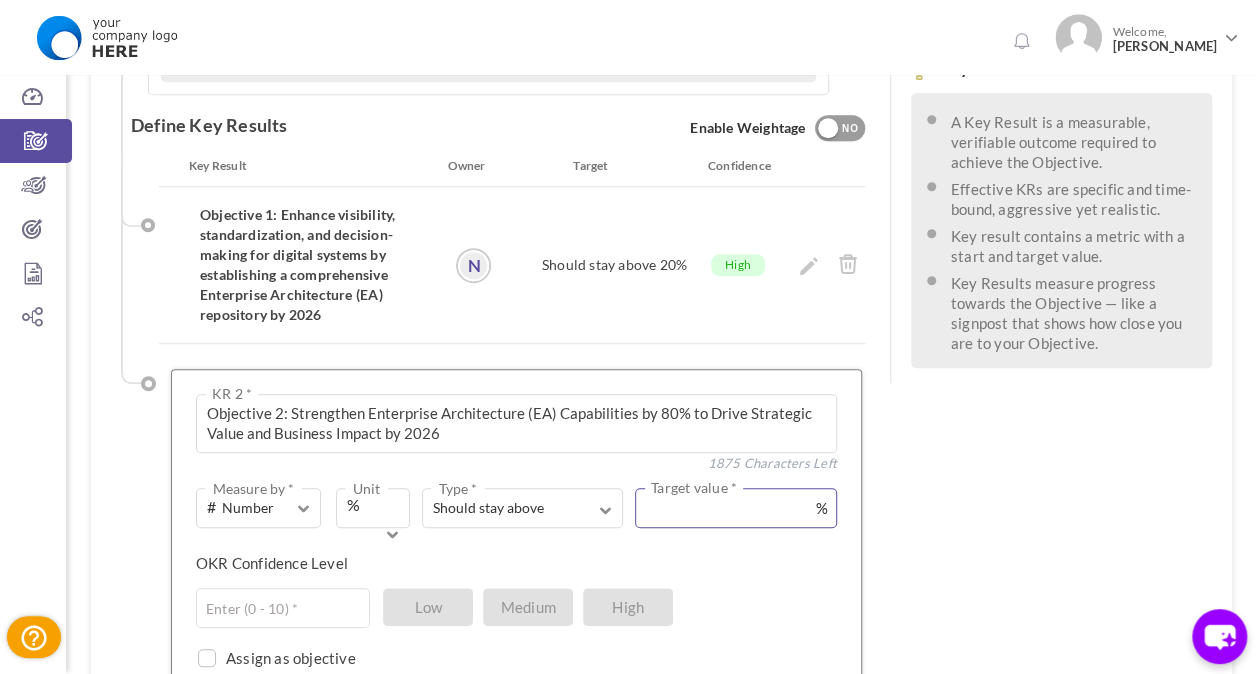 click at bounding box center (736, 508) 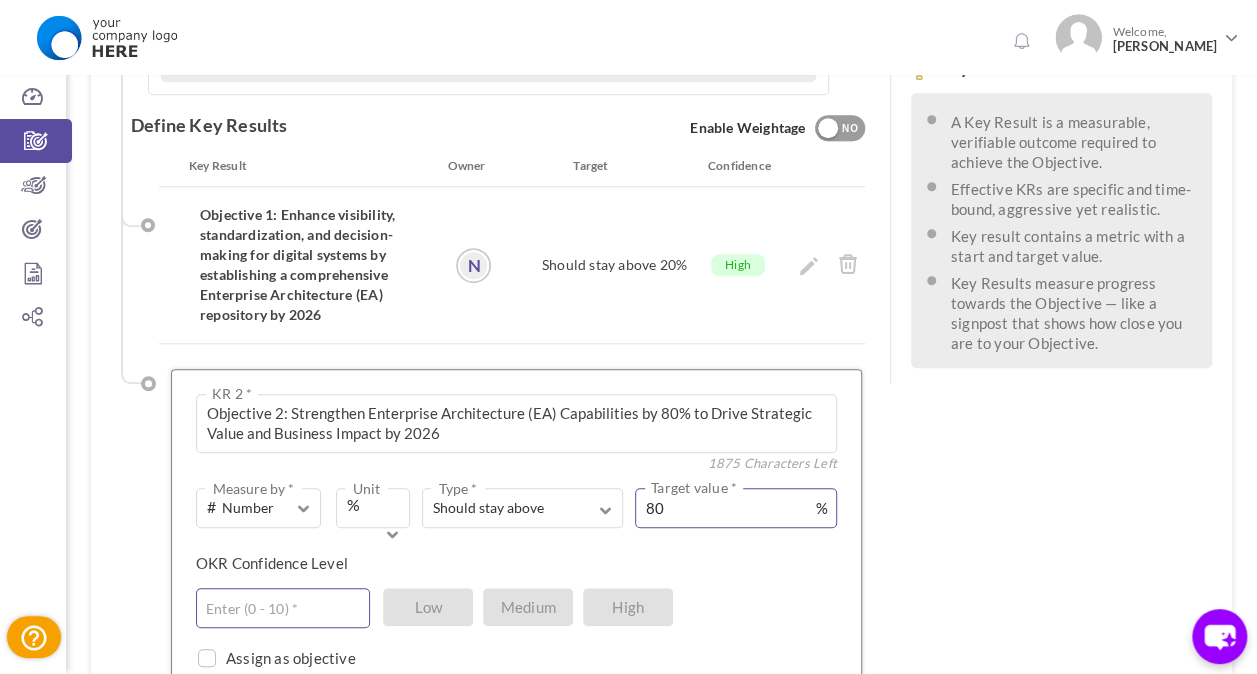 type on "80" 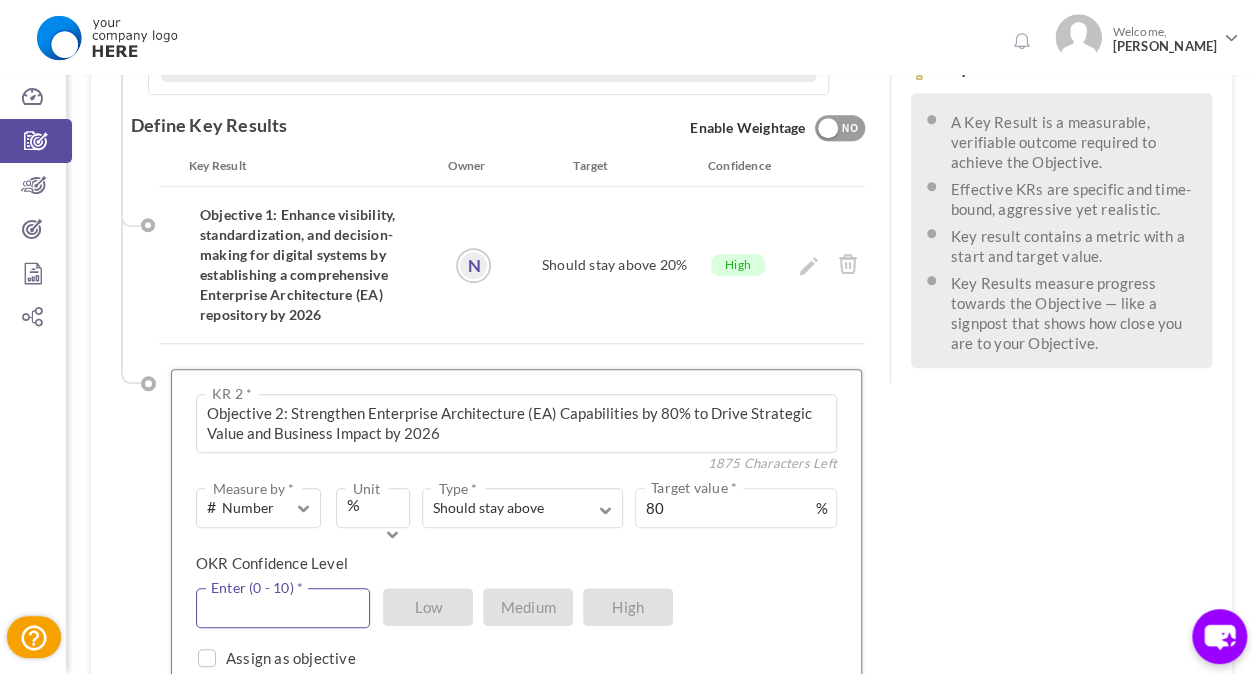 click at bounding box center [283, 608] 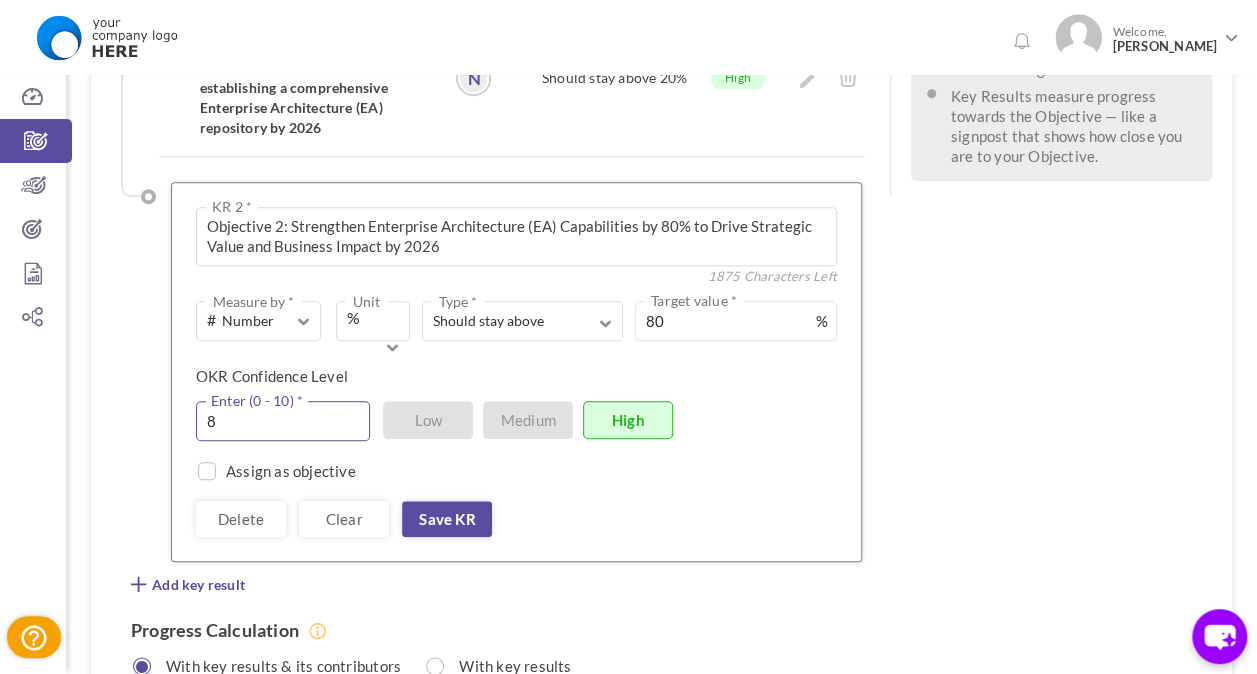 scroll, scrollTop: 847, scrollLeft: 0, axis: vertical 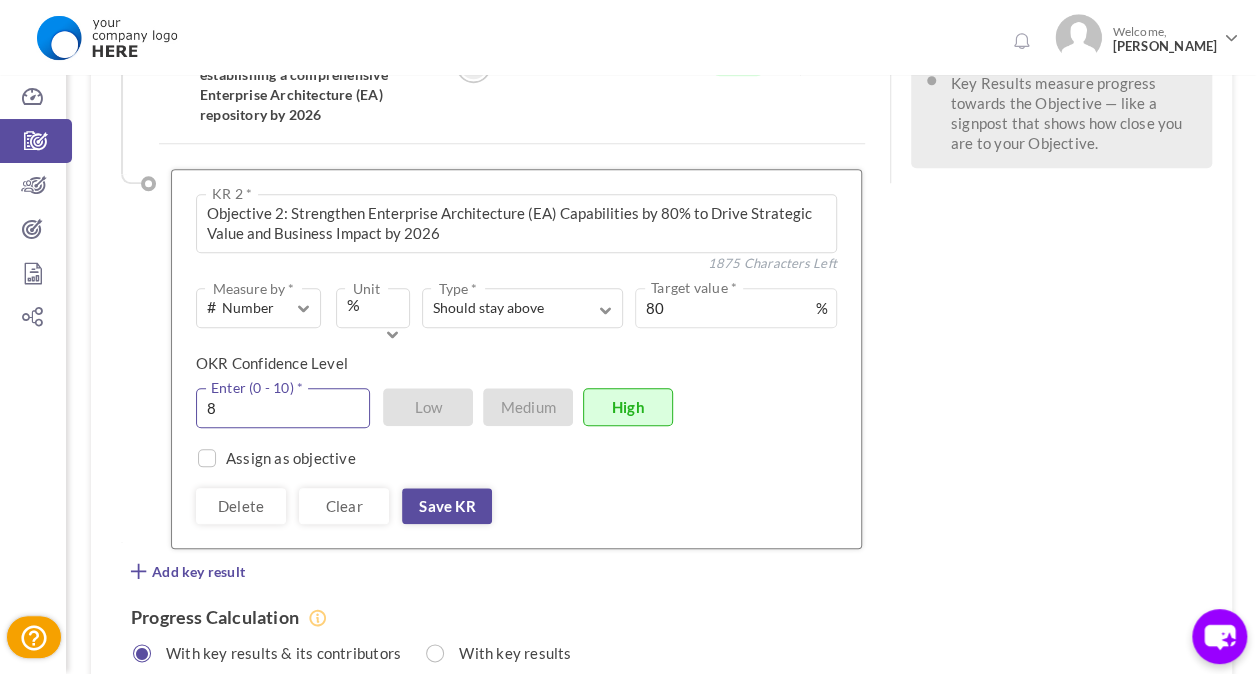 type on "8" 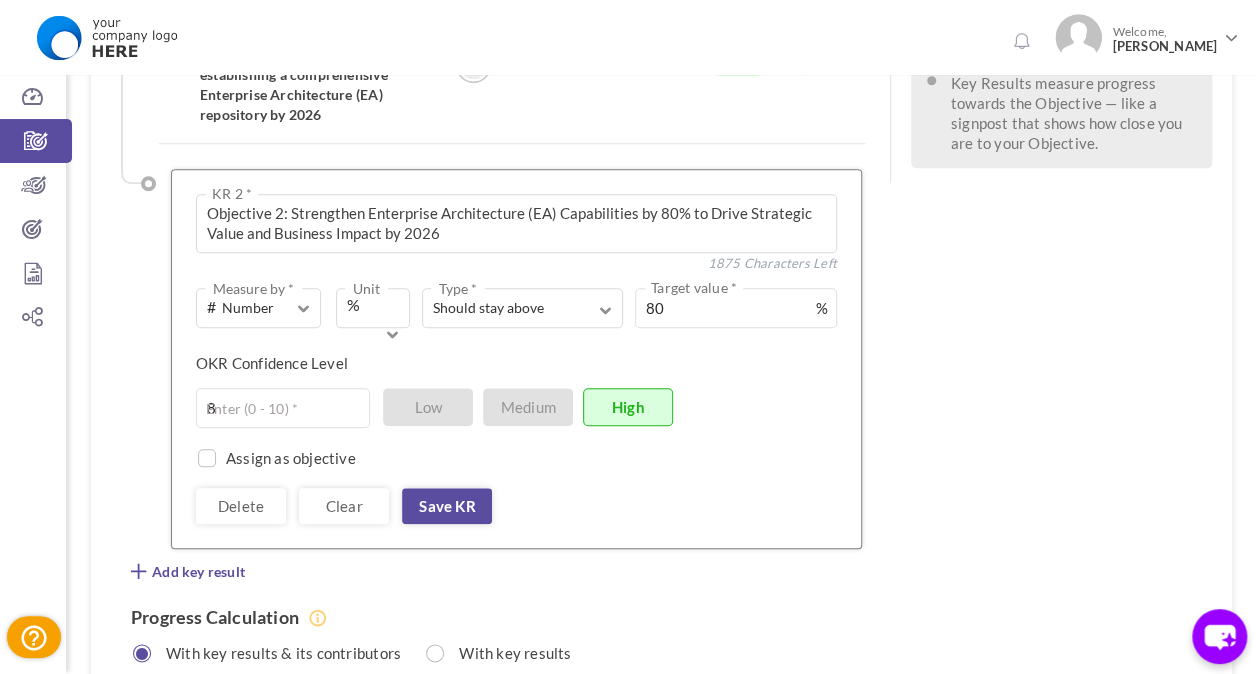 click on "See OKR Template
Align
Align Objective
Choose Objective
DE-01: Deliver an operational Digital Enterprise Architecture (EA) ecosystem to drive TP Business goals
Objective Name *
97 Characters Left
to" at bounding box center [661, 59] 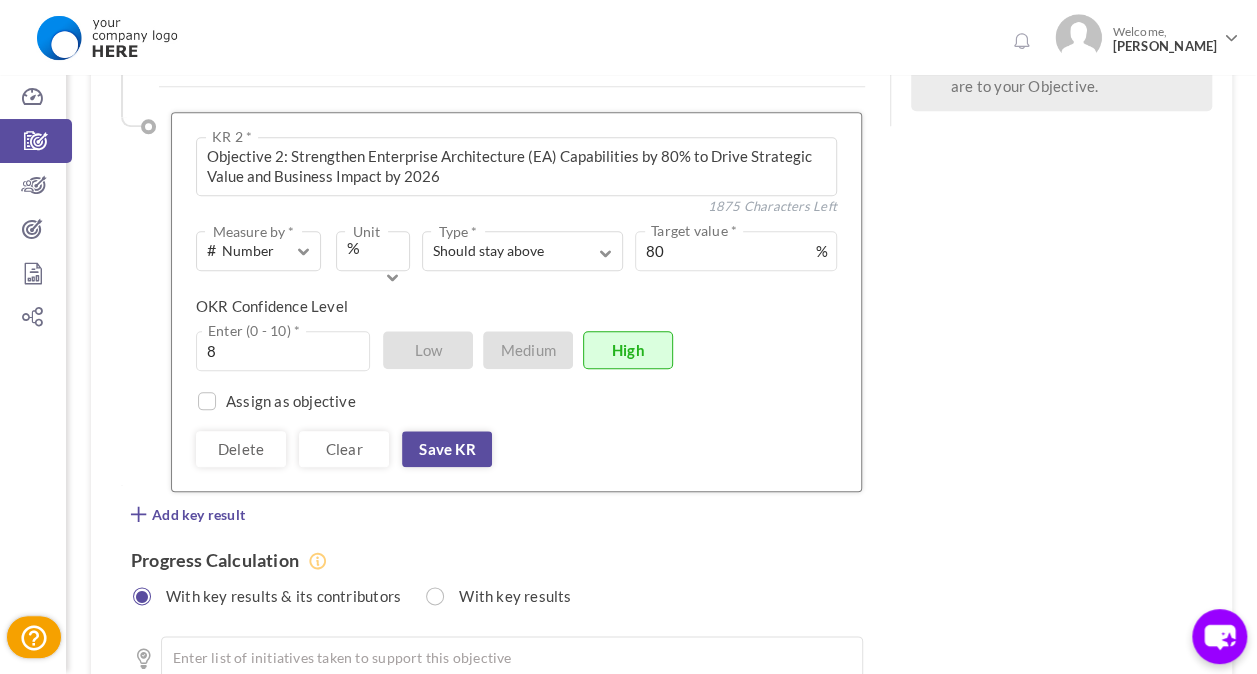 scroll, scrollTop: 862, scrollLeft: 0, axis: vertical 